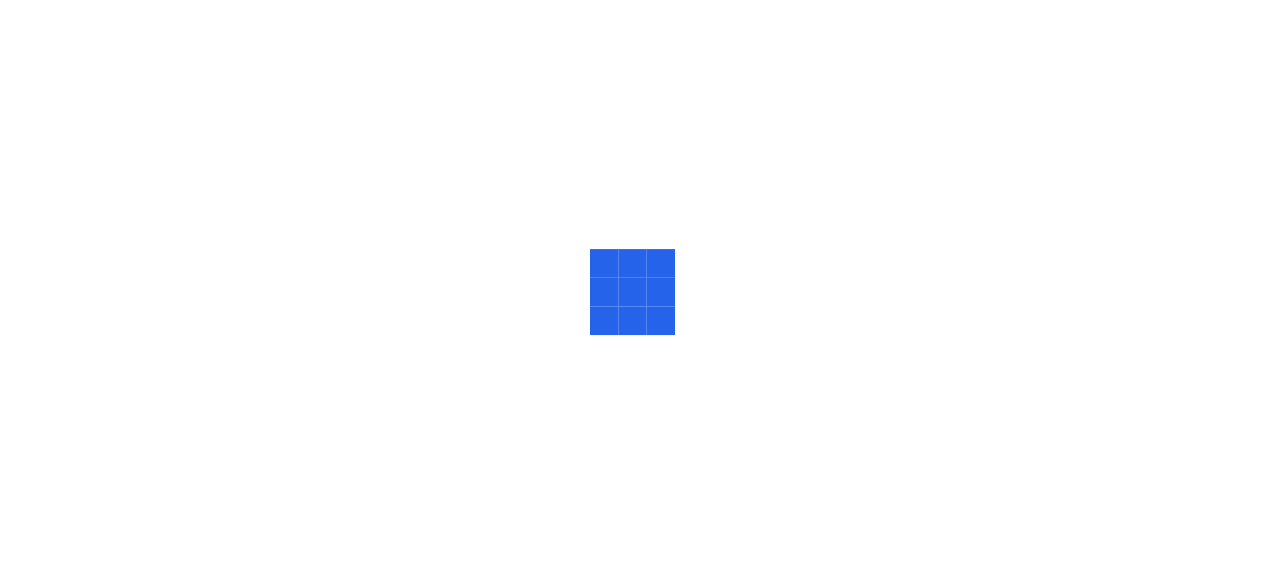 scroll, scrollTop: 0, scrollLeft: 0, axis: both 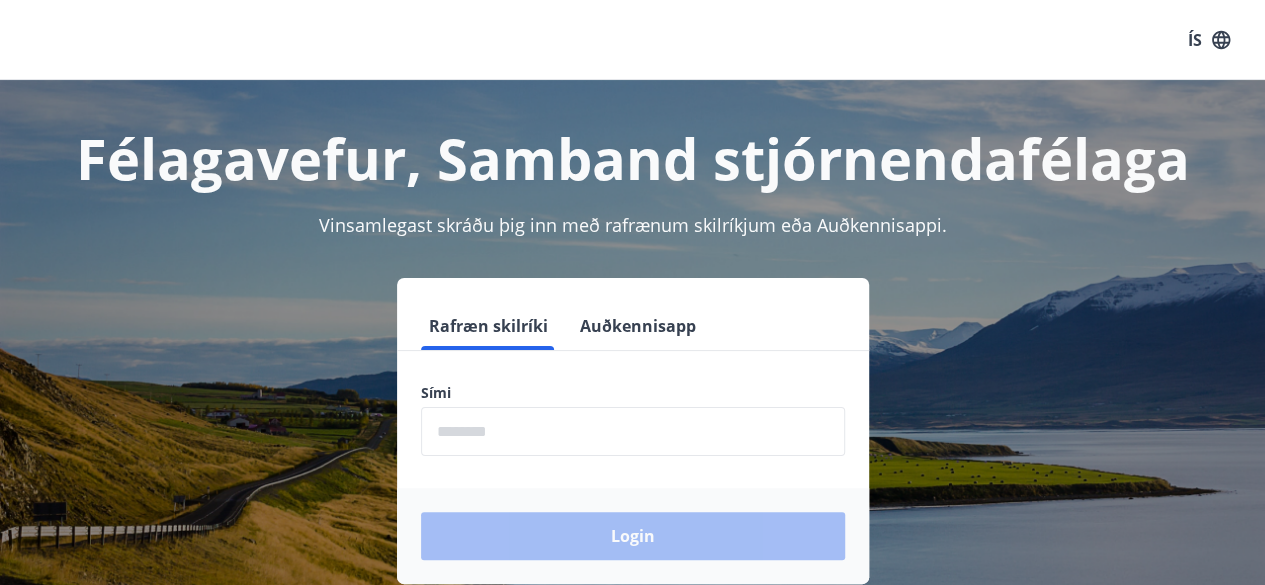 click at bounding box center (633, 431) 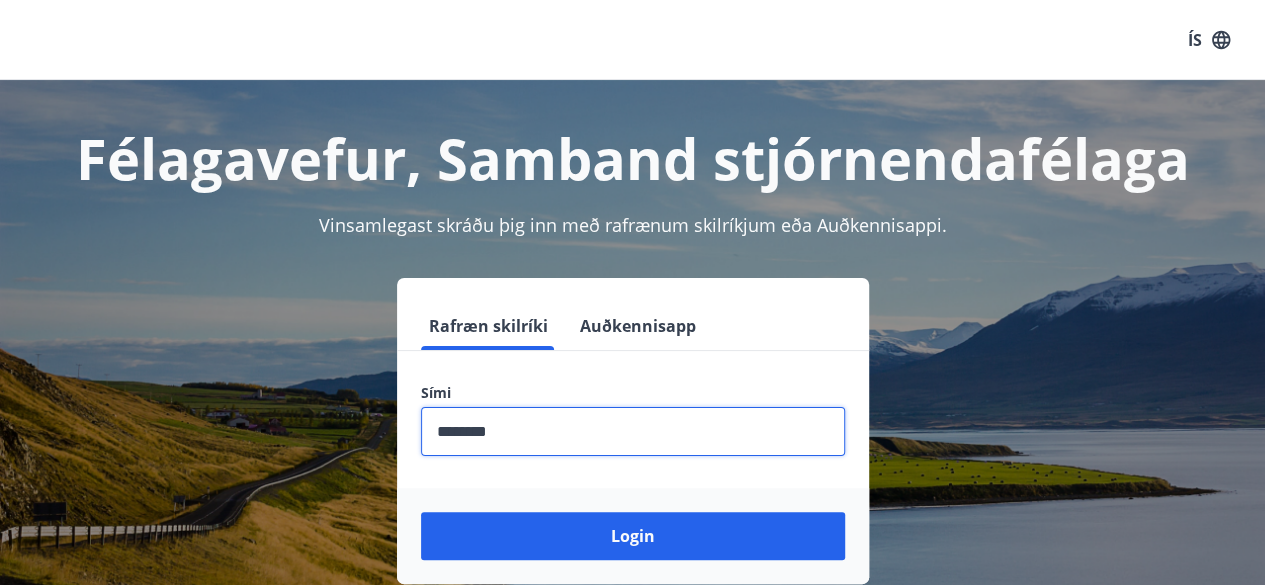 type on "********" 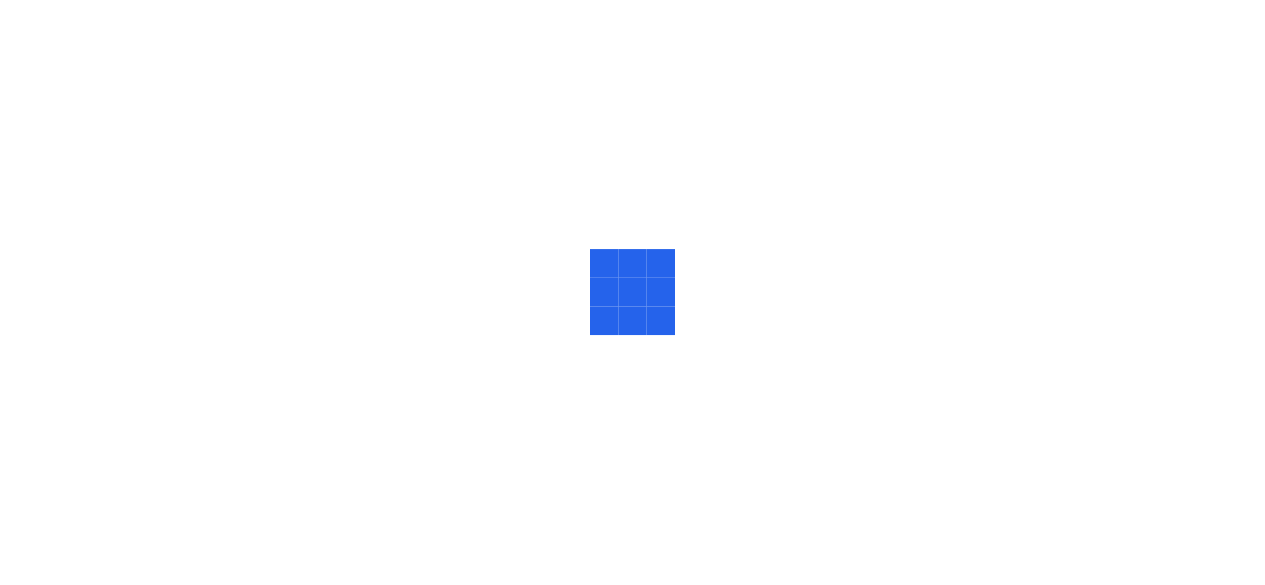 scroll, scrollTop: 0, scrollLeft: 0, axis: both 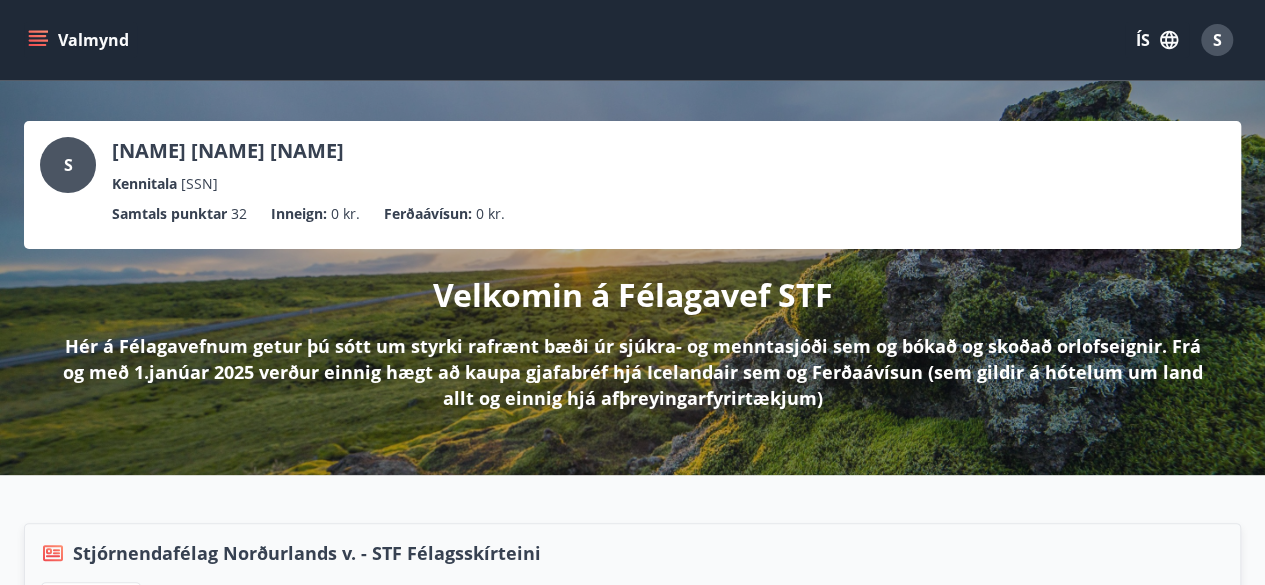 click 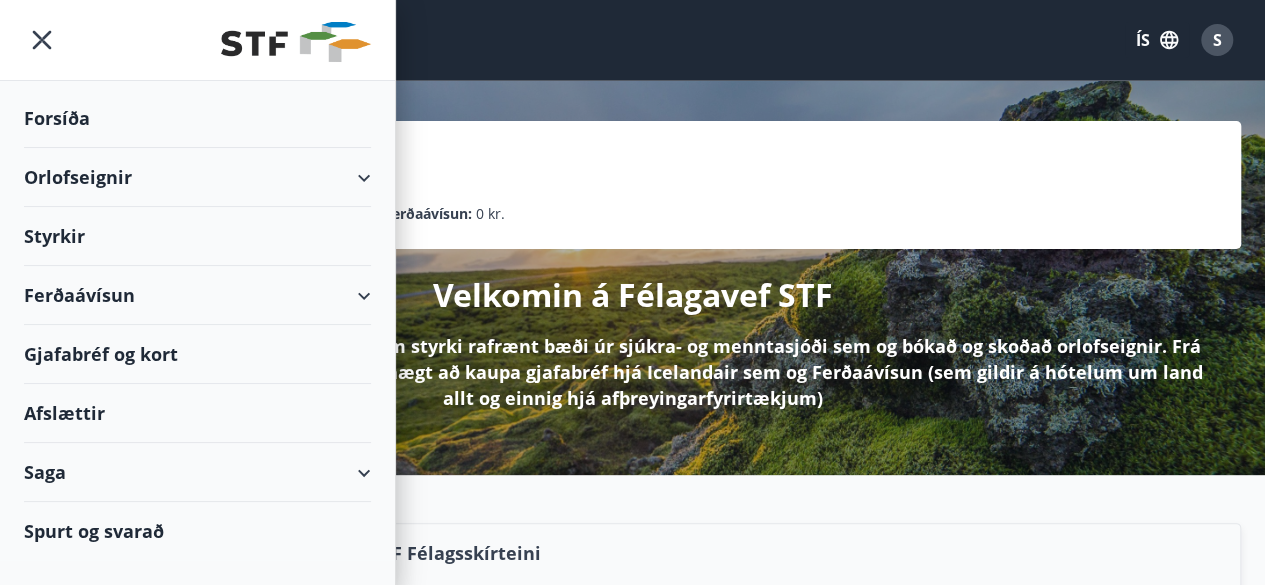 click on "Orlofseignir" at bounding box center (197, 177) 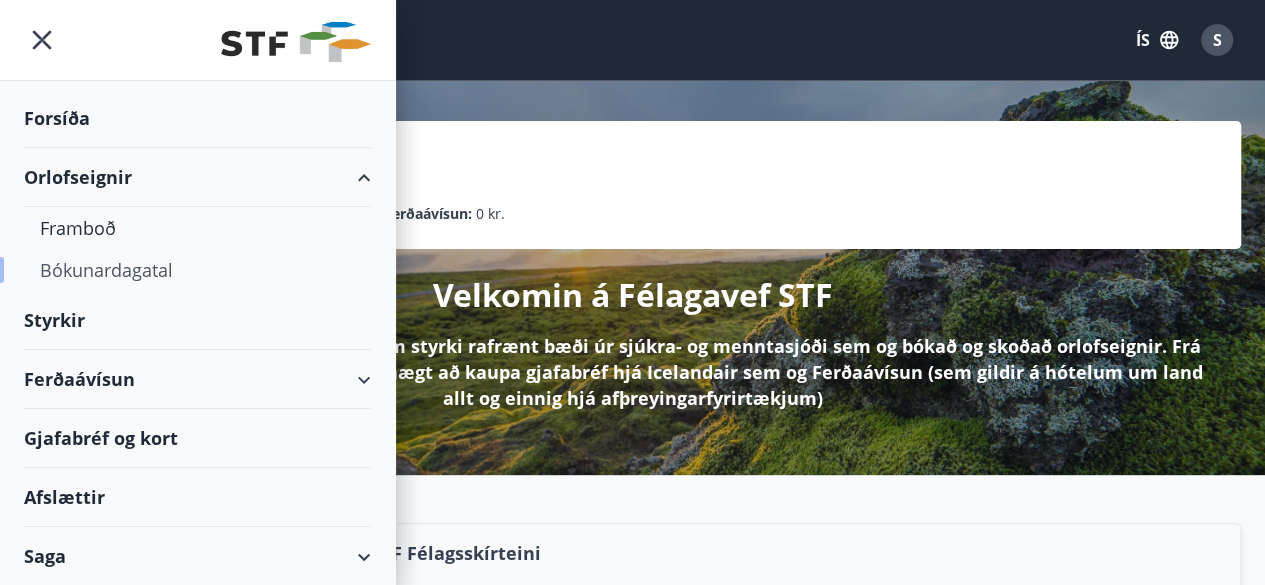 click on "Bókunardagatal" at bounding box center [197, 270] 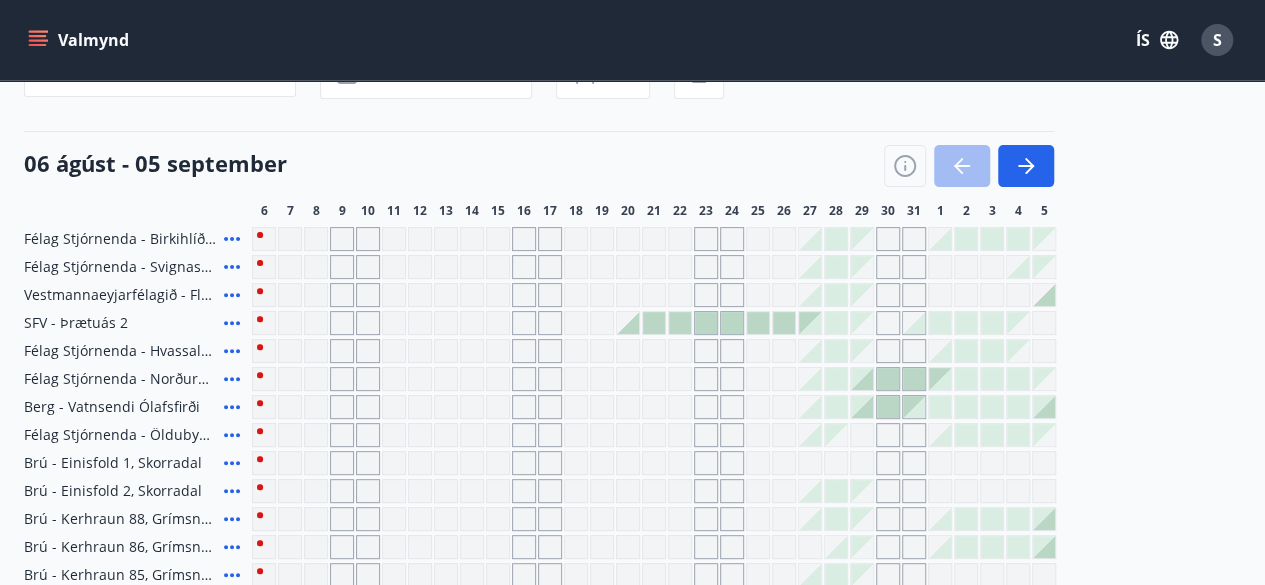 scroll, scrollTop: 62, scrollLeft: 0, axis: vertical 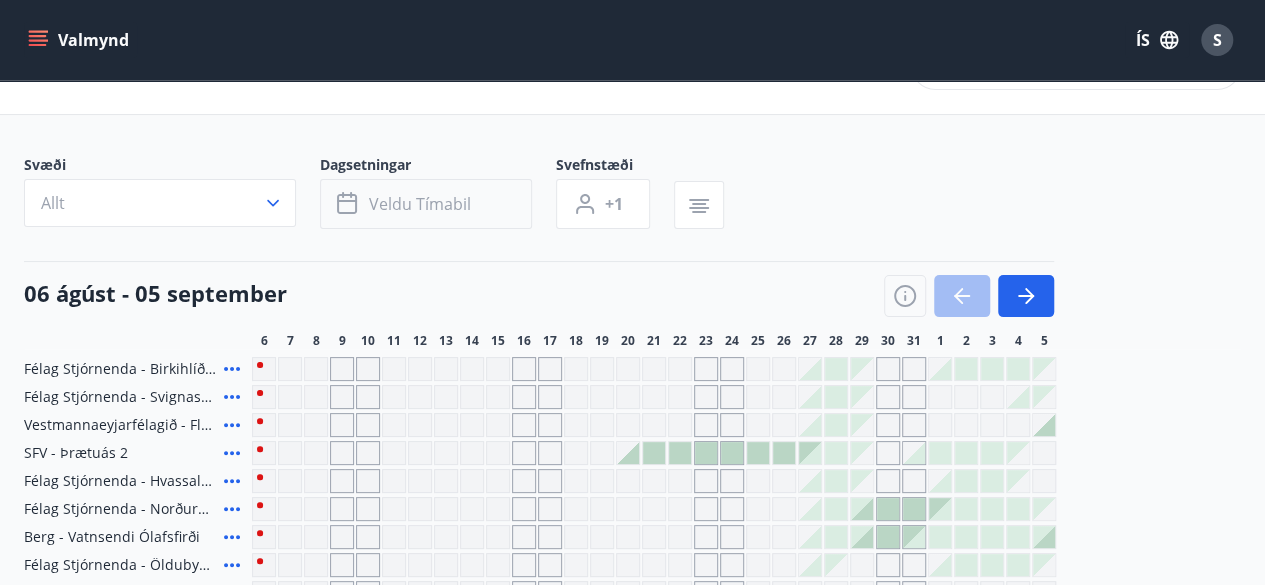 click on "Veldu tímabil" at bounding box center (420, 204) 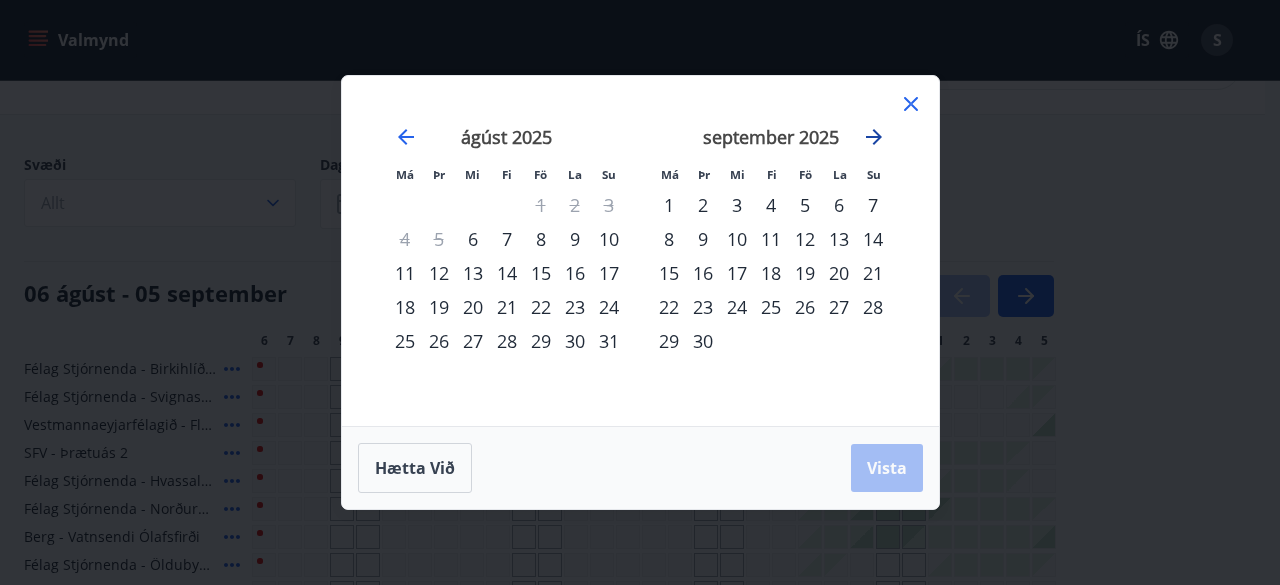 click 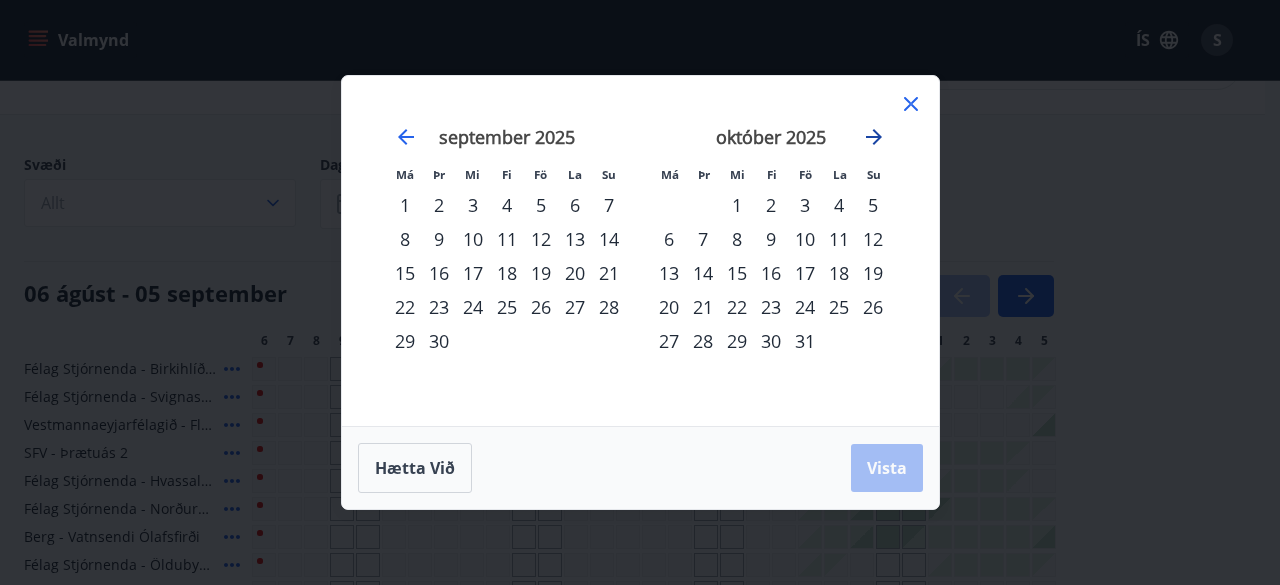 click 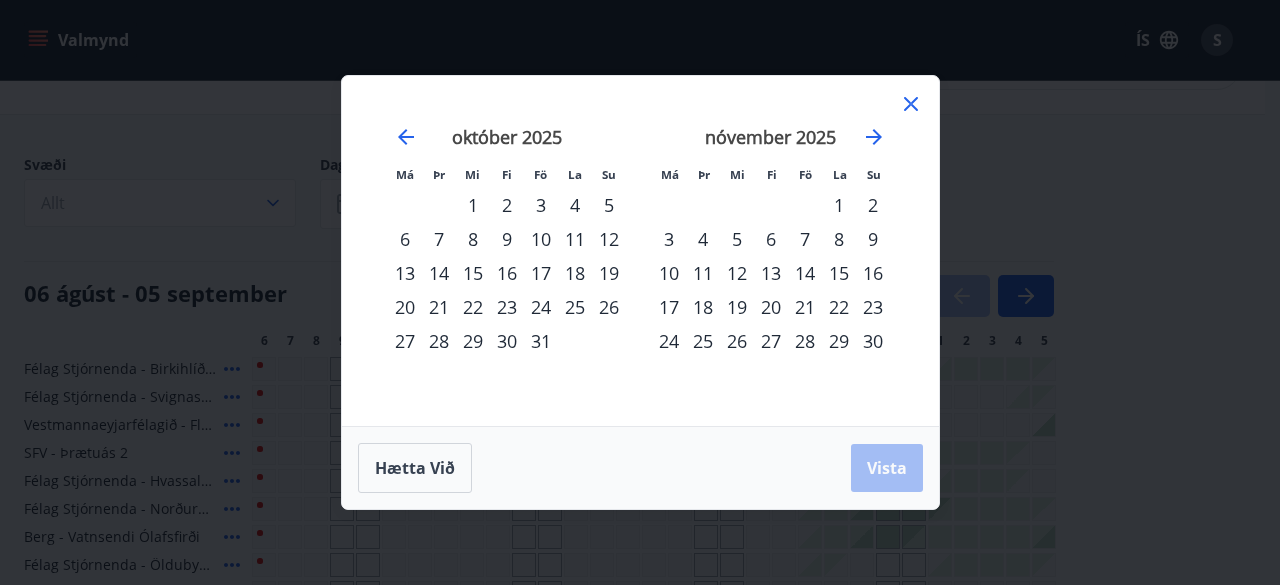 click on "7" at bounding box center (805, 239) 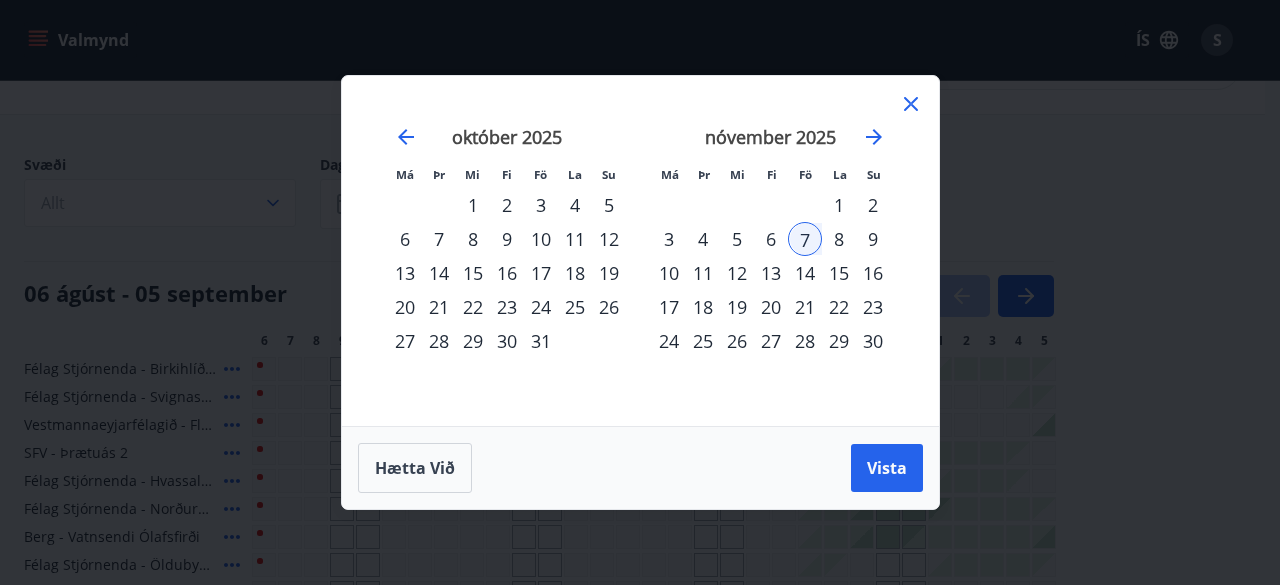 click on "9" at bounding box center [873, 239] 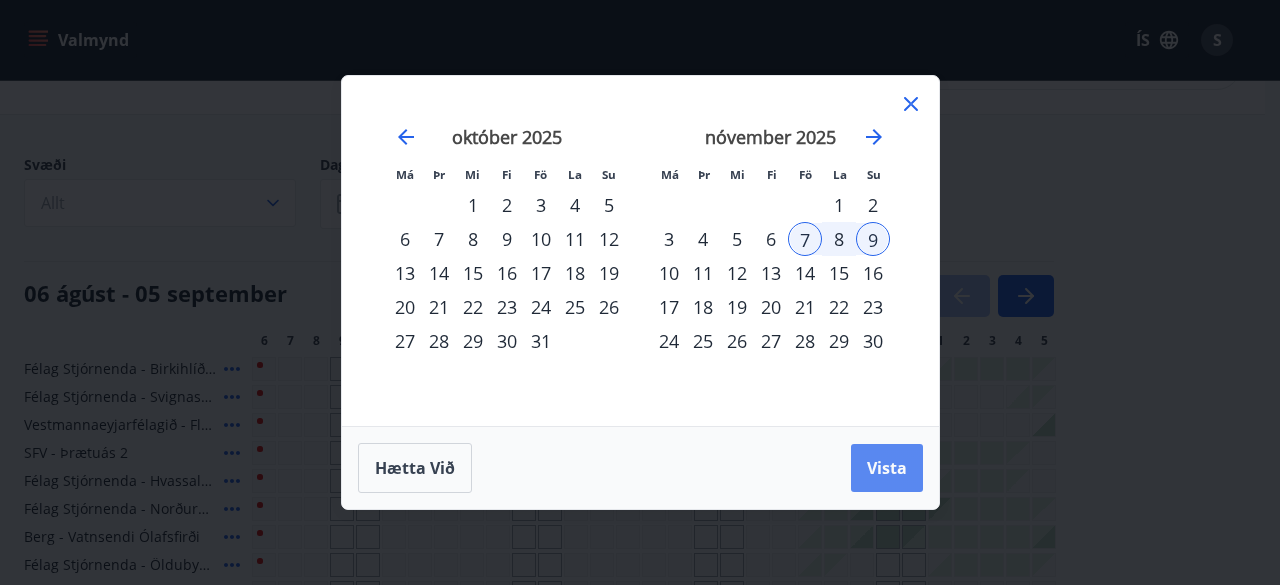 click on "Vista" at bounding box center (887, 468) 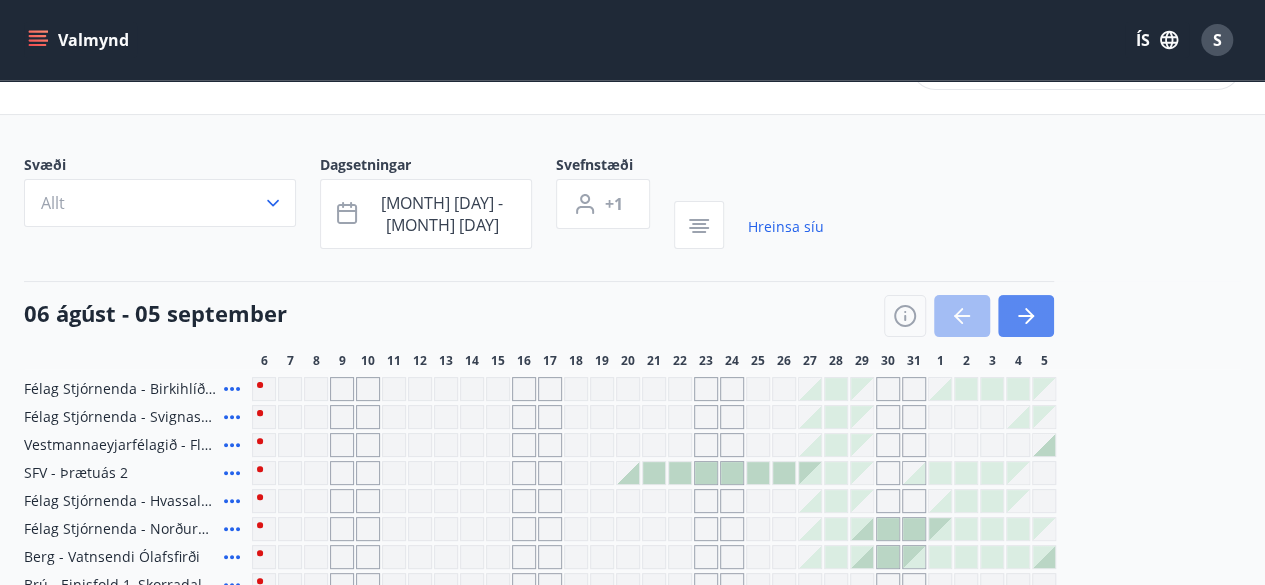 click at bounding box center (1026, 316) 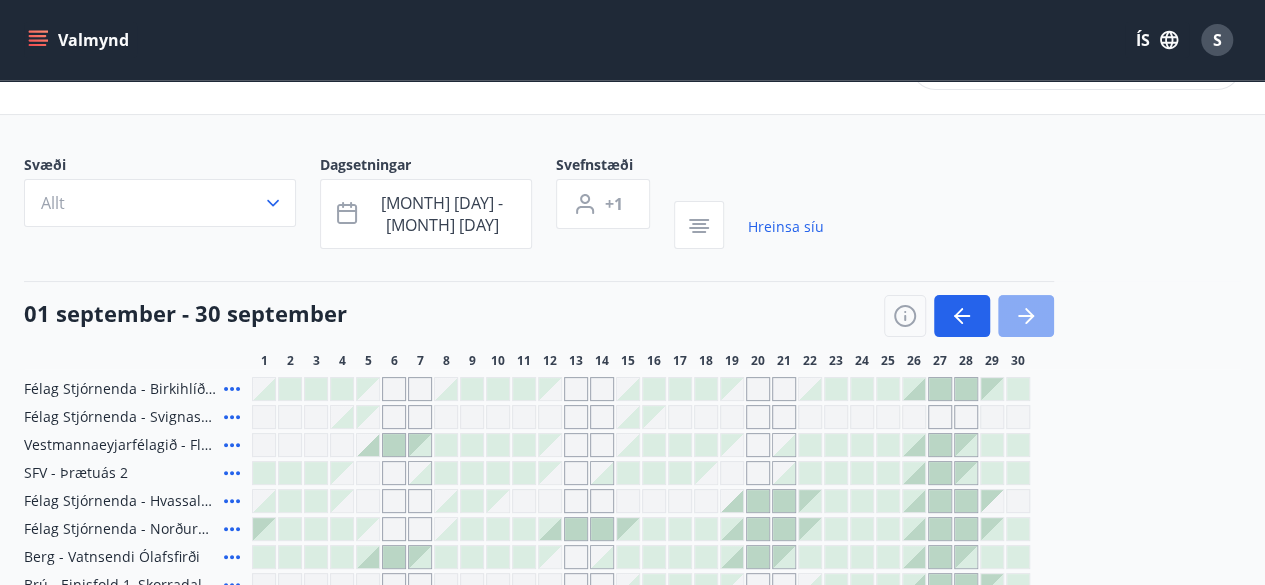 click at bounding box center [1026, 316] 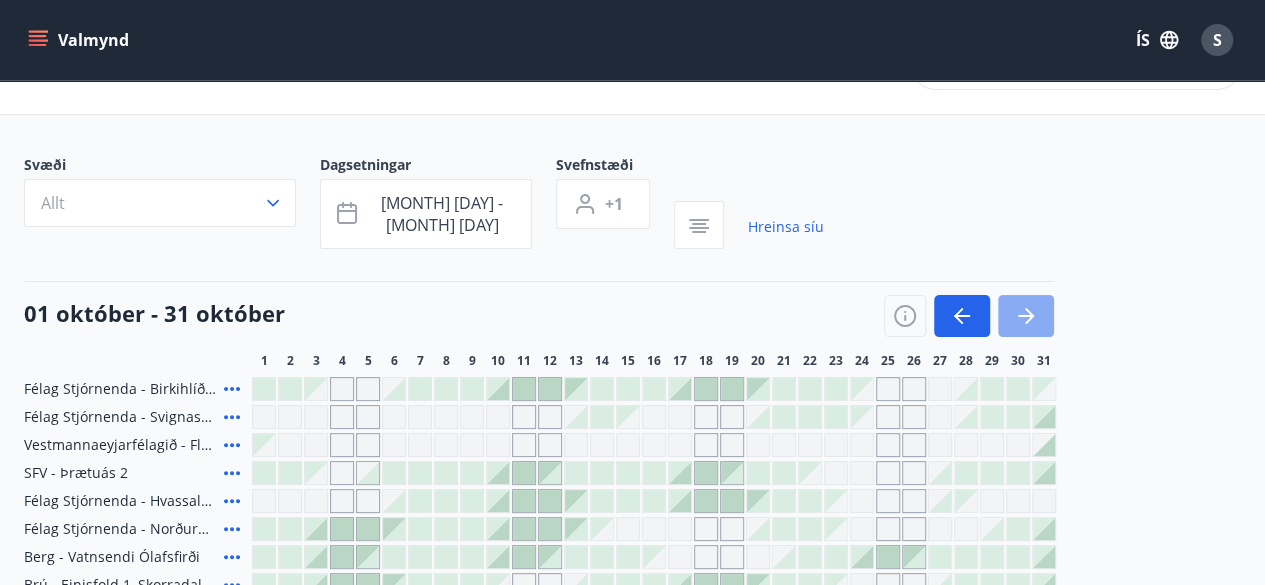 click at bounding box center [1026, 316] 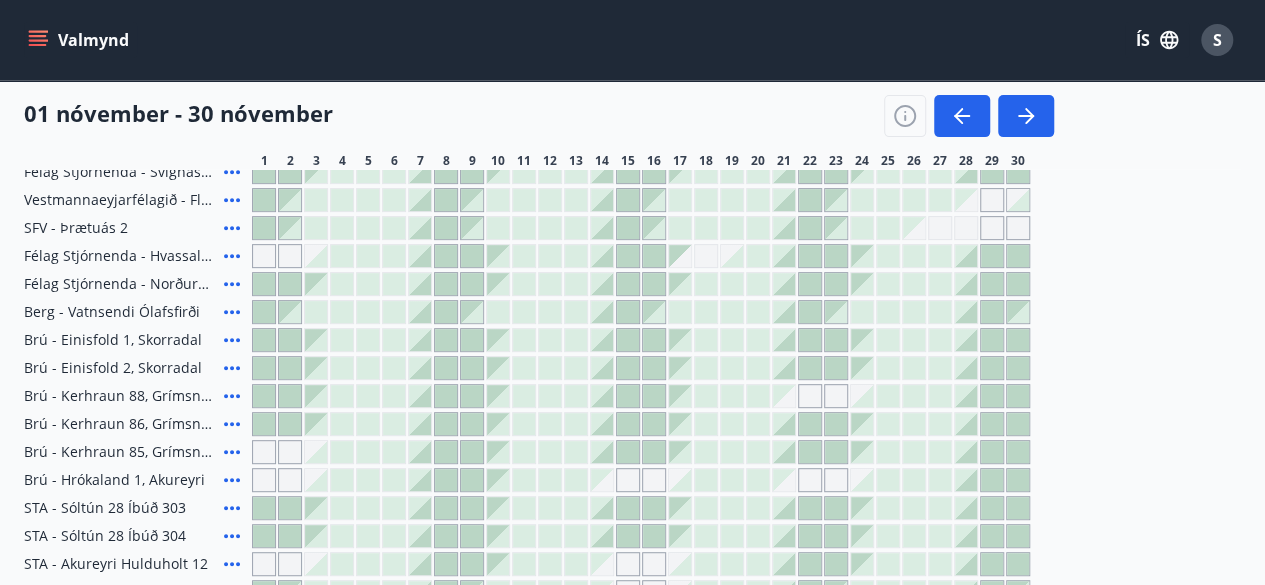 scroll, scrollTop: 308, scrollLeft: 0, axis: vertical 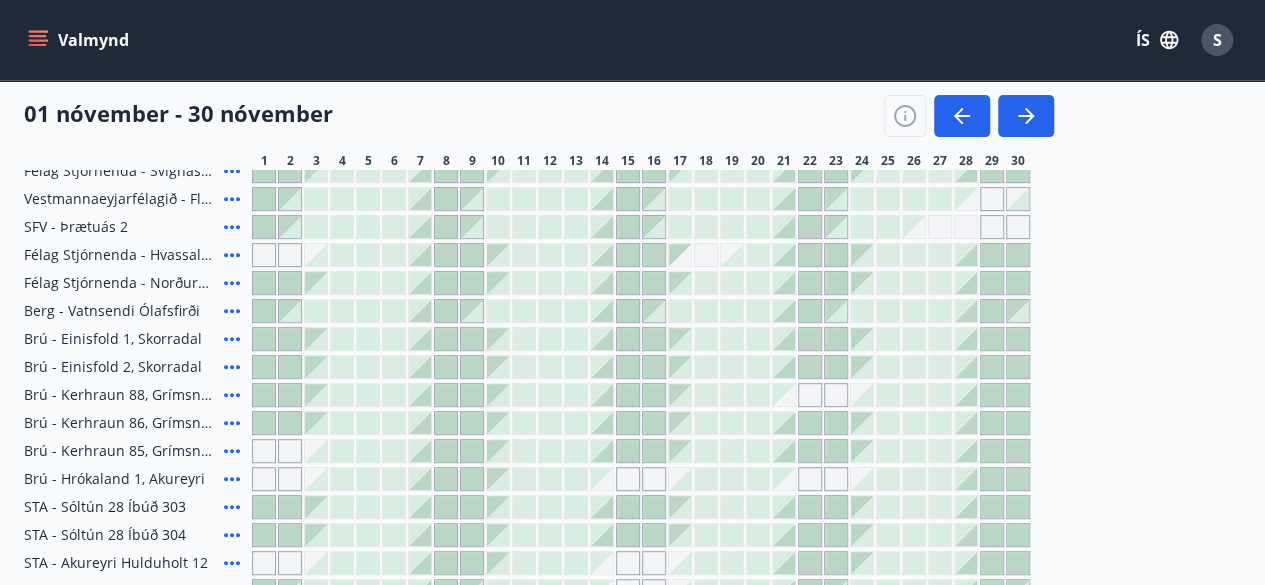 type 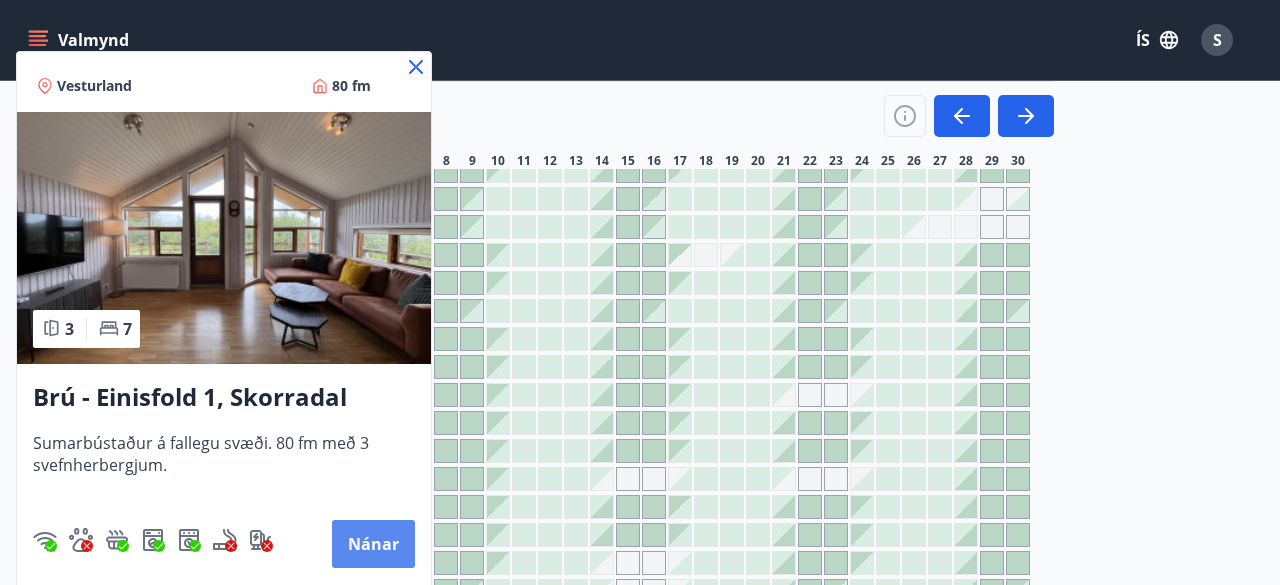 click on "Nánar" at bounding box center [373, 544] 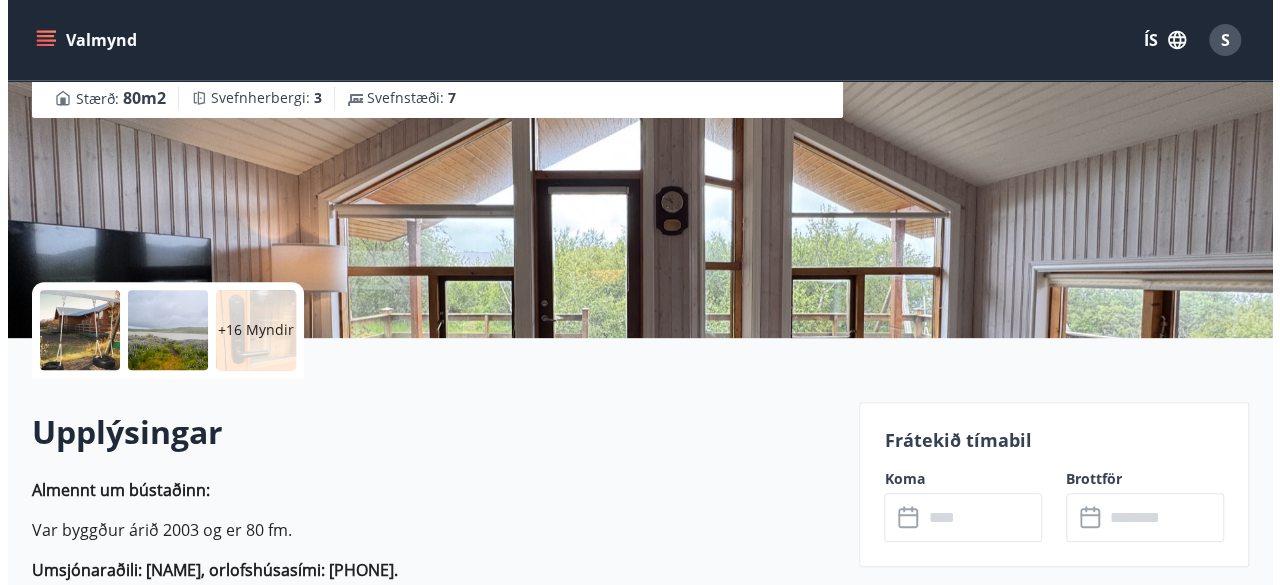 scroll, scrollTop: 261, scrollLeft: 0, axis: vertical 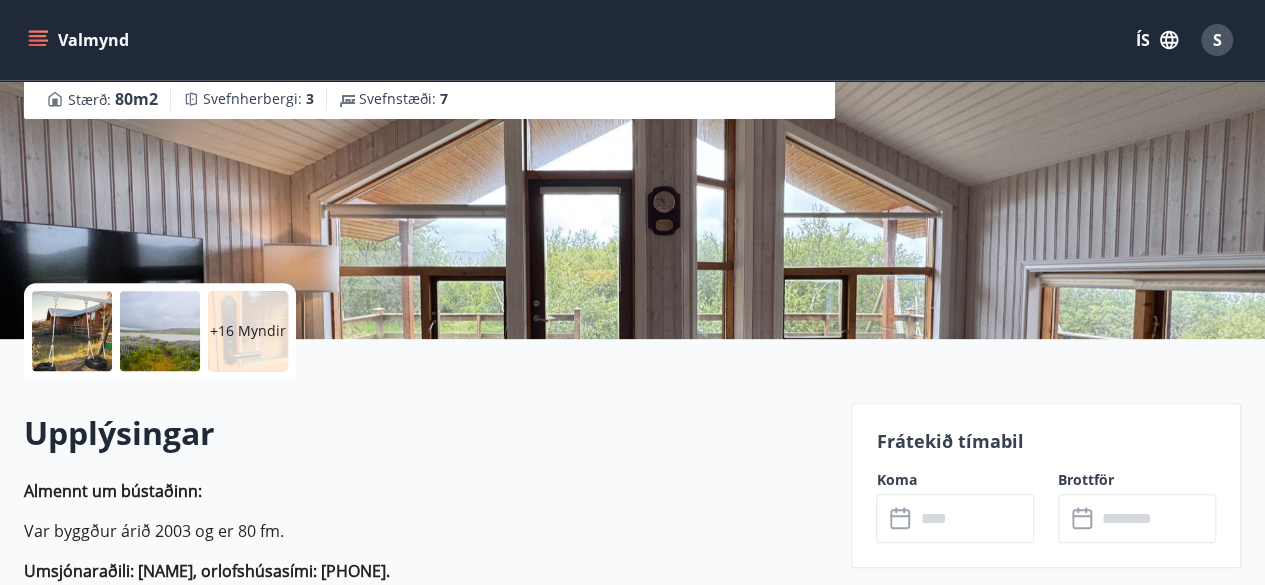 click on "+16 Myndir" at bounding box center (248, 331) 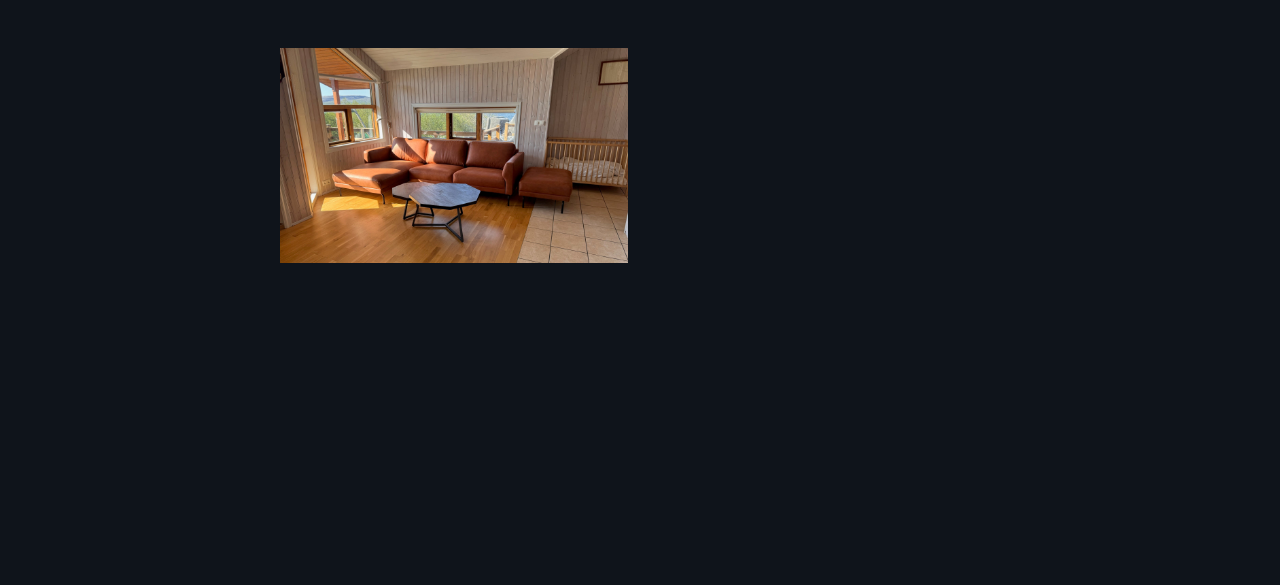 scroll, scrollTop: 3412, scrollLeft: 0, axis: vertical 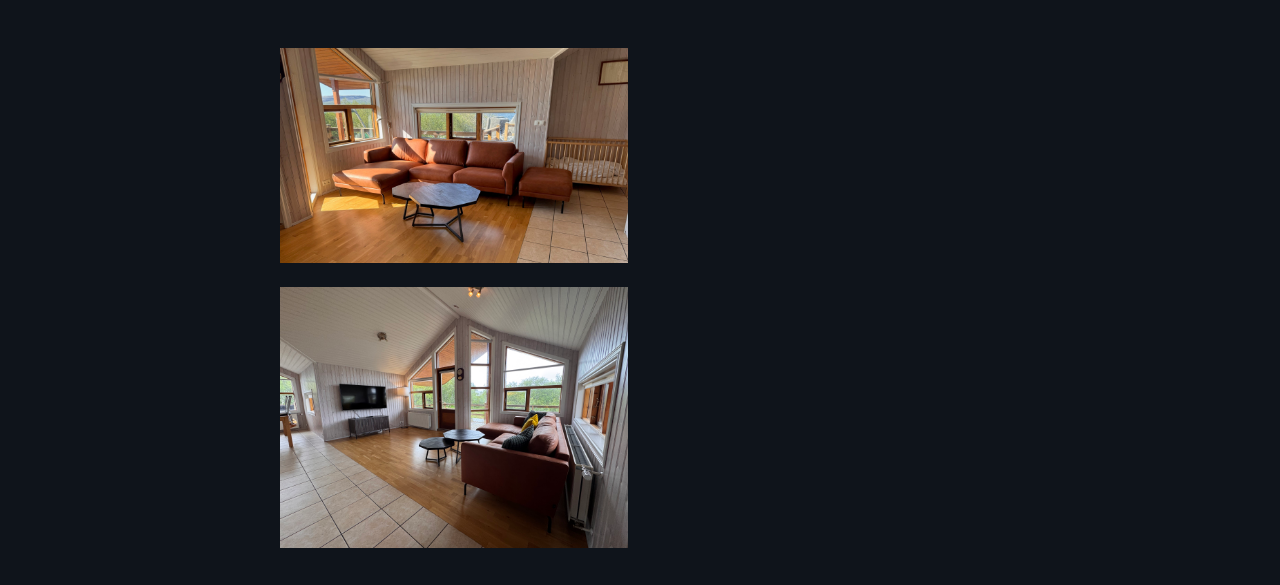 click on "22   Myndir" at bounding box center (640, 292) 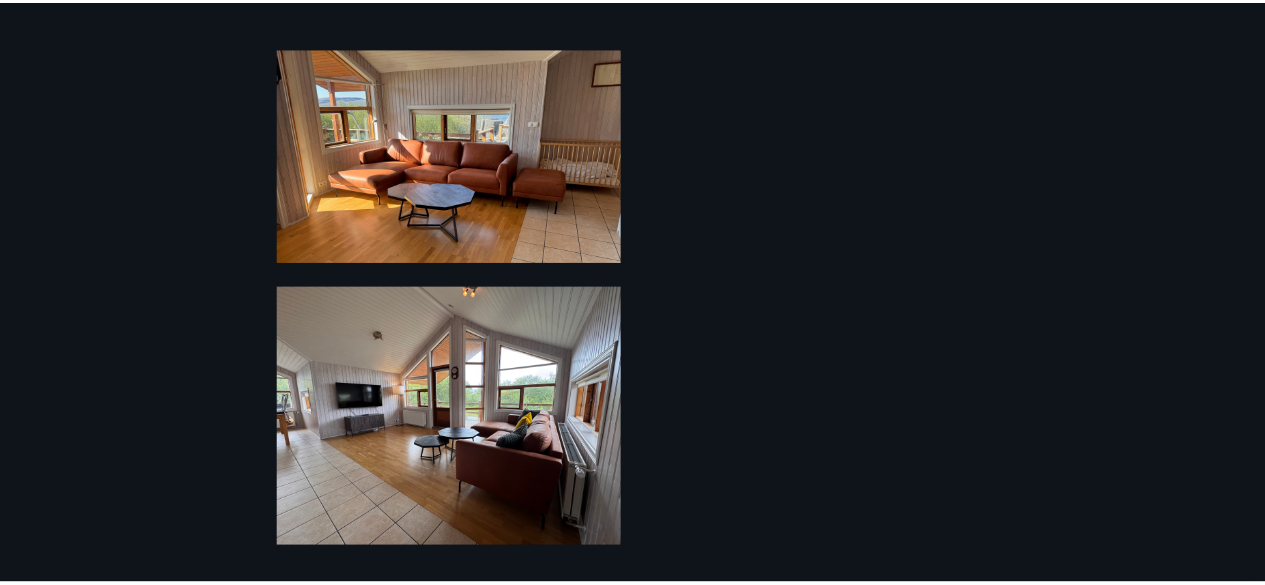 scroll, scrollTop: 266, scrollLeft: 0, axis: vertical 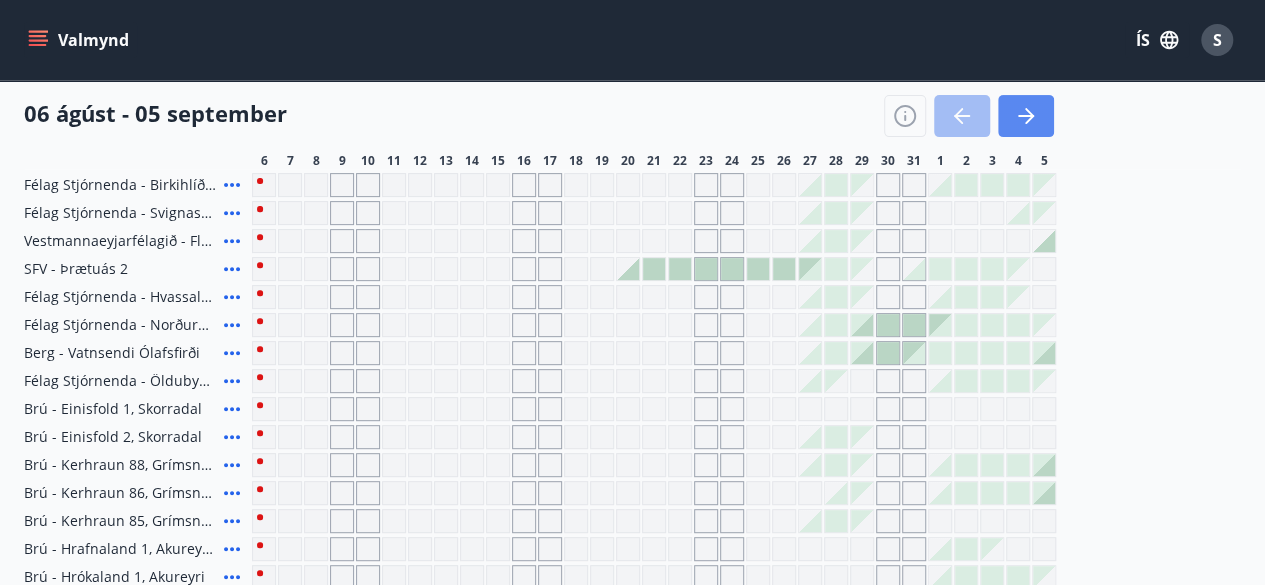 click at bounding box center [1026, 116] 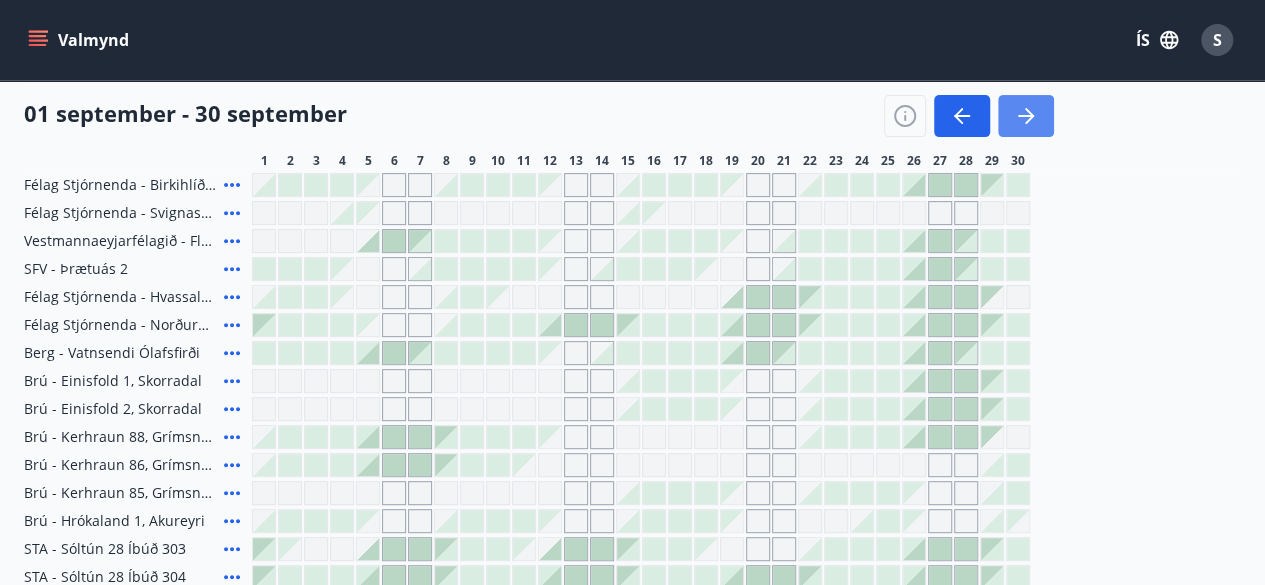 scroll, scrollTop: 45, scrollLeft: 0, axis: vertical 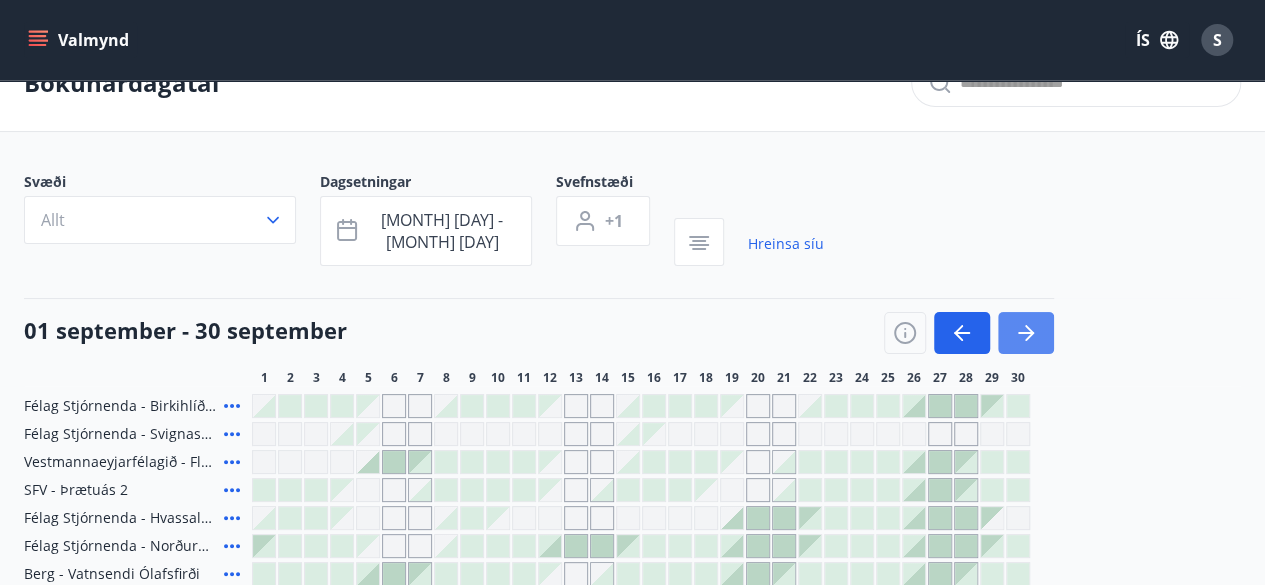 click at bounding box center (1026, 333) 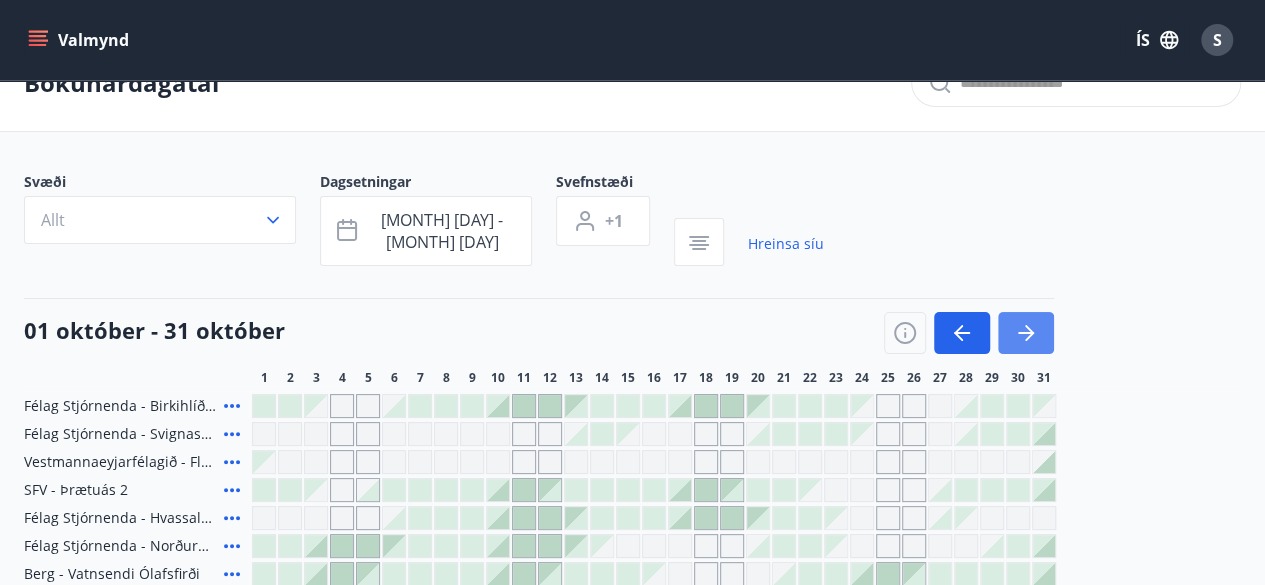 click at bounding box center (1026, 333) 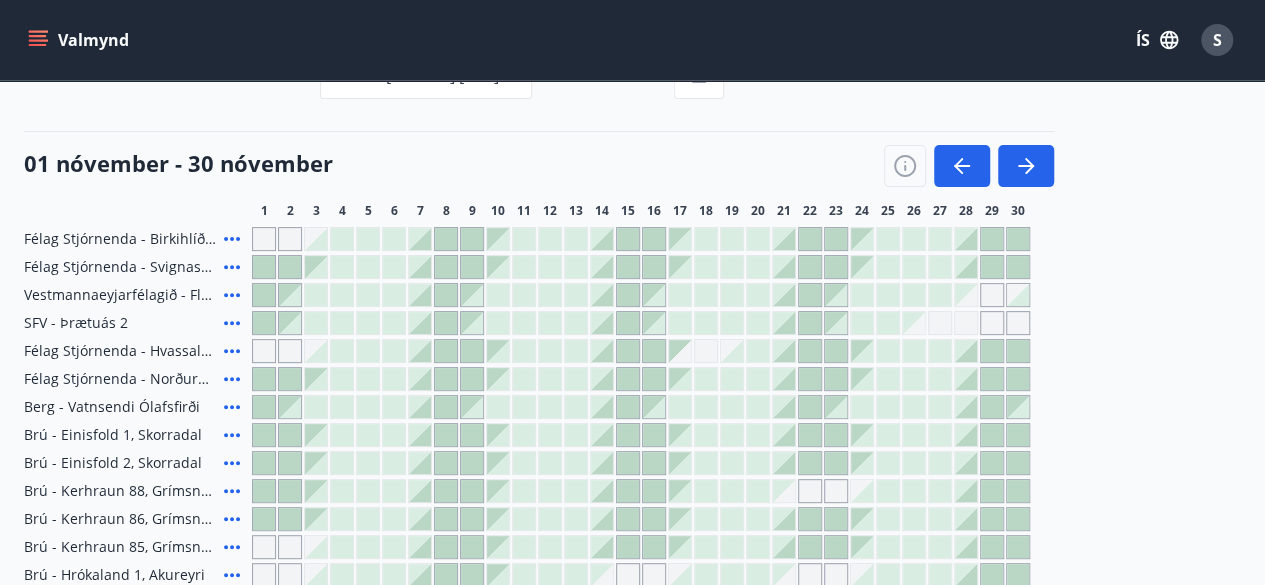scroll, scrollTop: 213, scrollLeft: 0, axis: vertical 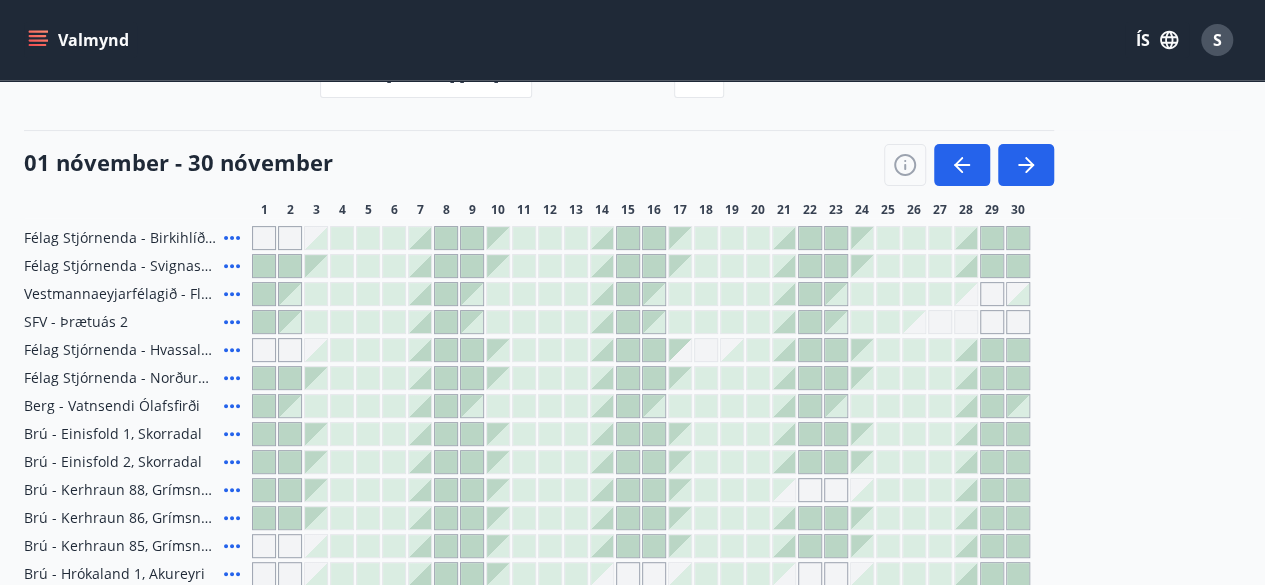 click 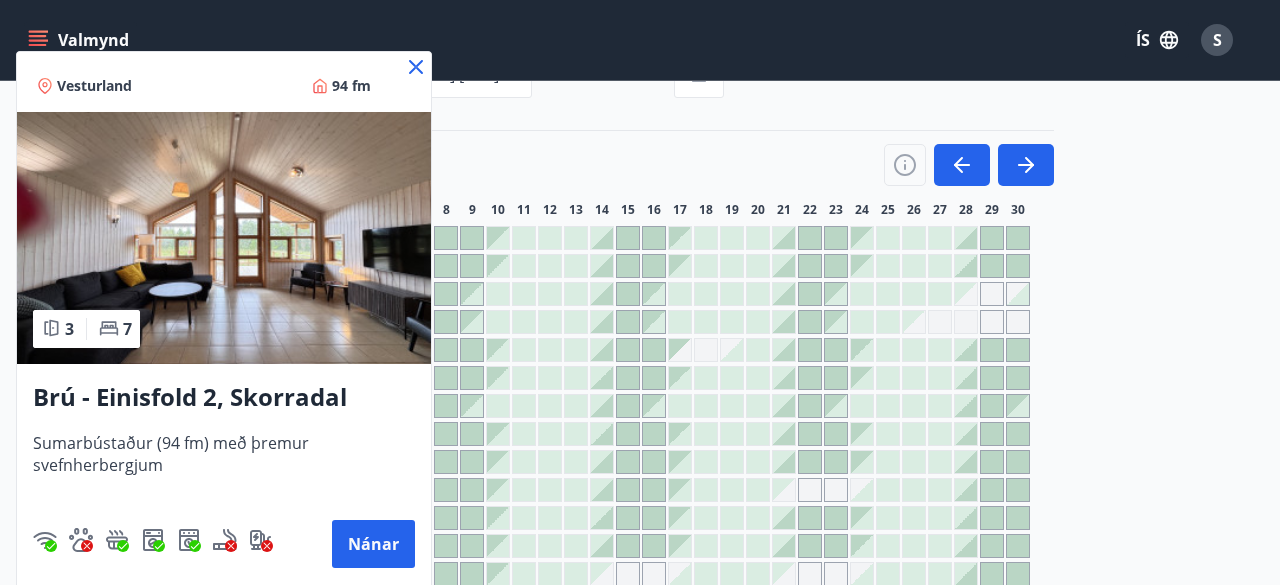 click 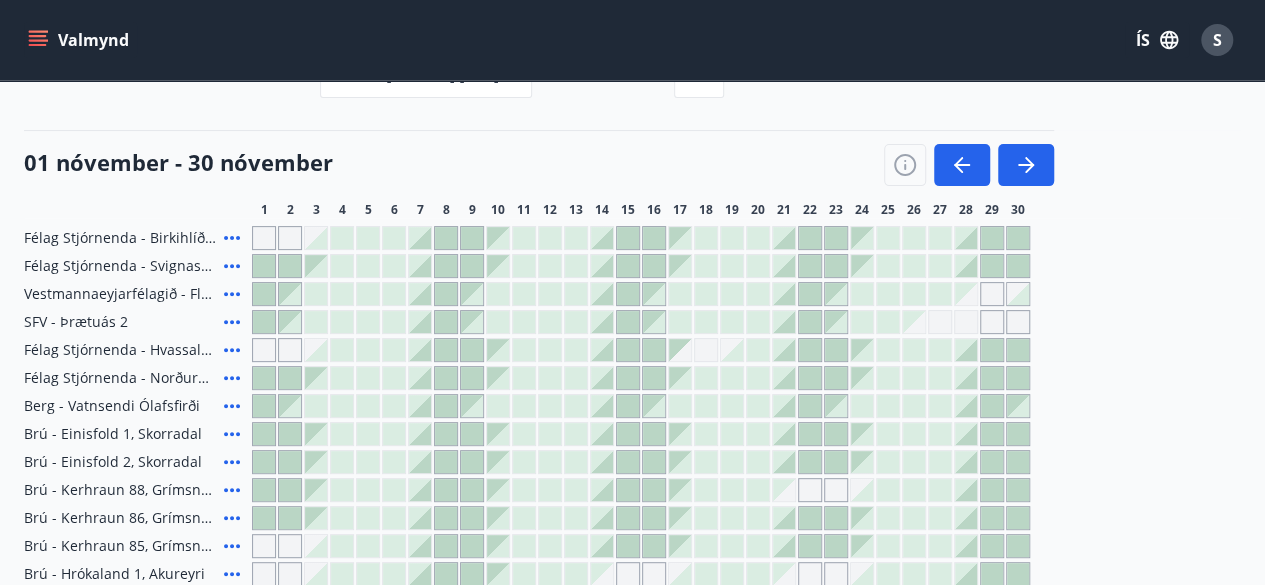 click 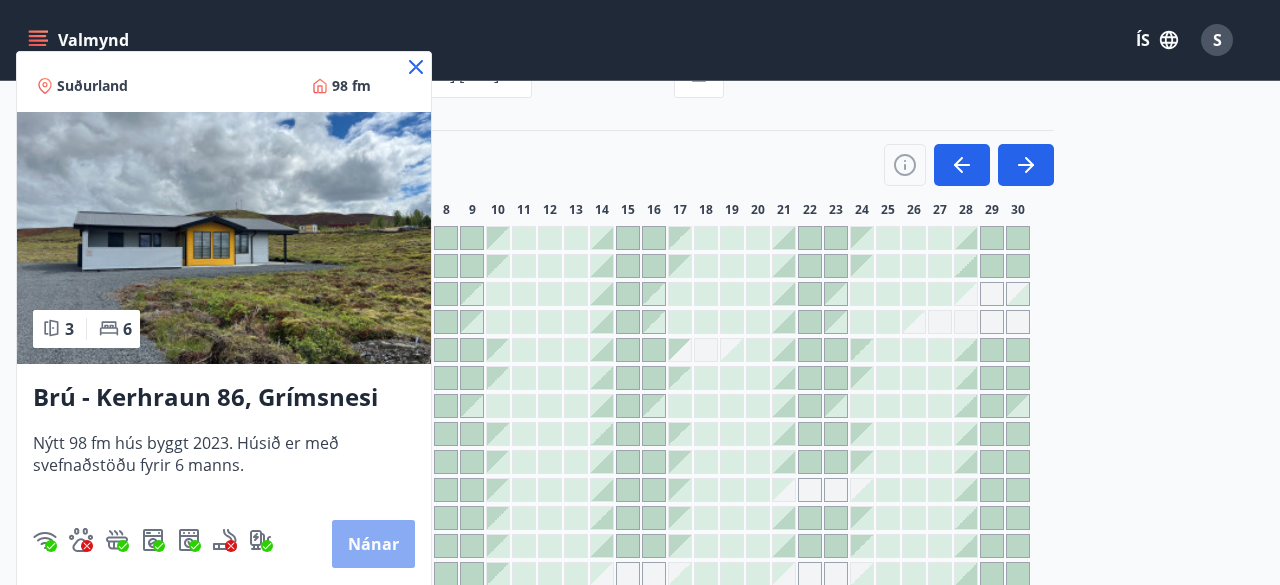 click on "Nánar" at bounding box center (373, 544) 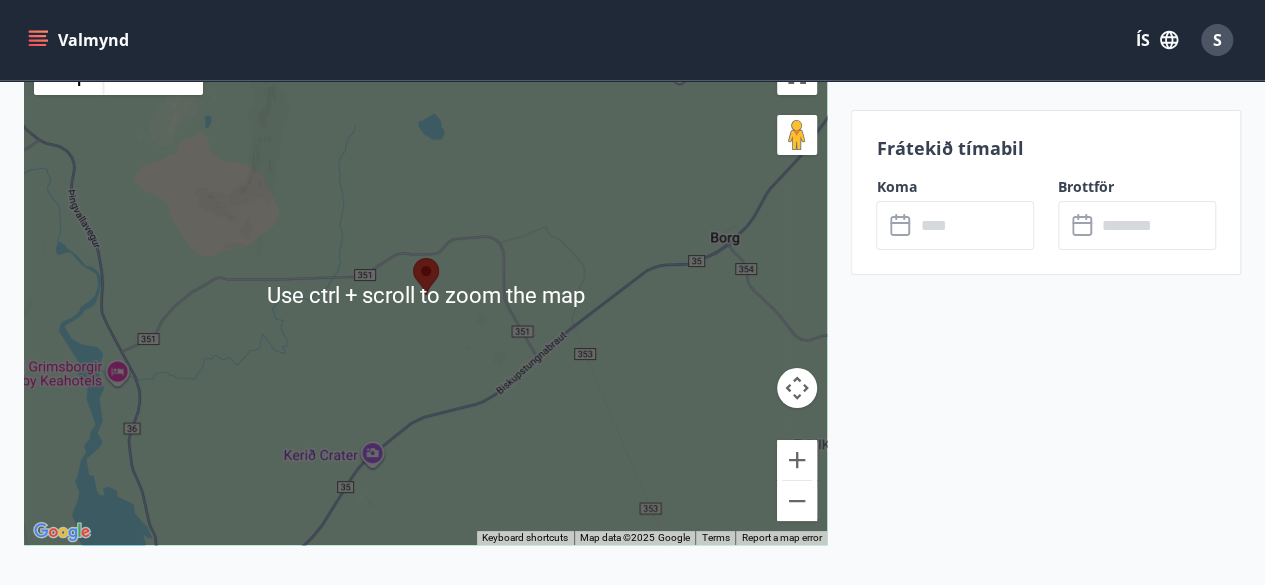 scroll, scrollTop: 3680, scrollLeft: 0, axis: vertical 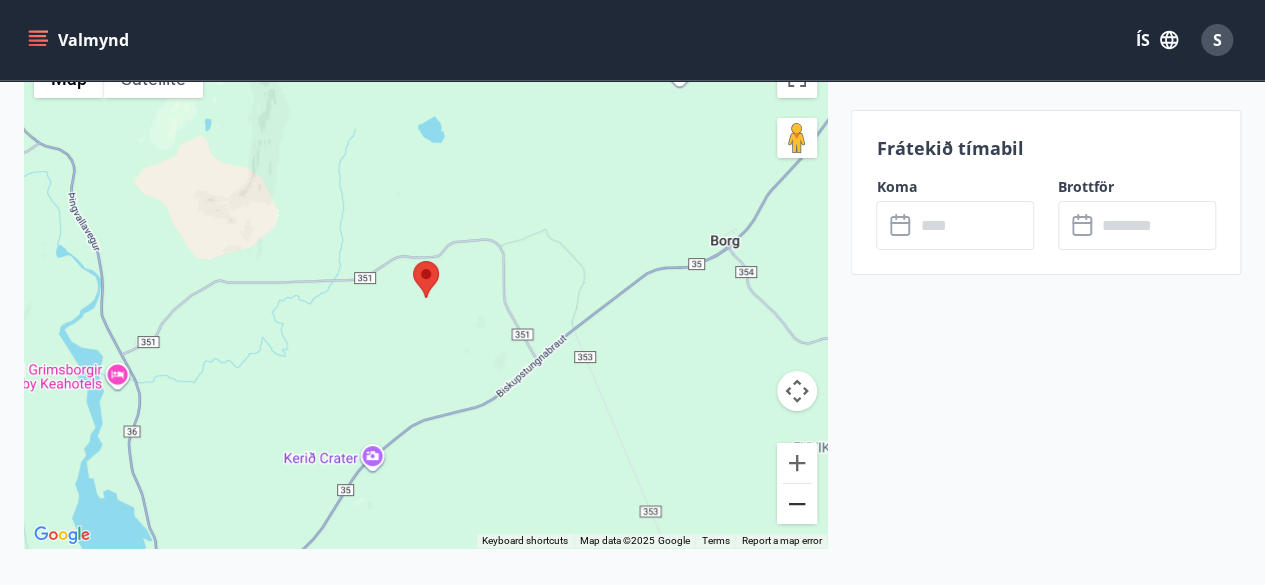 click at bounding box center (797, 504) 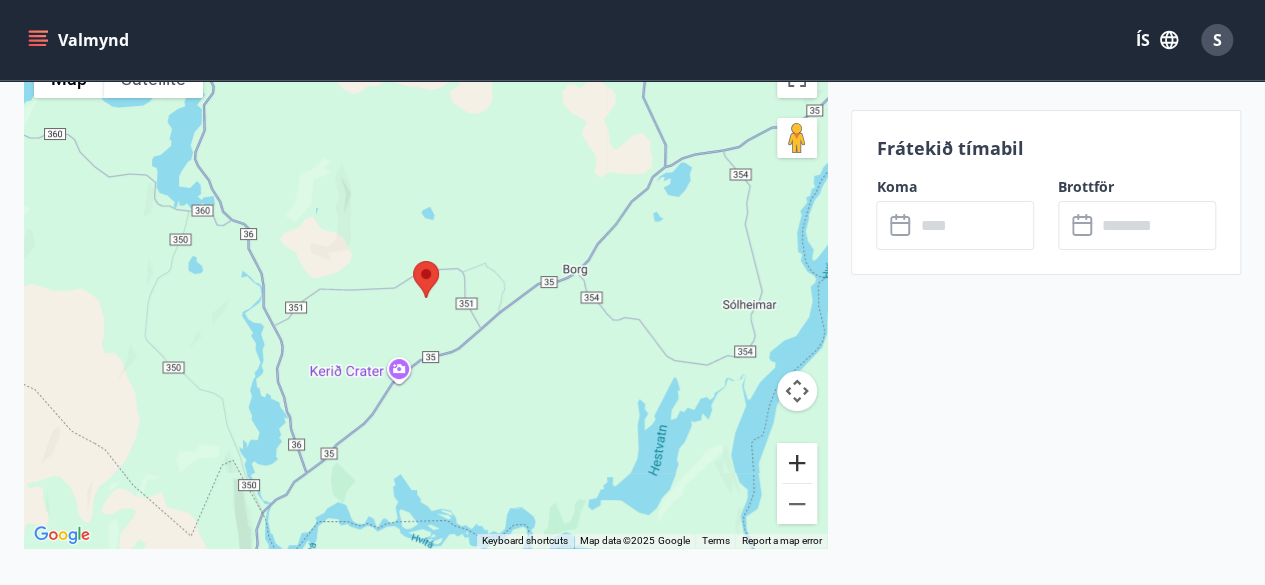 click at bounding box center (797, 463) 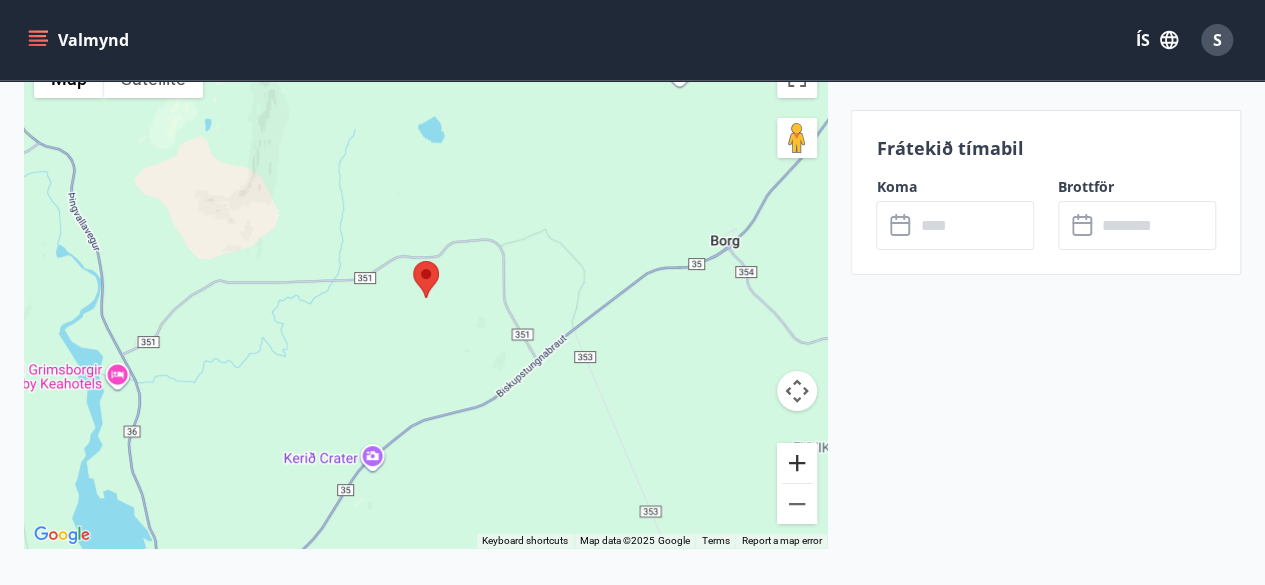 click at bounding box center [797, 463] 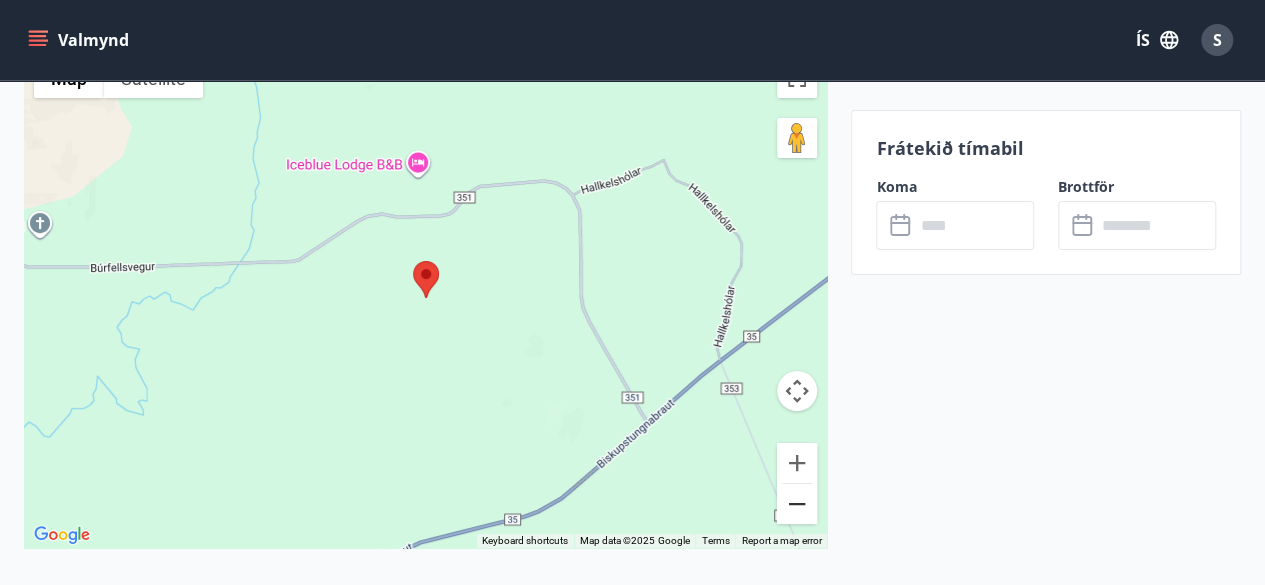 click at bounding box center [797, 504] 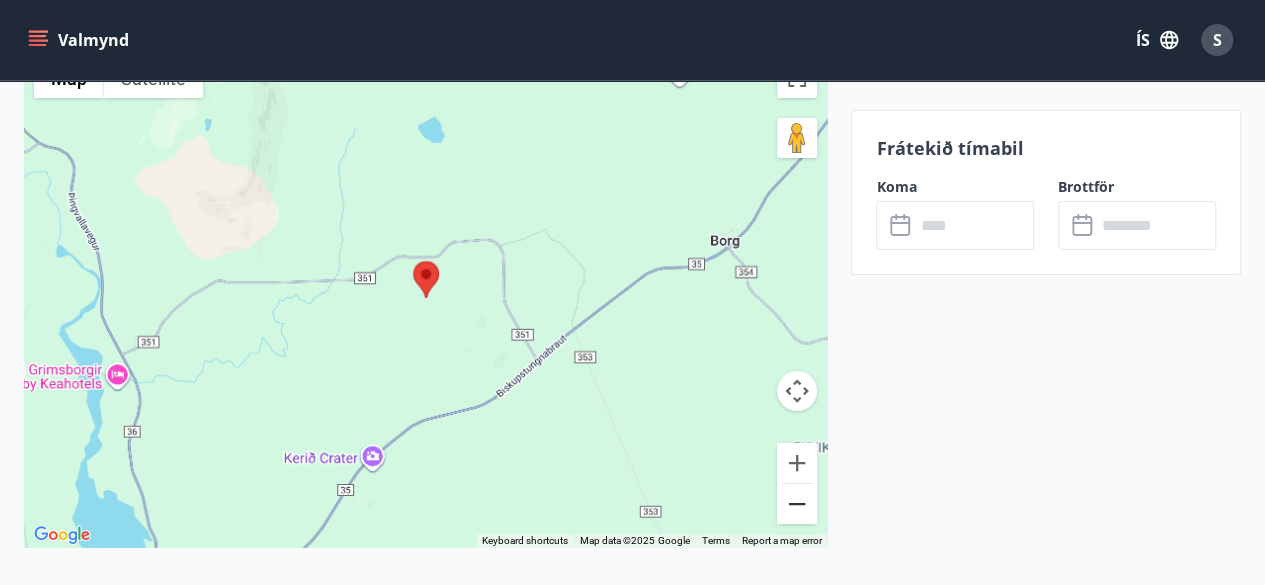 click at bounding box center [797, 504] 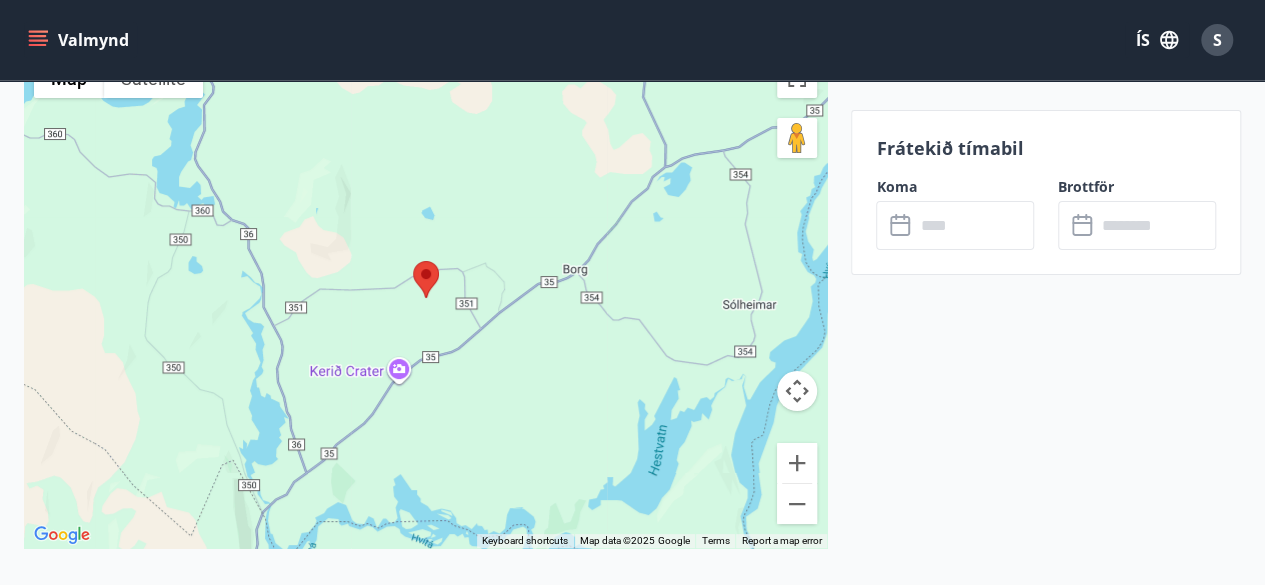 click on "Frátekið tímabil Koma ​ ​ Brottför ​ ​" at bounding box center [1046, -1162] 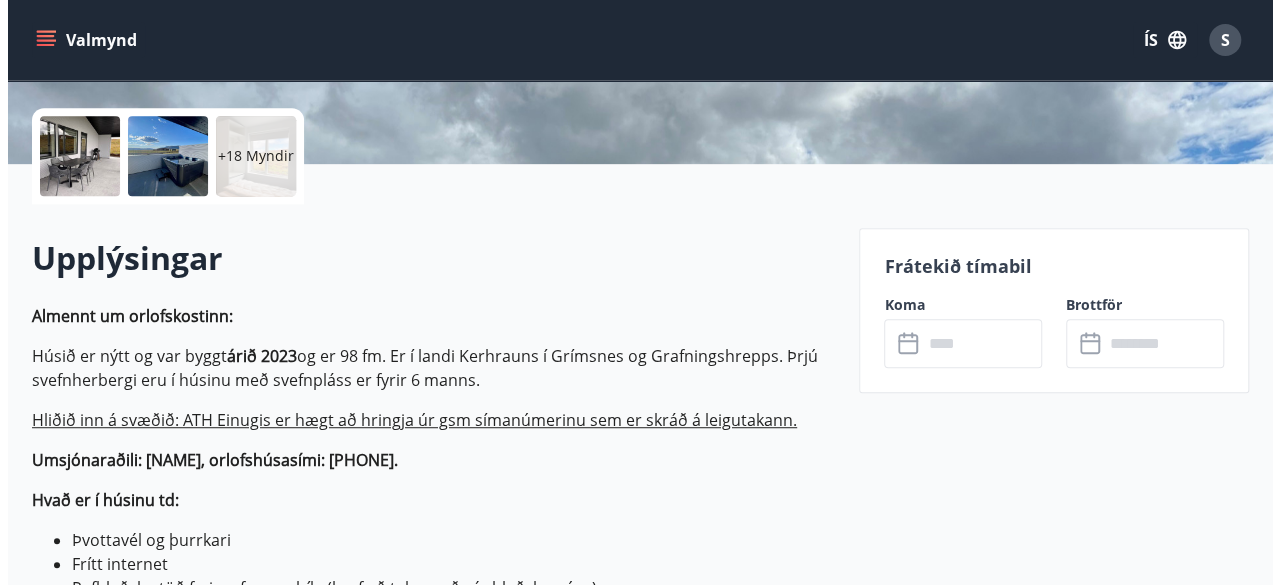 scroll, scrollTop: 437, scrollLeft: 0, axis: vertical 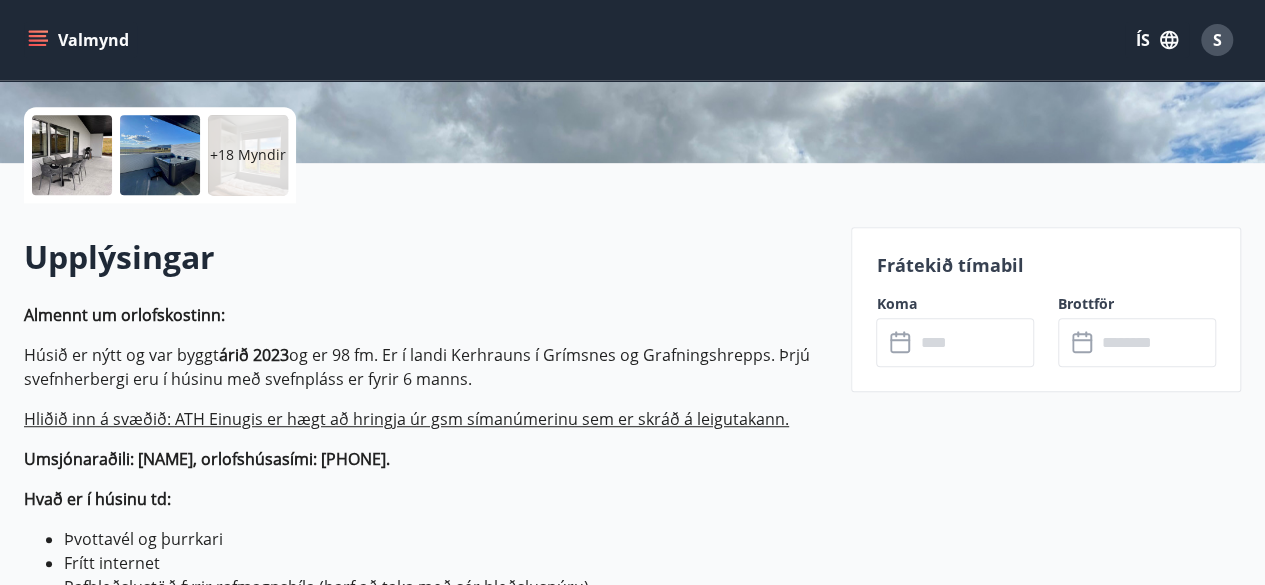 click on "+18 Myndir" at bounding box center [248, 155] 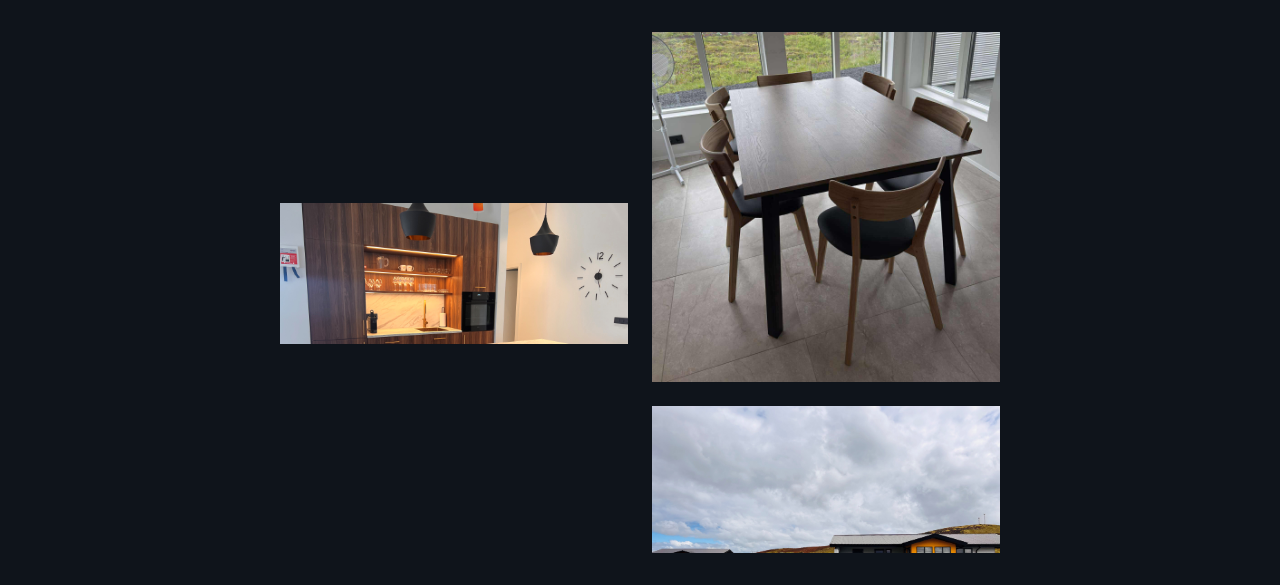 scroll, scrollTop: 4530, scrollLeft: 0, axis: vertical 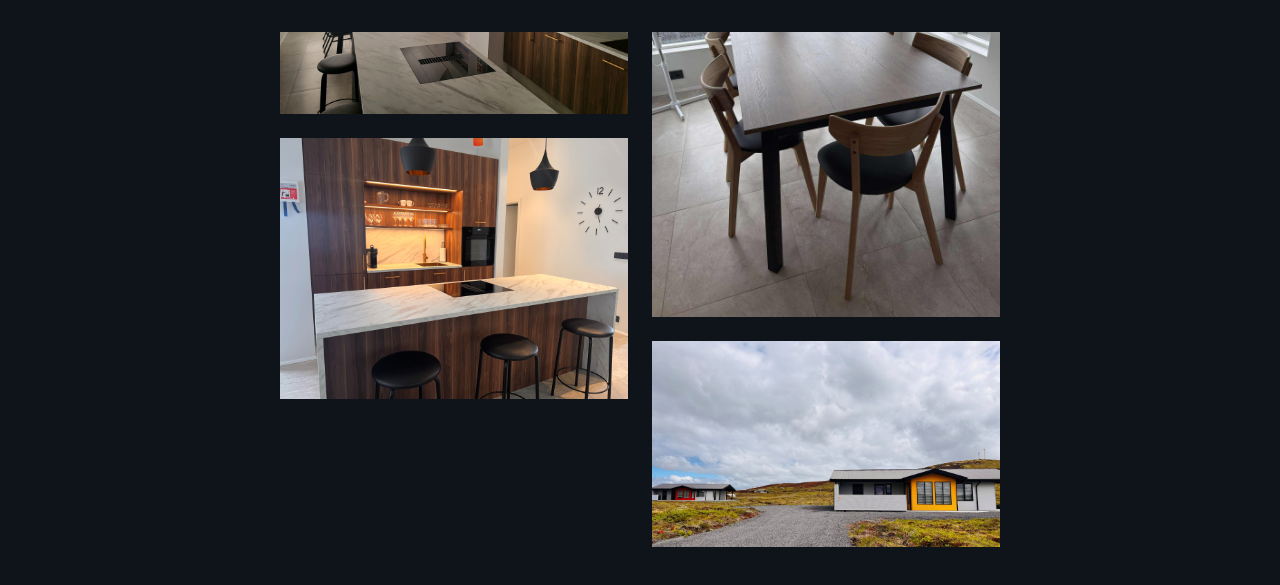 click on "24   Myndir" at bounding box center (640, 292) 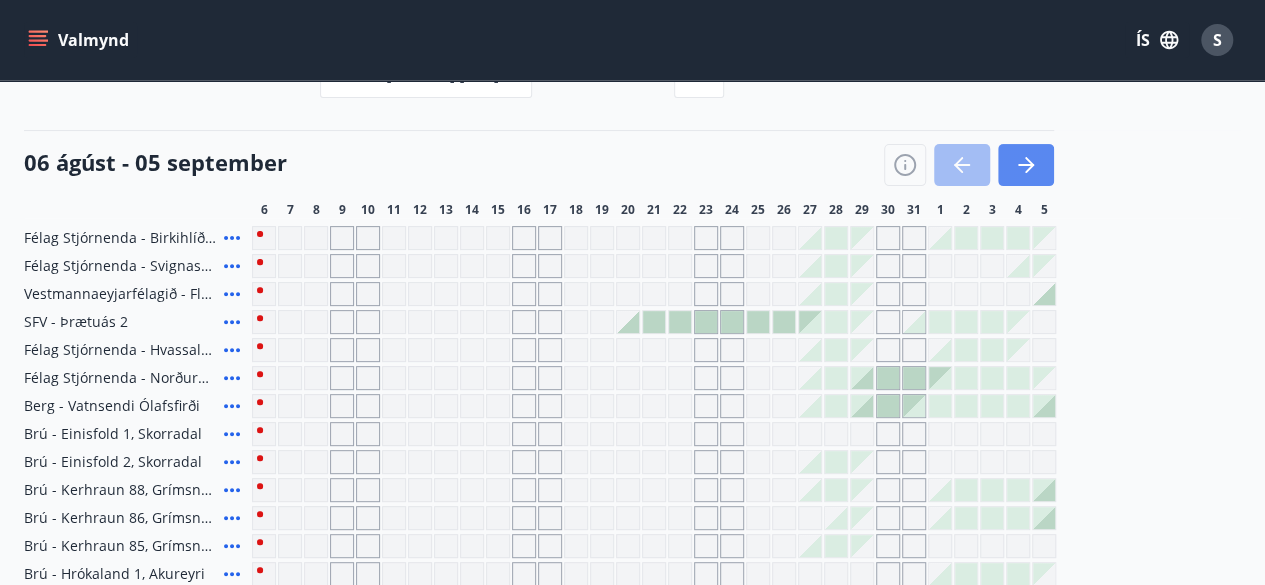 scroll, scrollTop: 0, scrollLeft: 0, axis: both 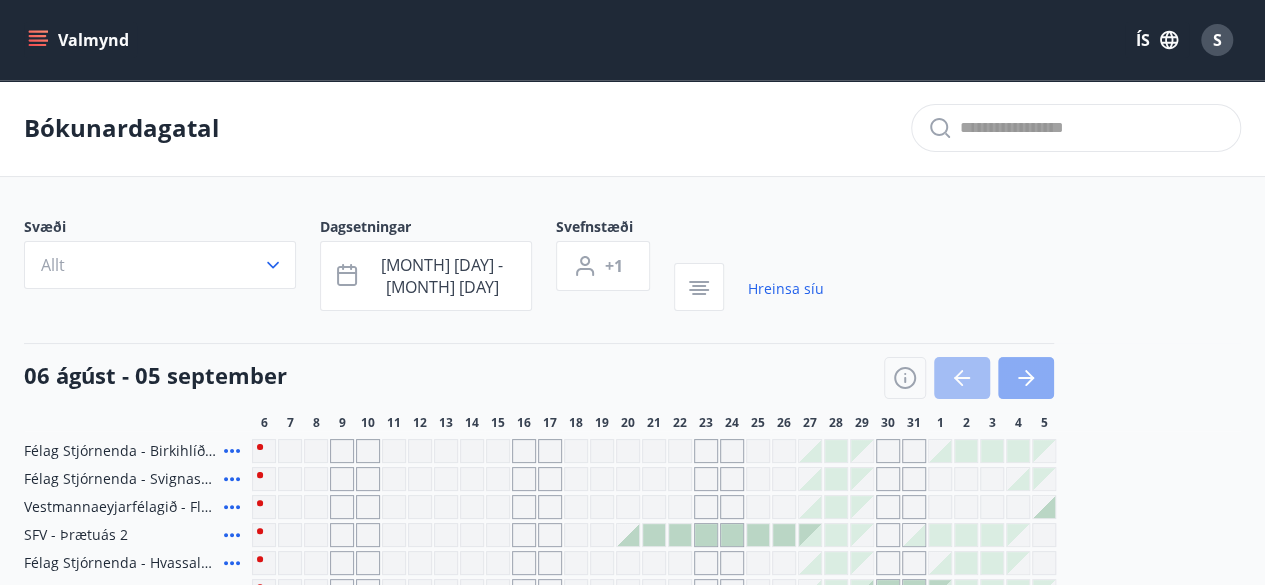 click 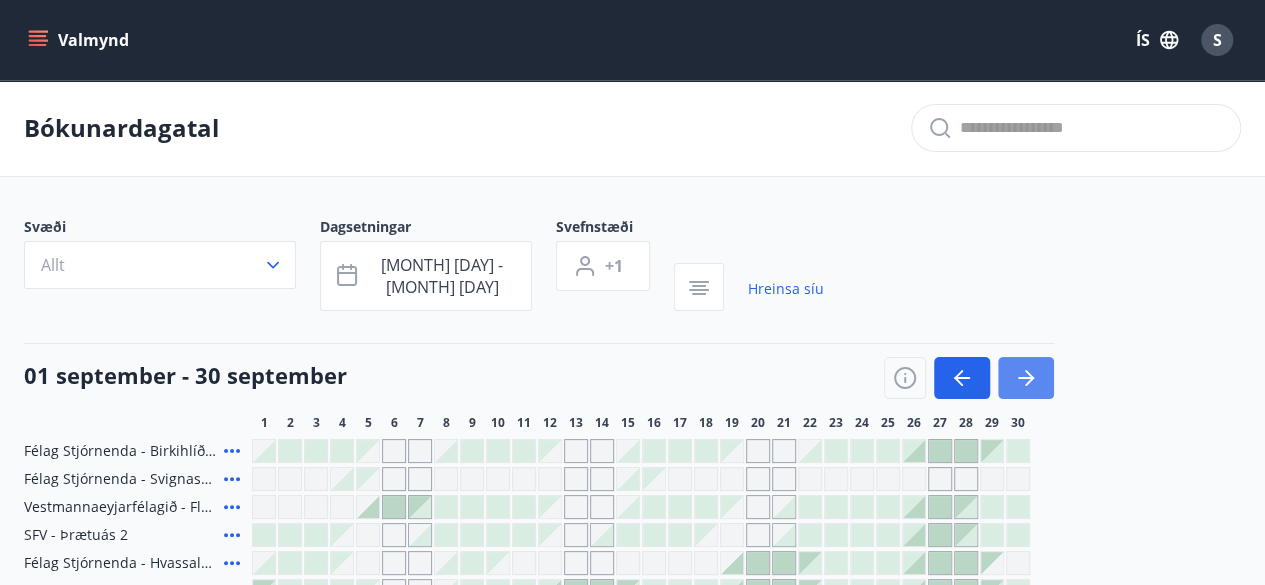 click 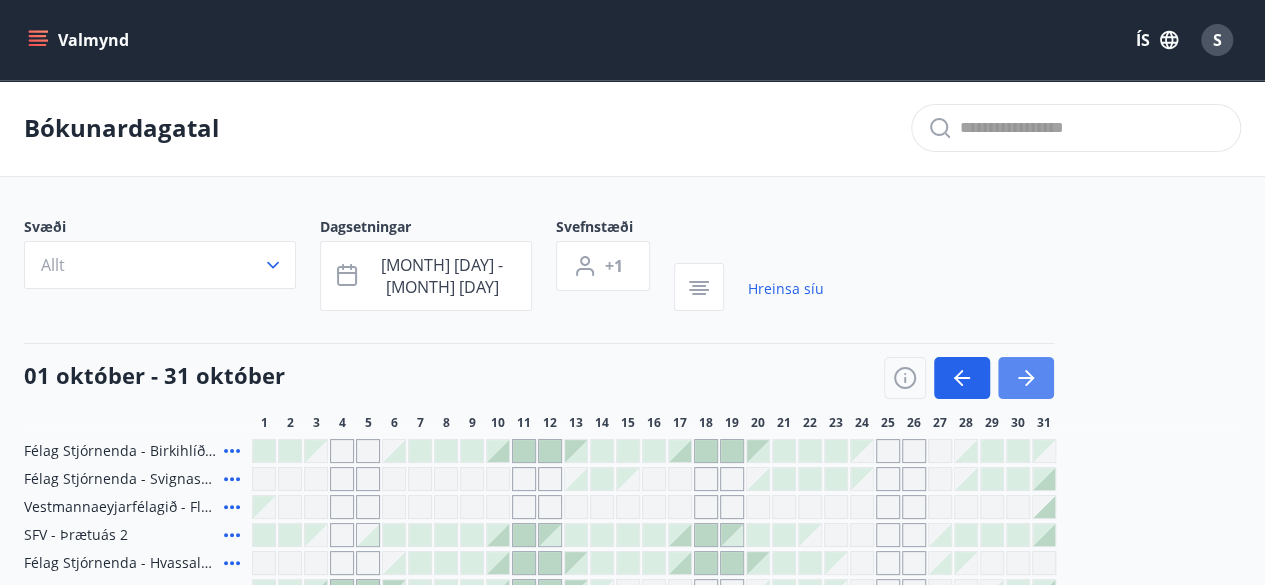 click 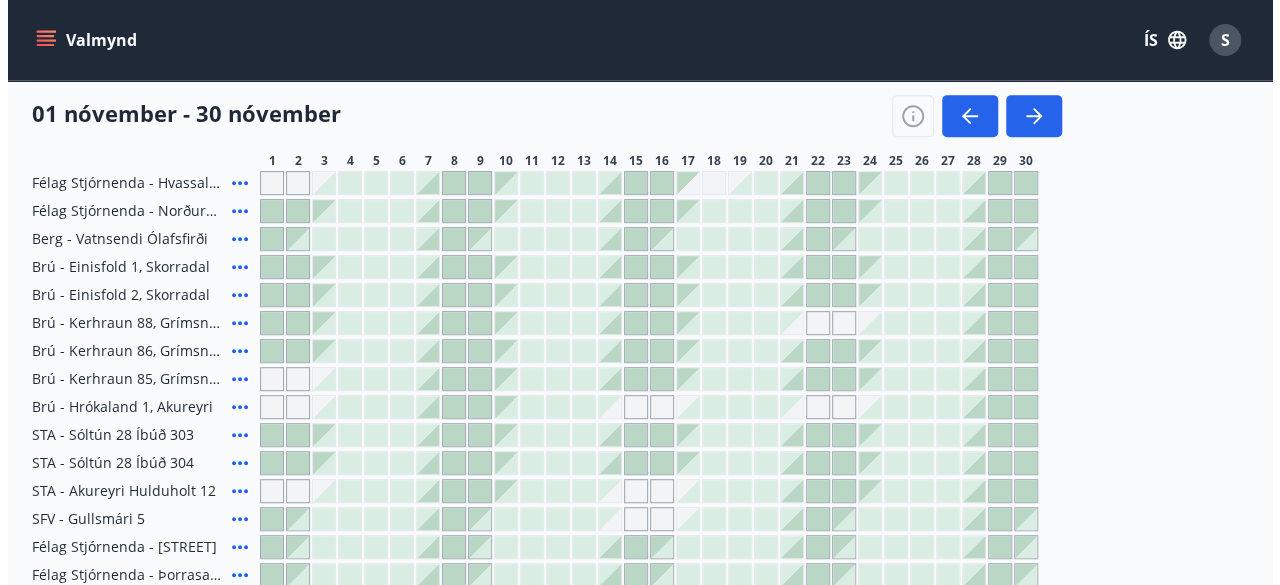 scroll, scrollTop: 389, scrollLeft: 0, axis: vertical 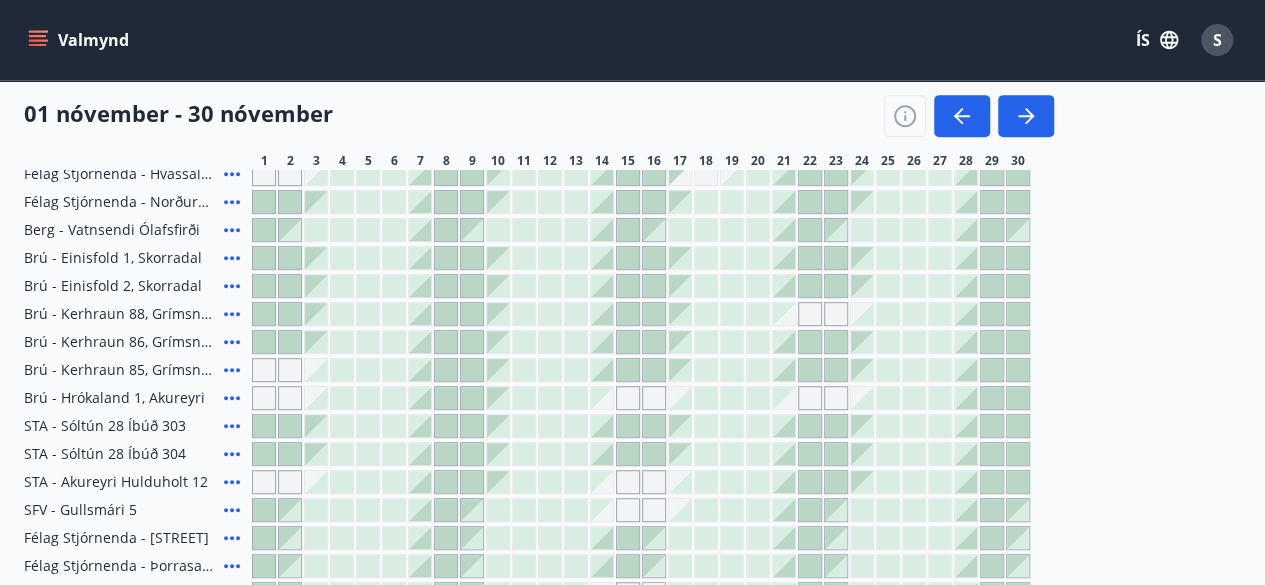 click 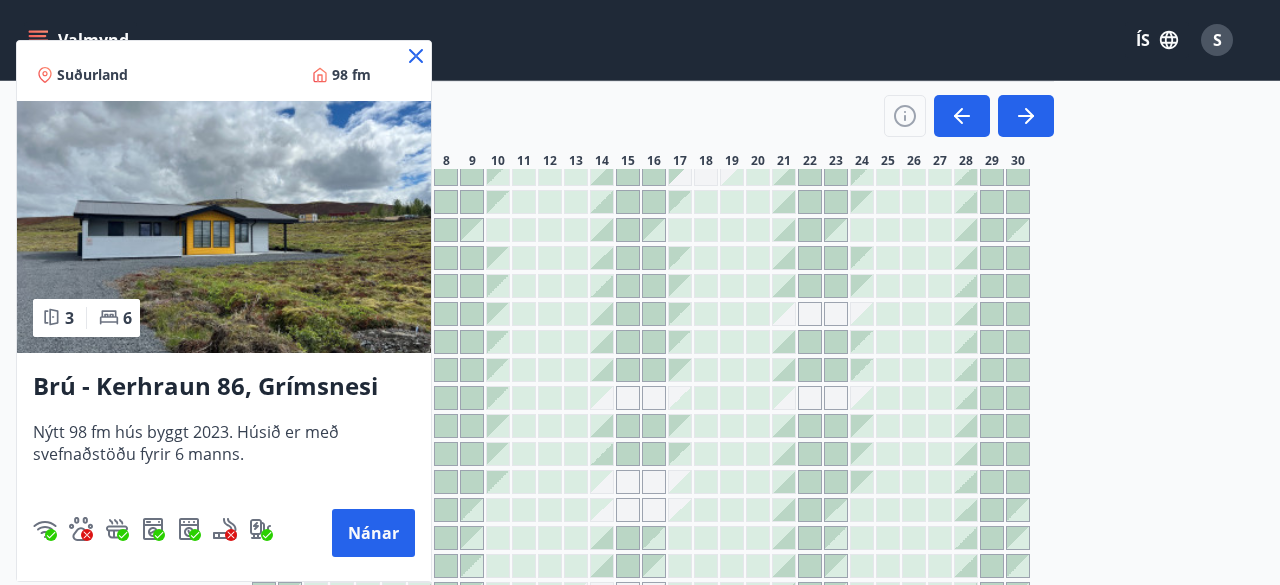 click 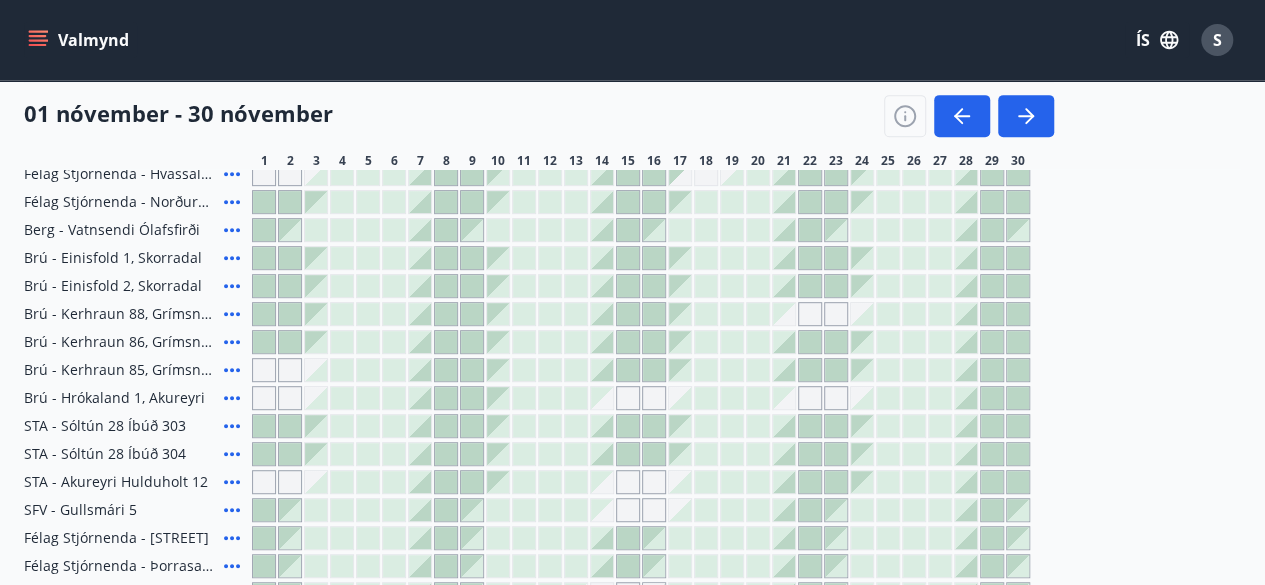 click 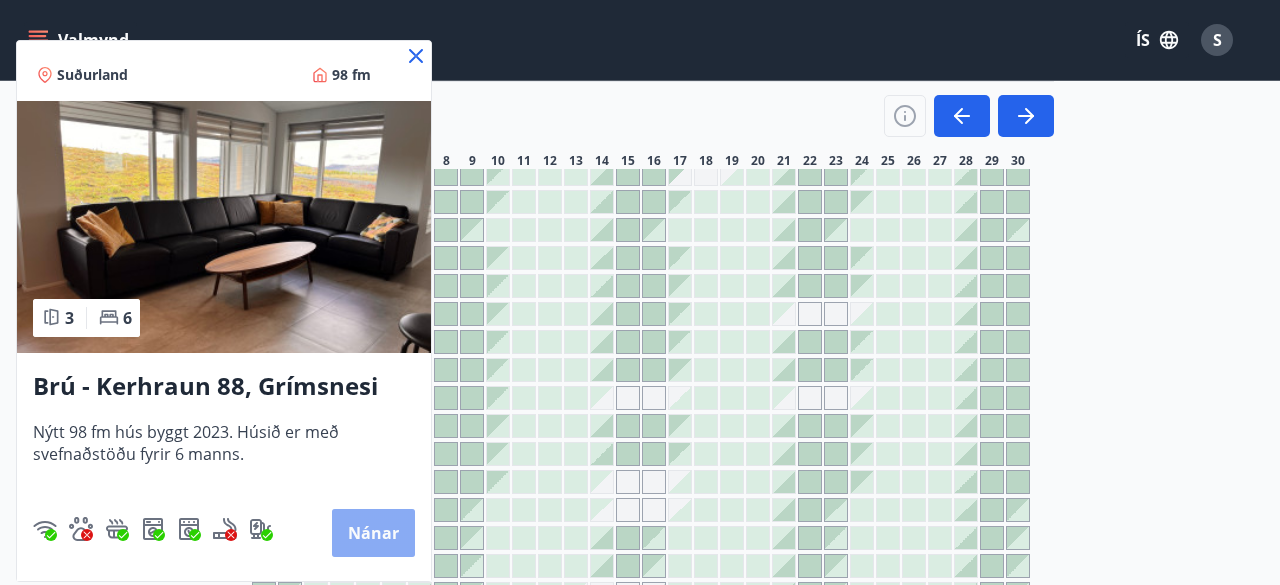 click on "Nánar" at bounding box center (373, 533) 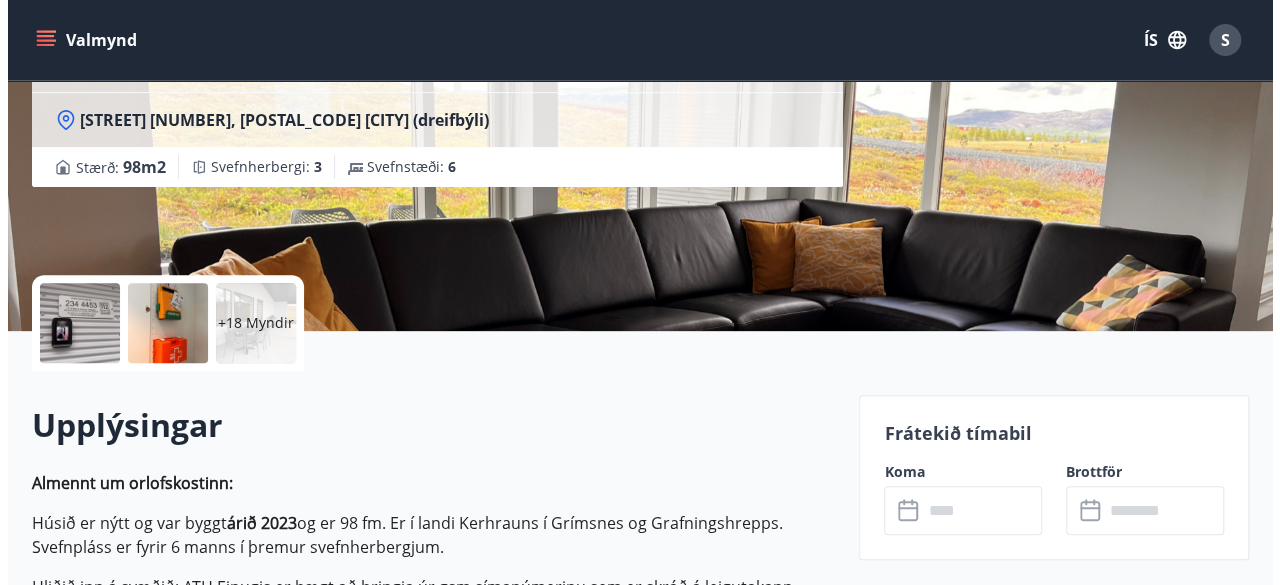 scroll, scrollTop: 280, scrollLeft: 0, axis: vertical 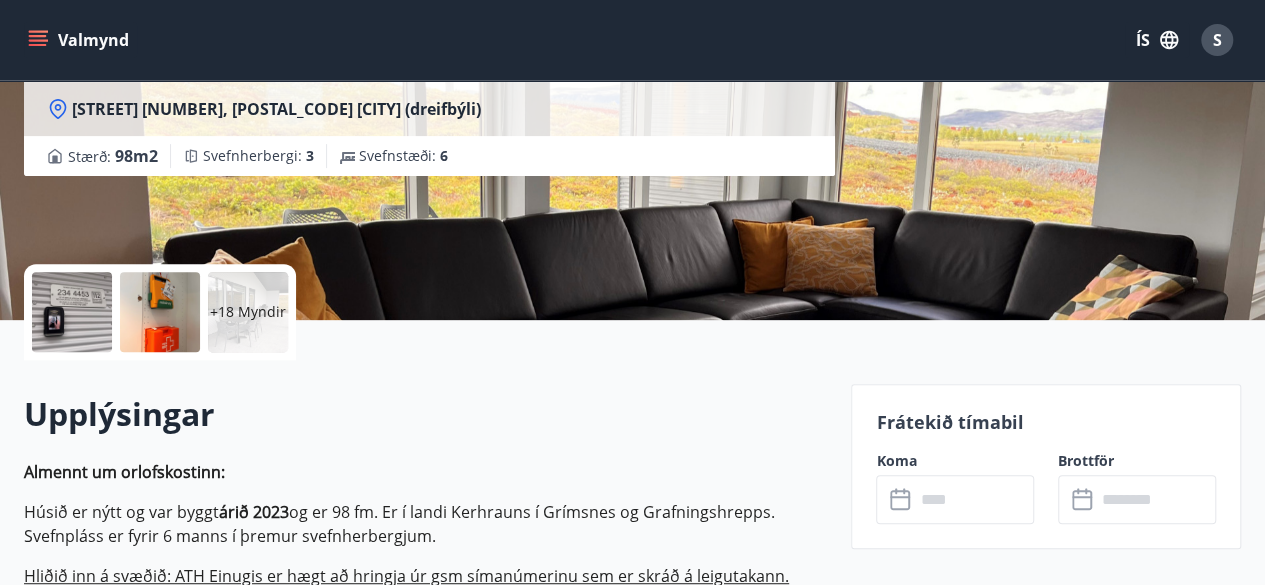 click on "+18 Myndir" at bounding box center [248, 312] 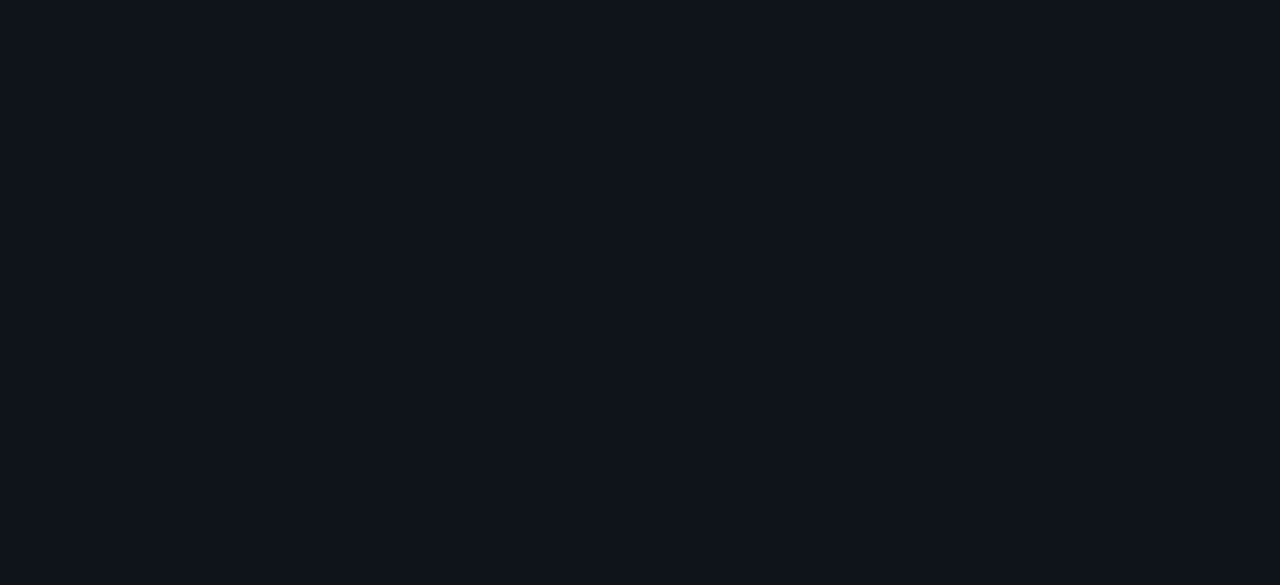 scroll, scrollTop: 4990, scrollLeft: 0, axis: vertical 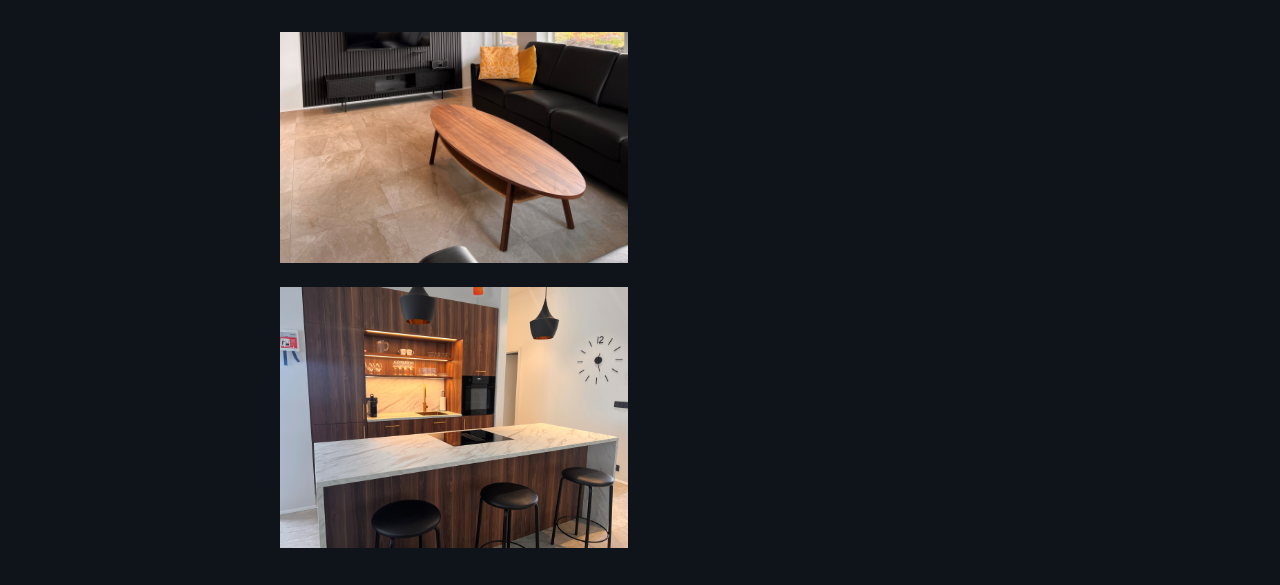 click on "24   Myndir" at bounding box center (640, 292) 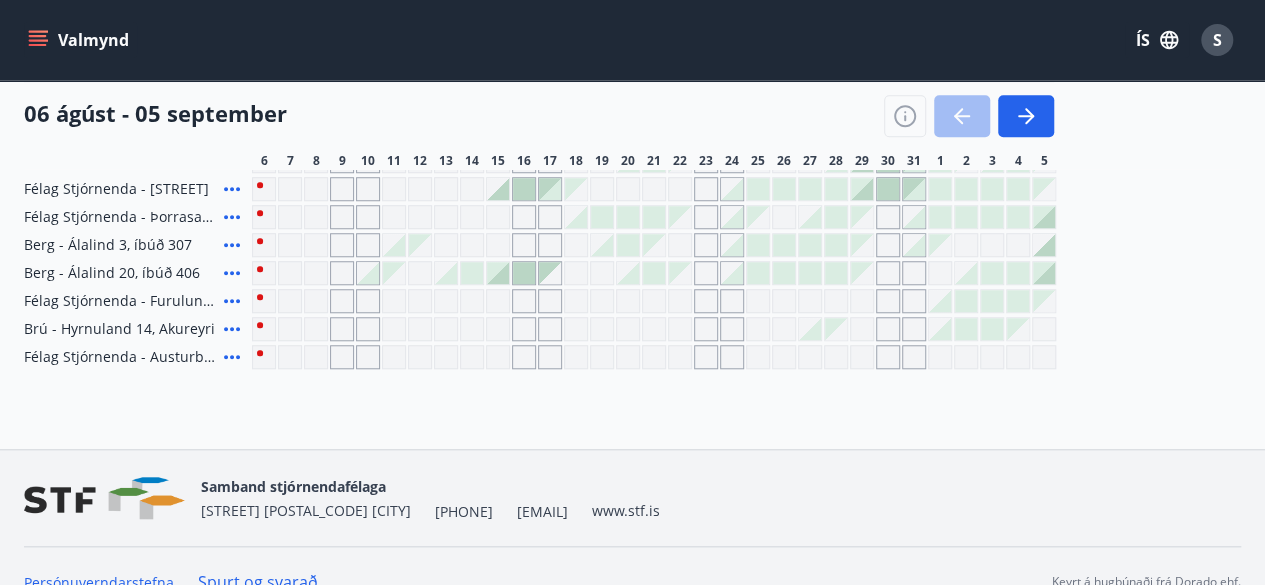 scroll, scrollTop: 748, scrollLeft: 0, axis: vertical 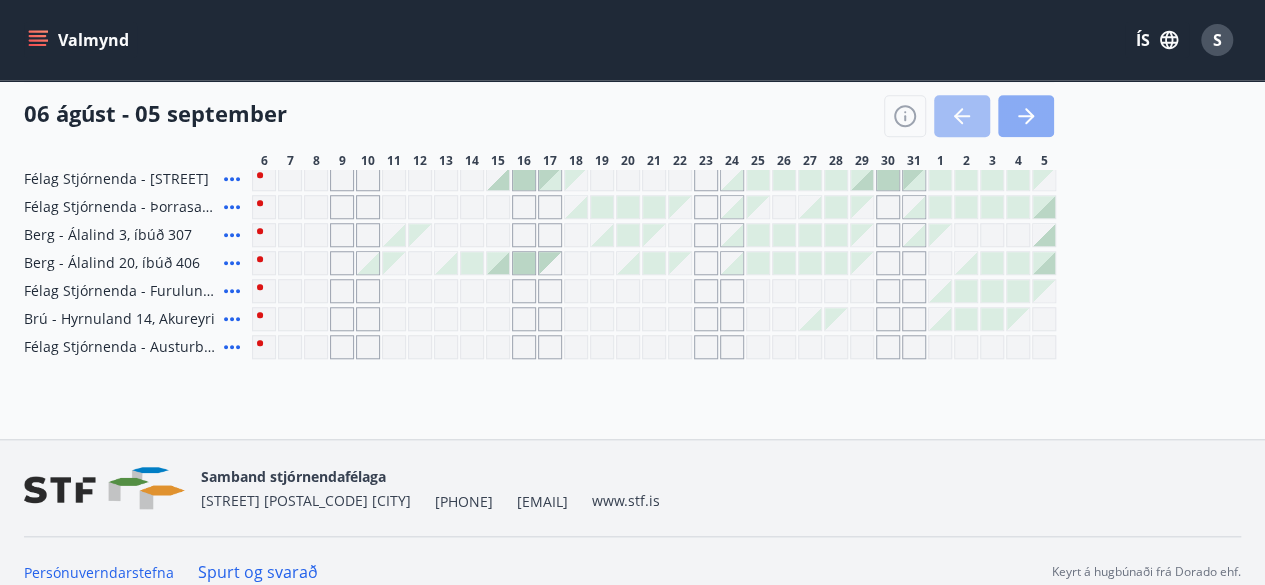 click 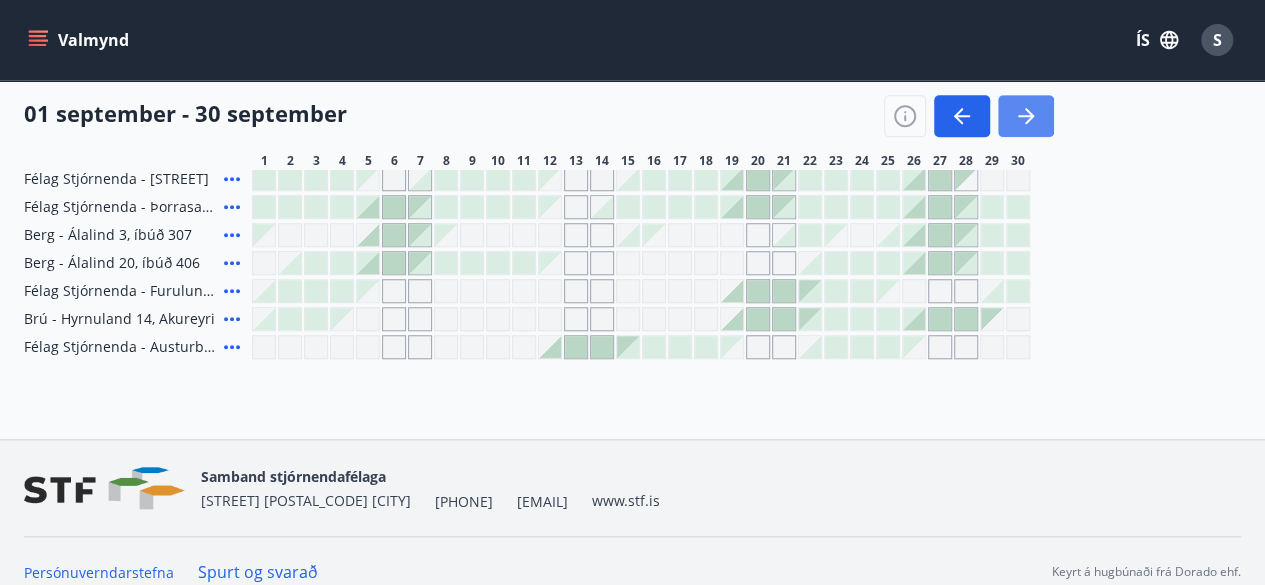 click 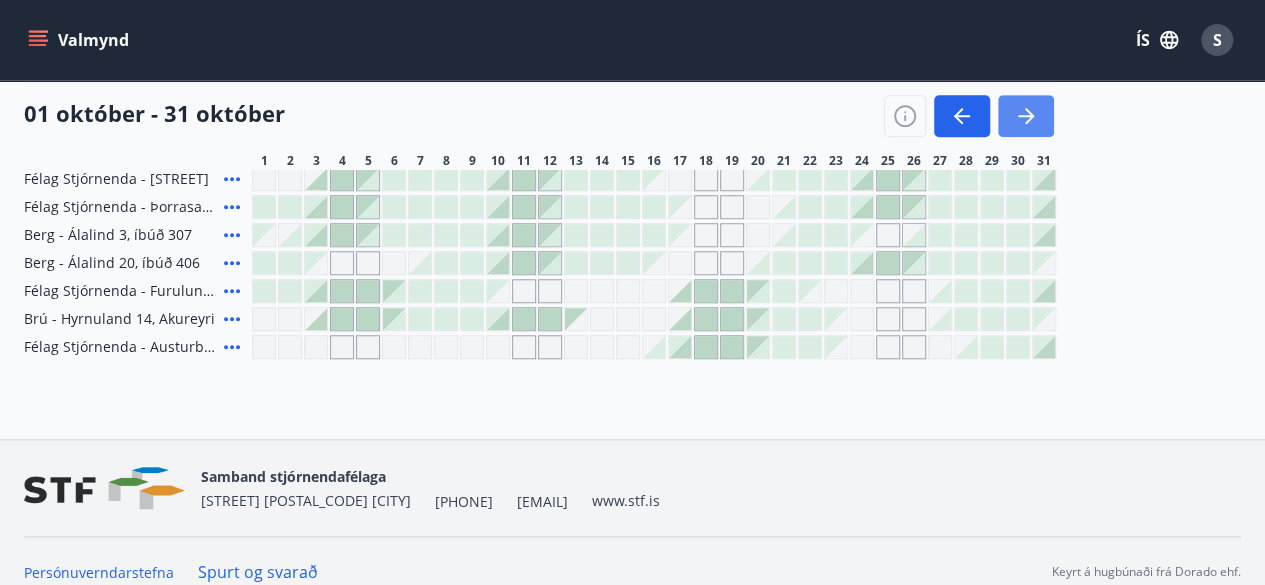 click 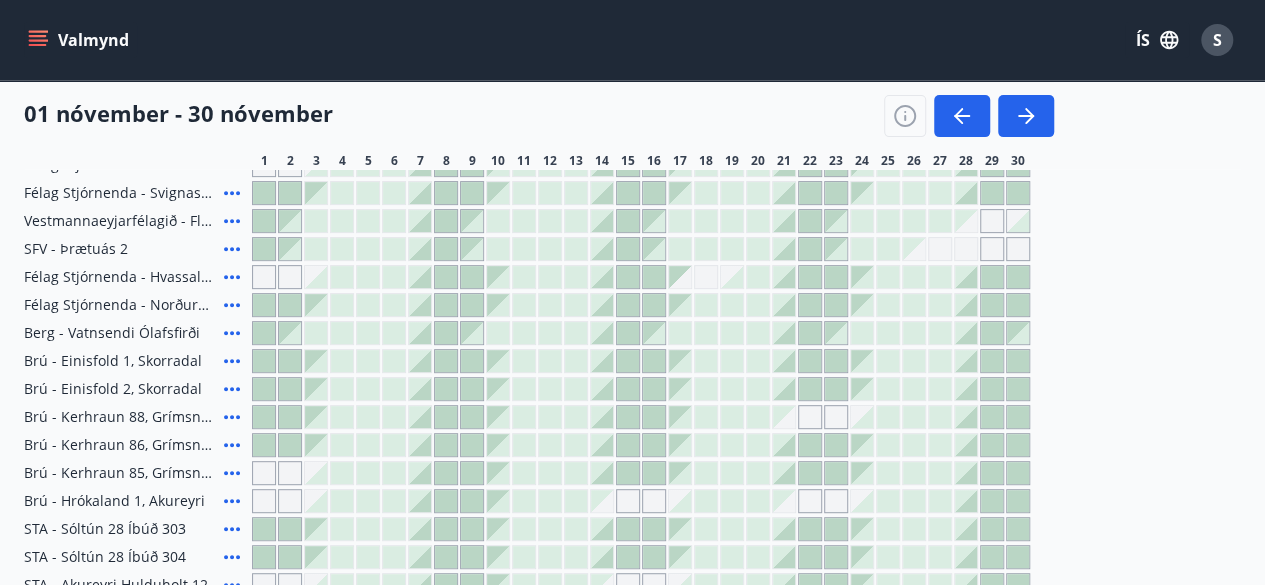 scroll, scrollTop: 306, scrollLeft: 0, axis: vertical 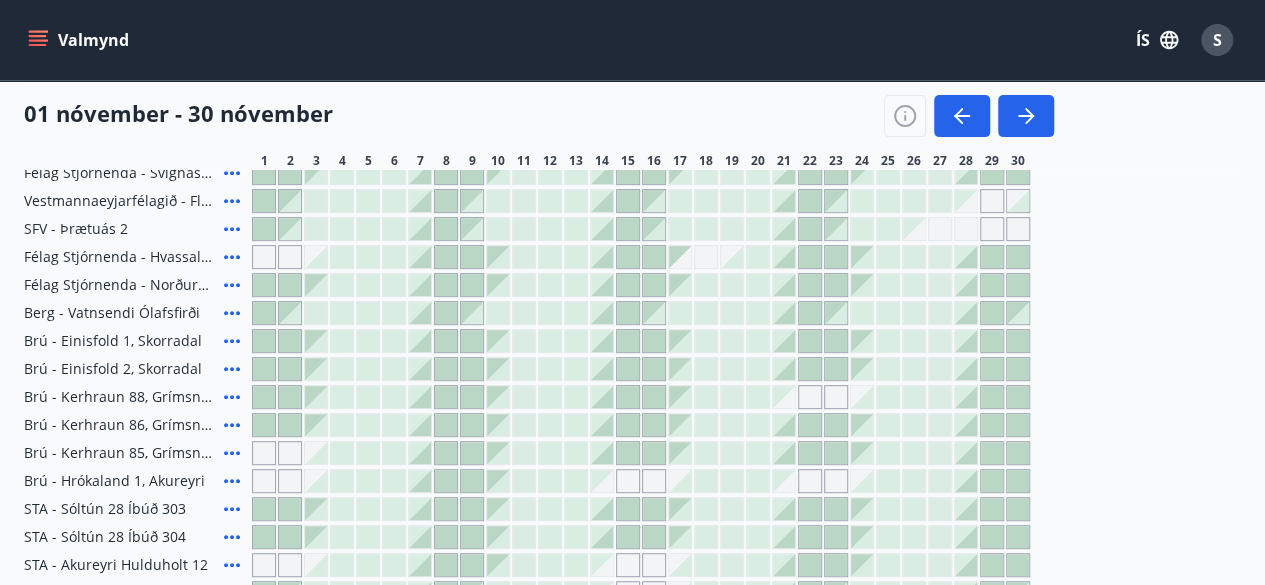 click 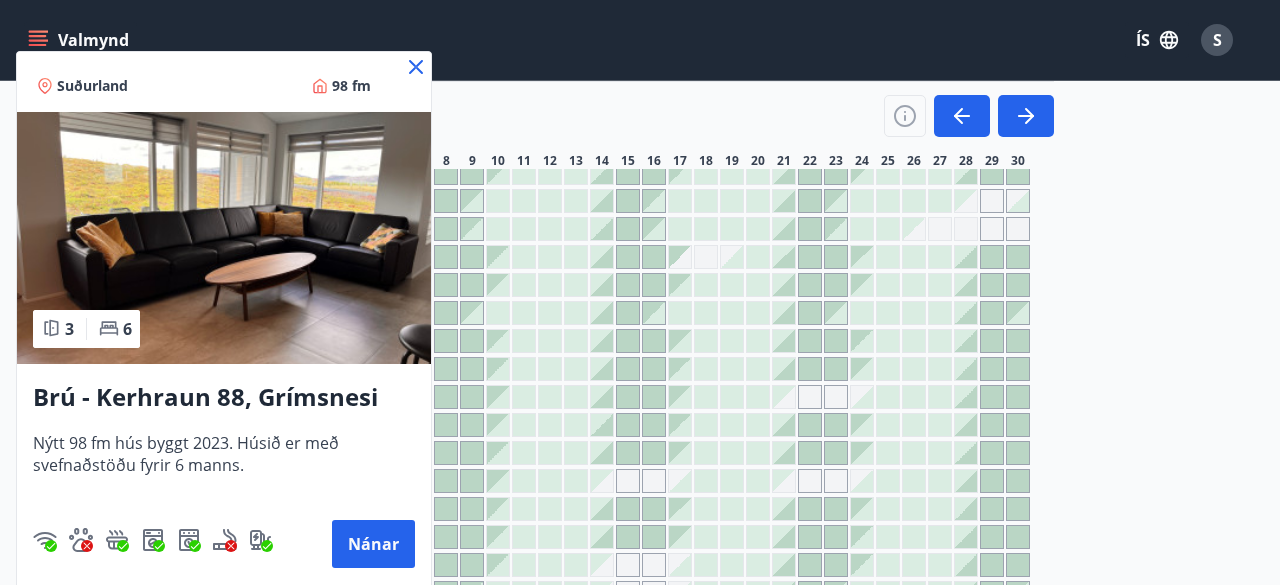 click on "Suðurland 98   fm" at bounding box center [224, 82] 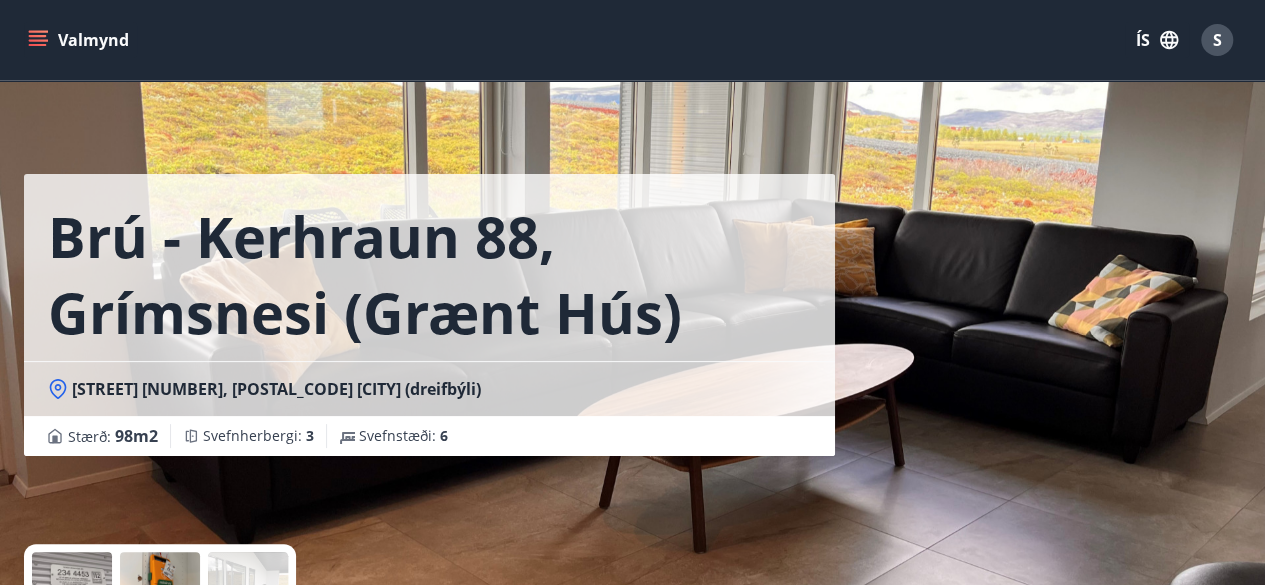 scroll, scrollTop: 489, scrollLeft: 0, axis: vertical 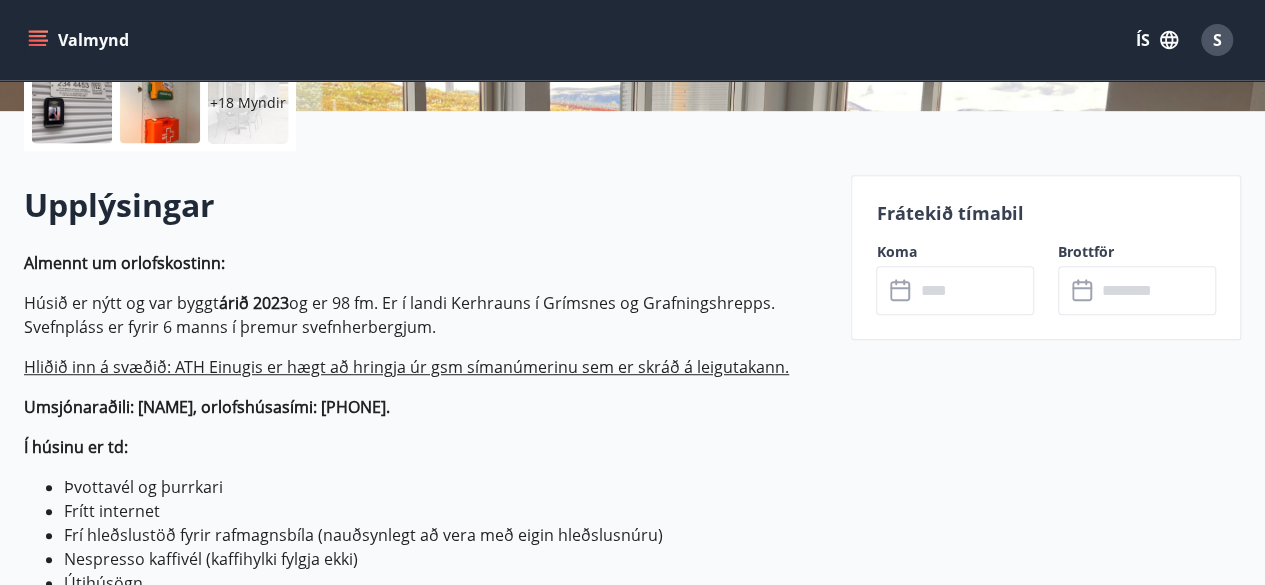 click at bounding box center [974, 290] 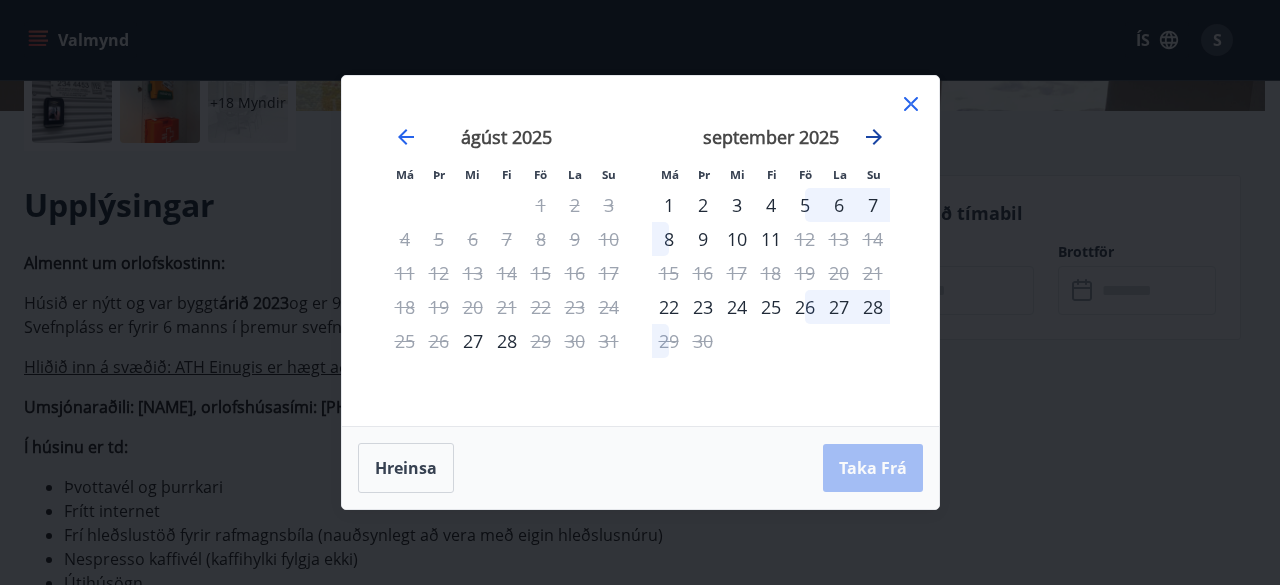 click 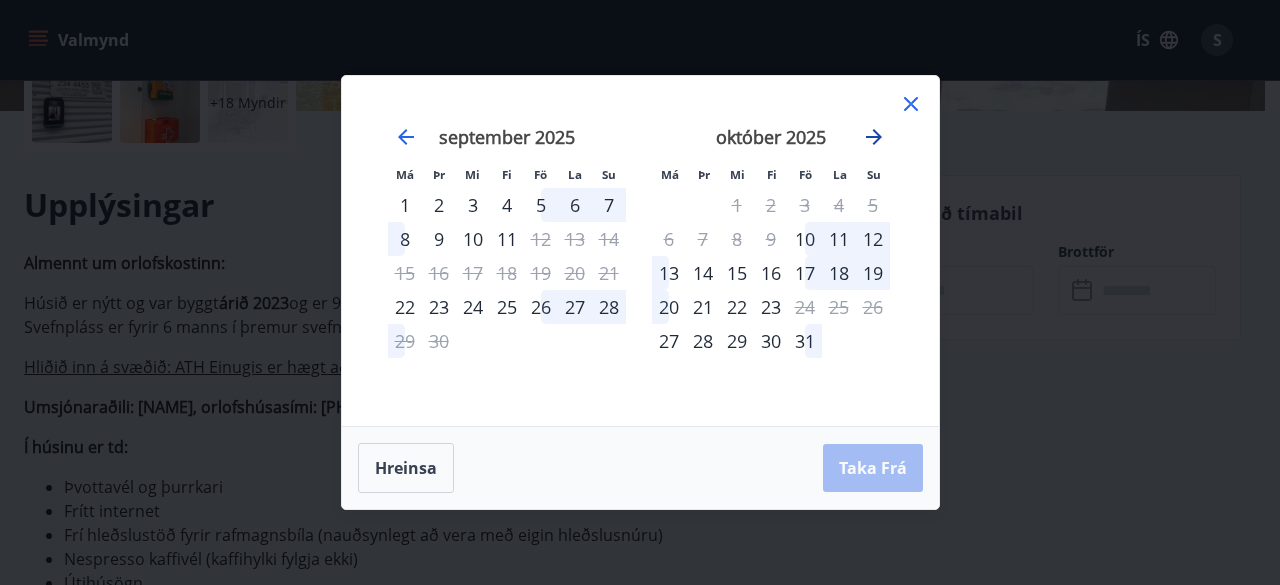 click 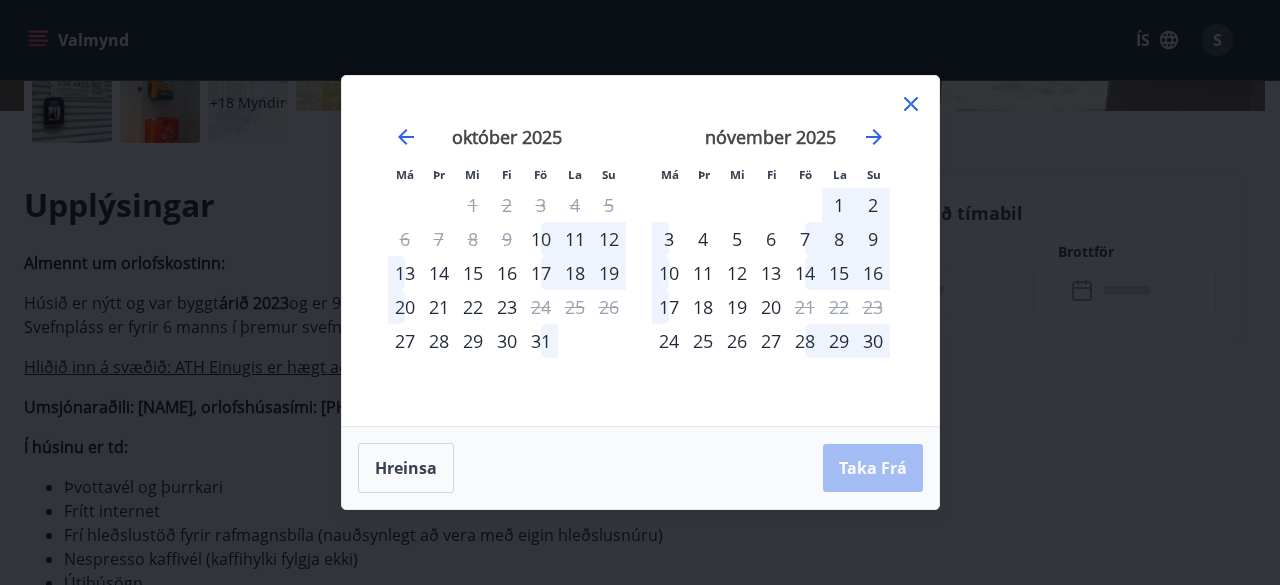 click on "31" at bounding box center [541, 341] 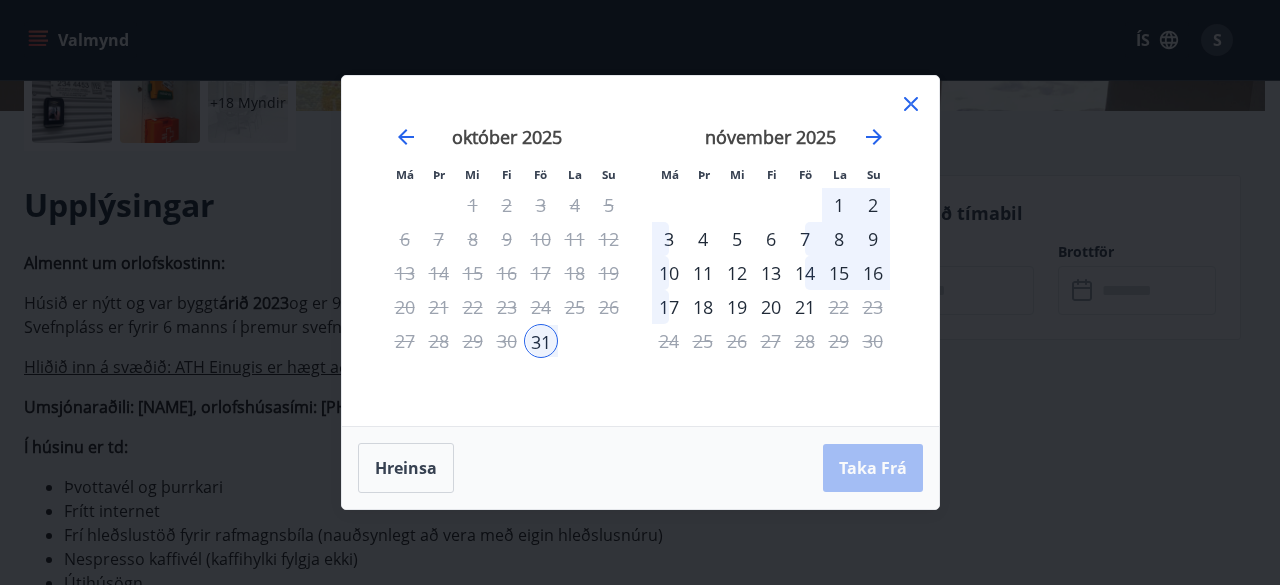 click on "2" at bounding box center [873, 205] 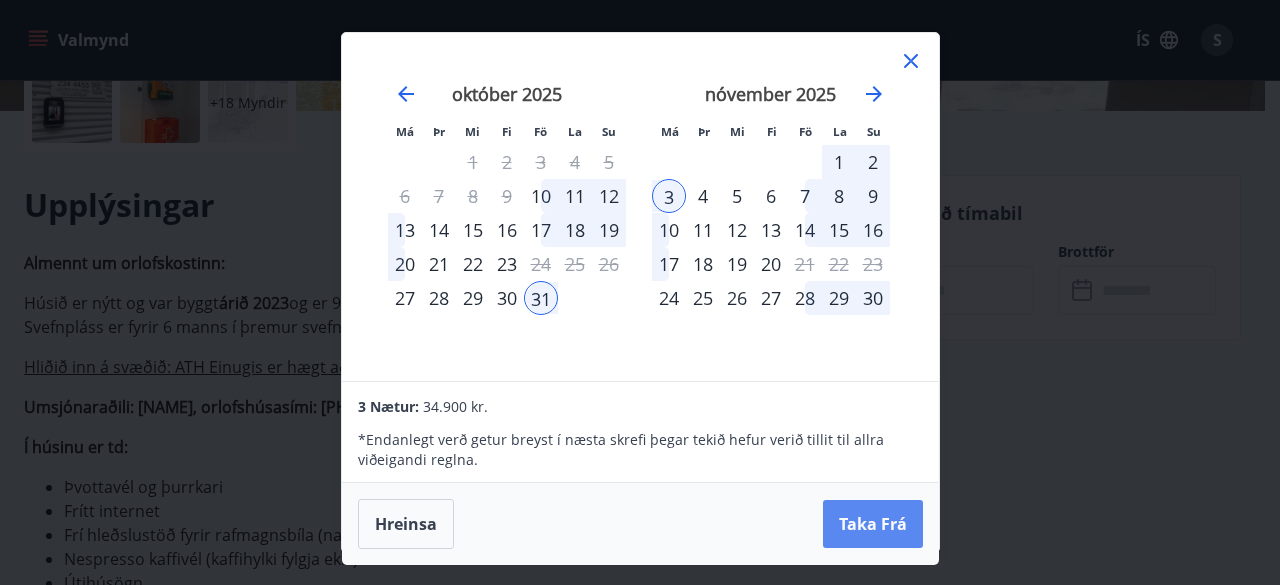 click on "Taka Frá" at bounding box center (873, 524) 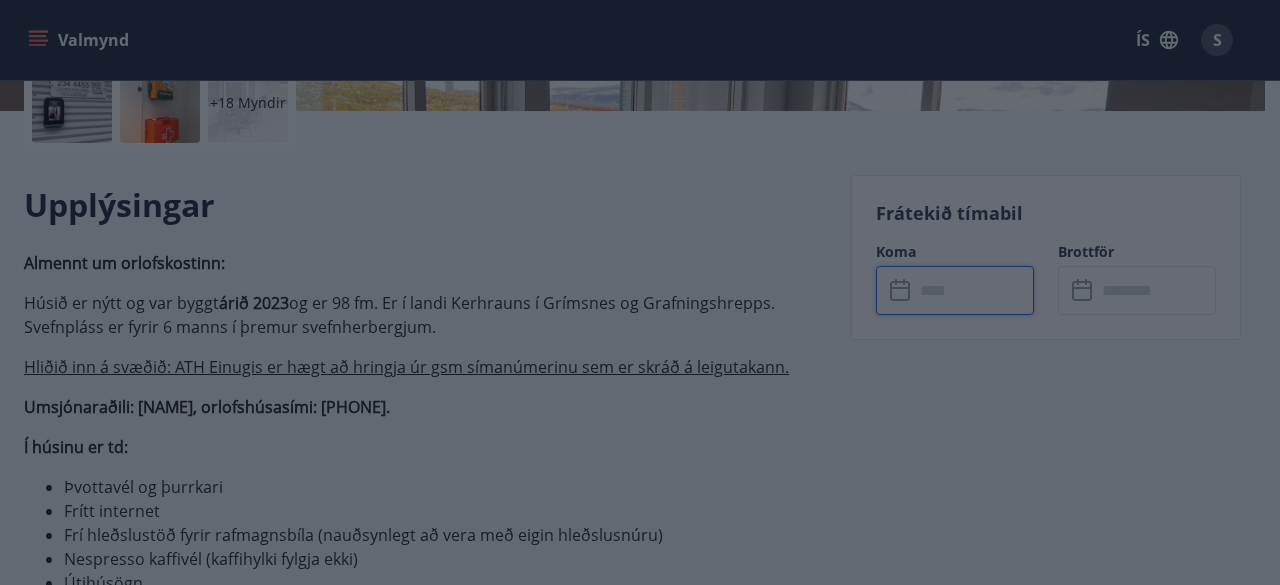 type on "******" 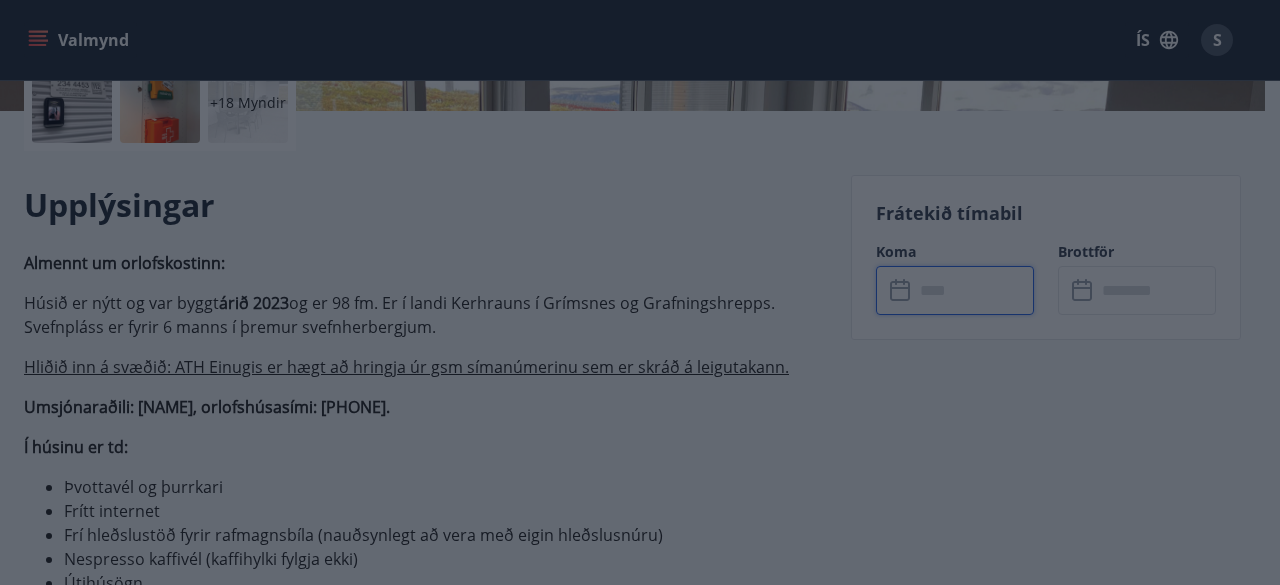 type on "******" 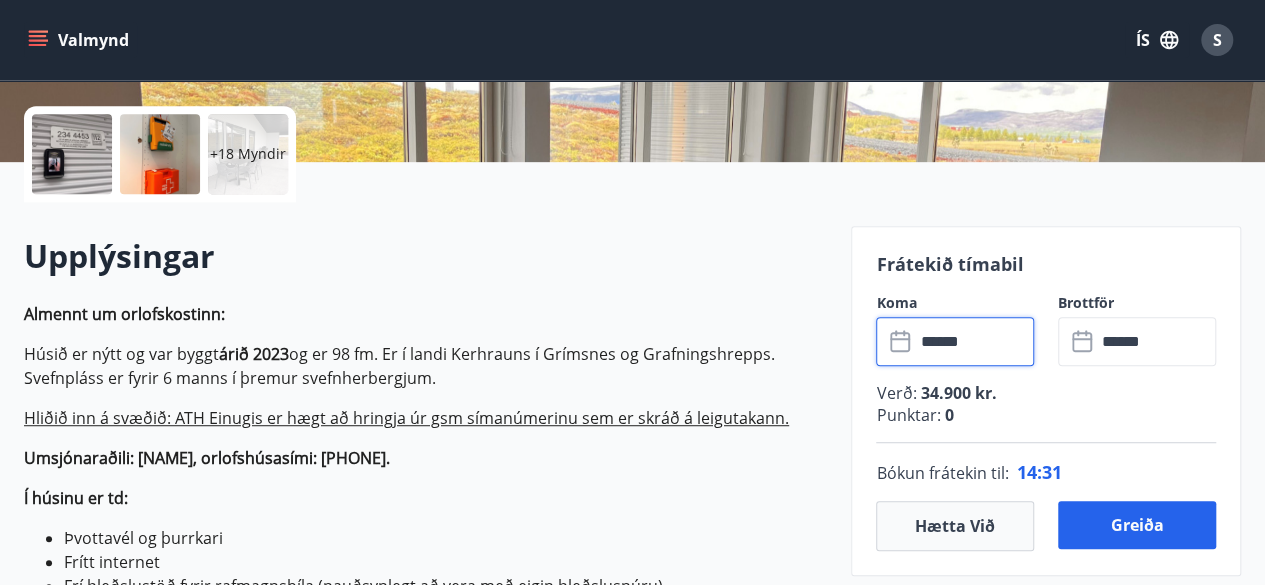 scroll, scrollTop: 439, scrollLeft: 0, axis: vertical 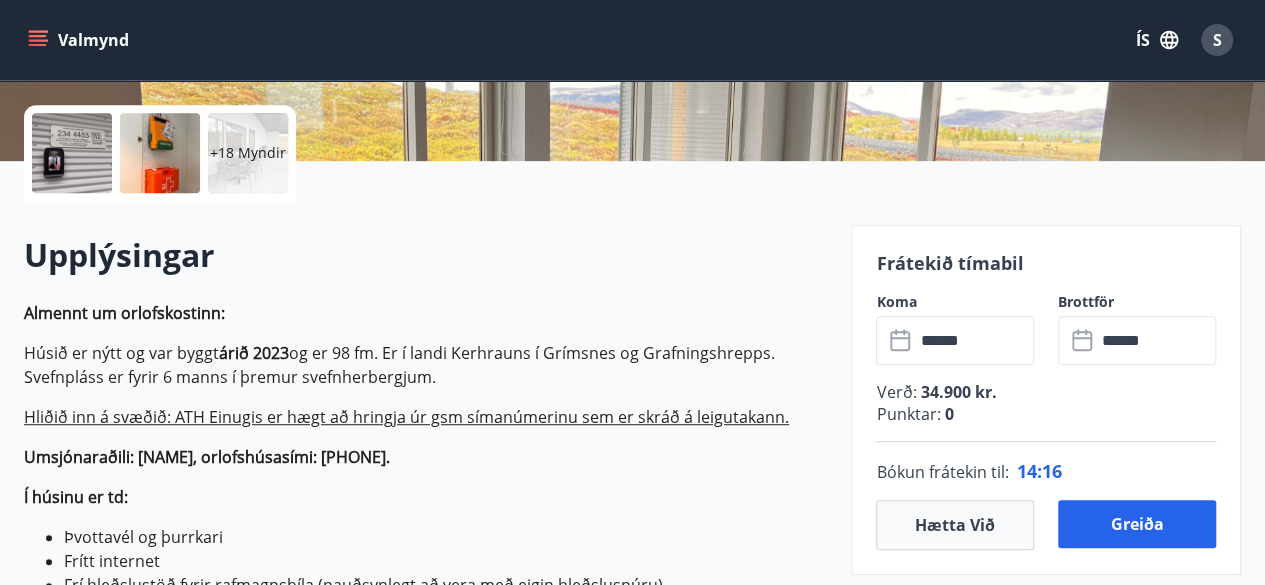 click on "Umsjónaraðili: Haraldur, orlofshúsasími: 537-8453." at bounding box center [425, 457] 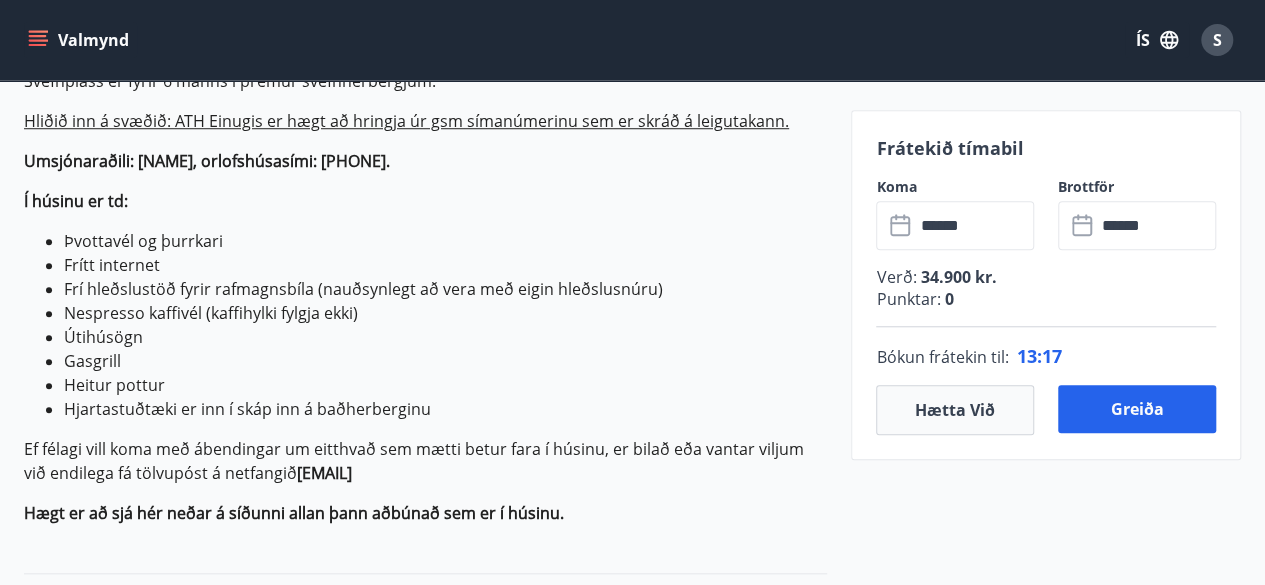 scroll, scrollTop: 733, scrollLeft: 0, axis: vertical 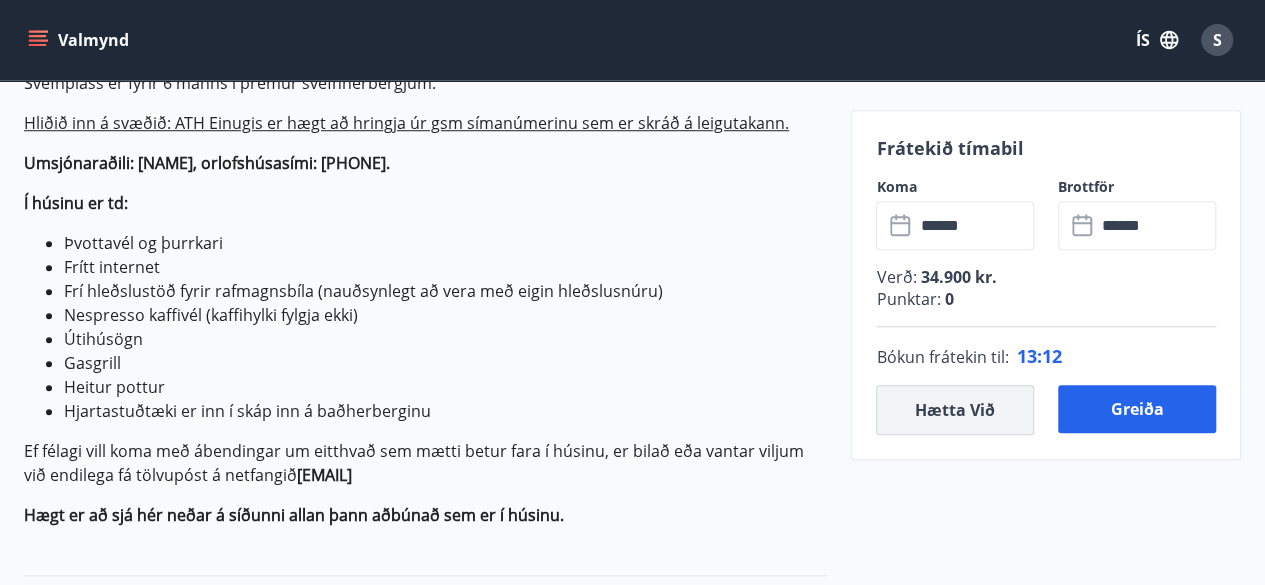 click on "Hætta við" at bounding box center [955, 410] 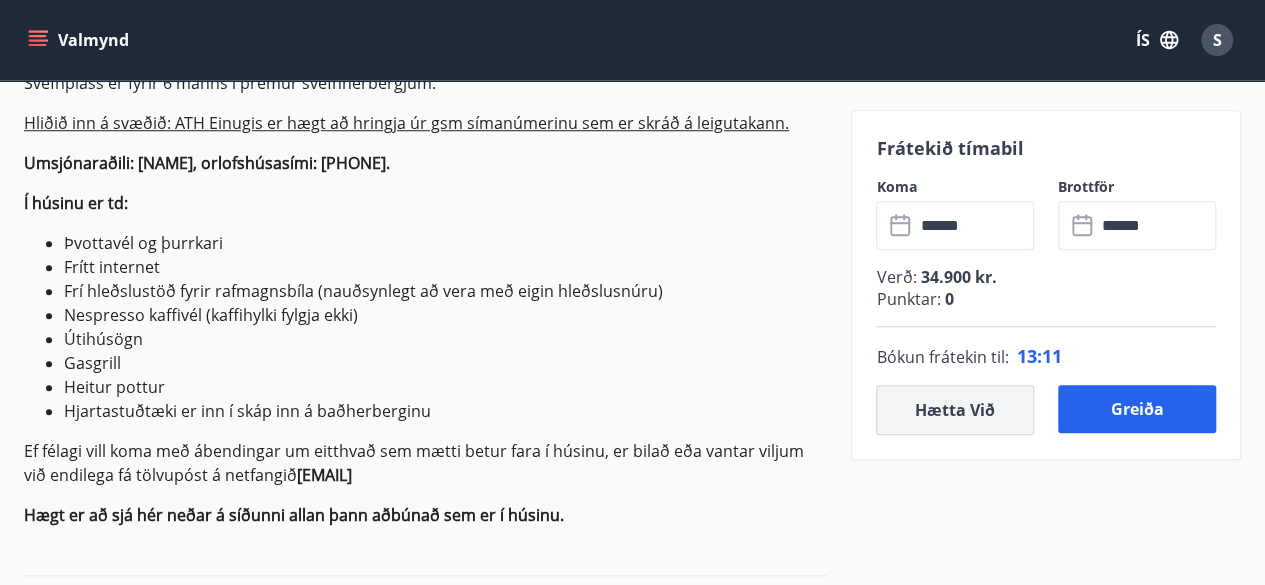 type 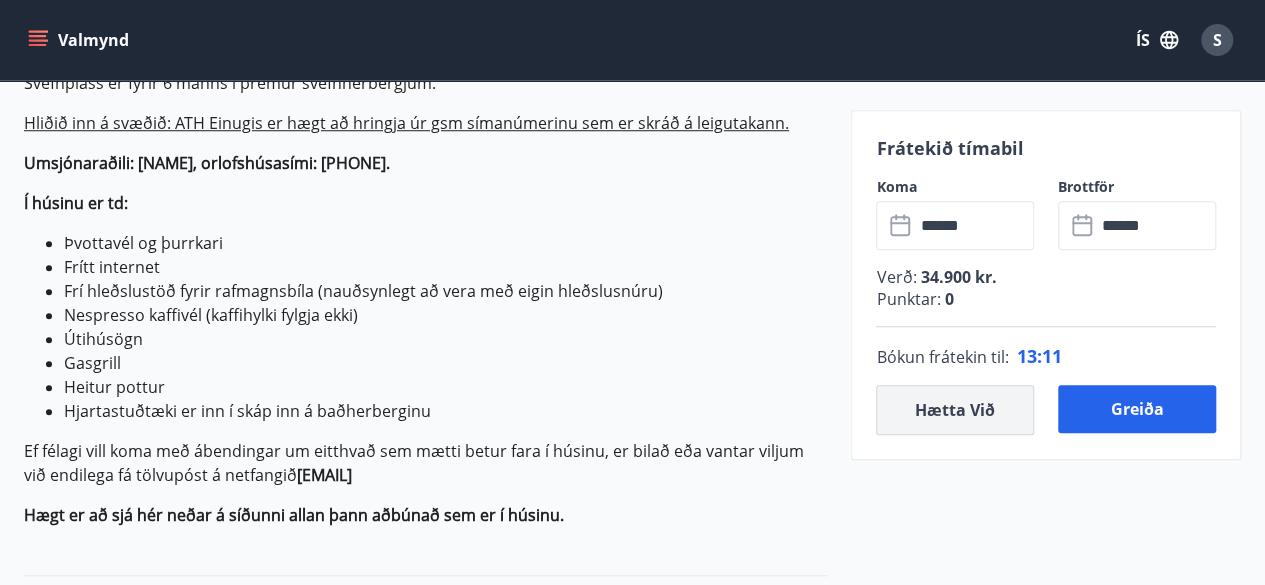 type 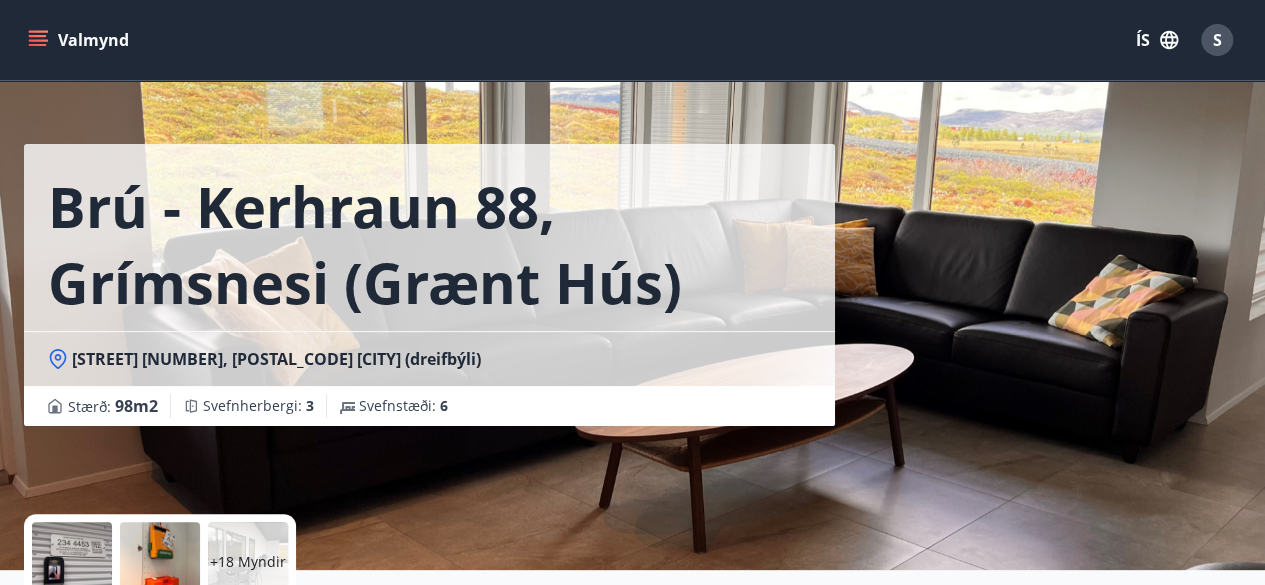 scroll, scrollTop: 0, scrollLeft: 0, axis: both 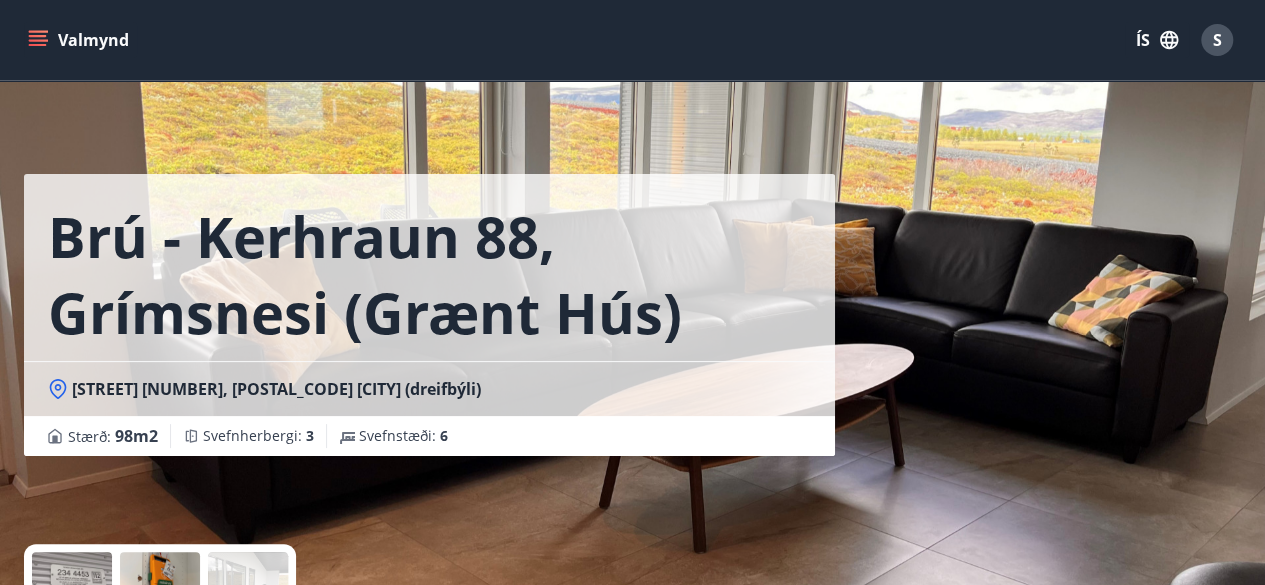 click on "S" at bounding box center (1217, 40) 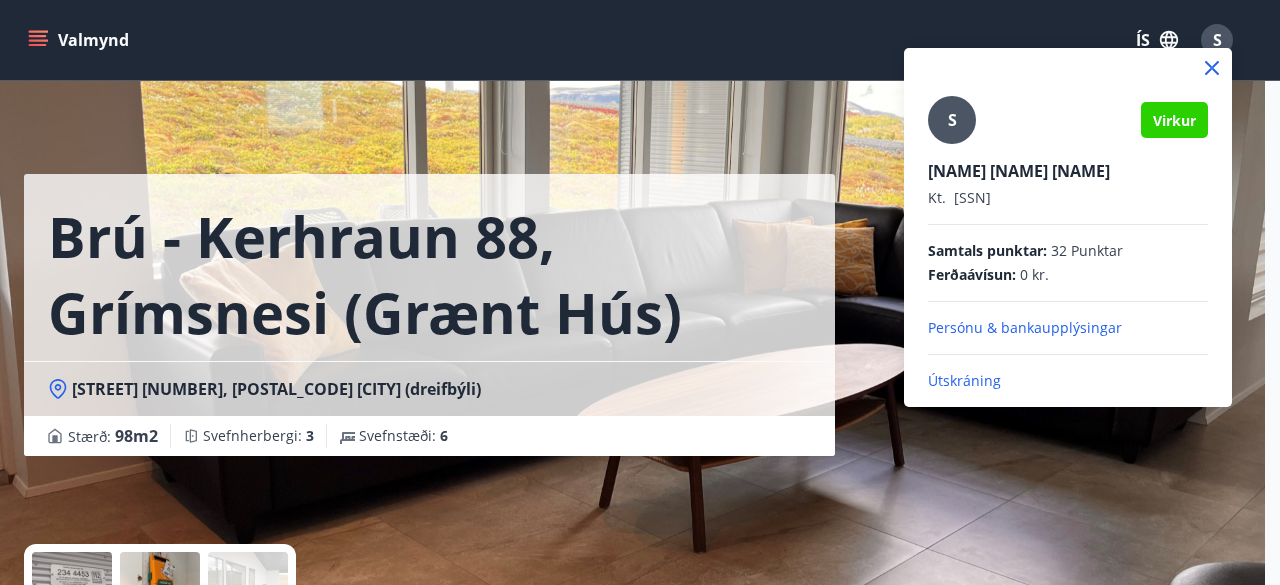 click at bounding box center (640, 292) 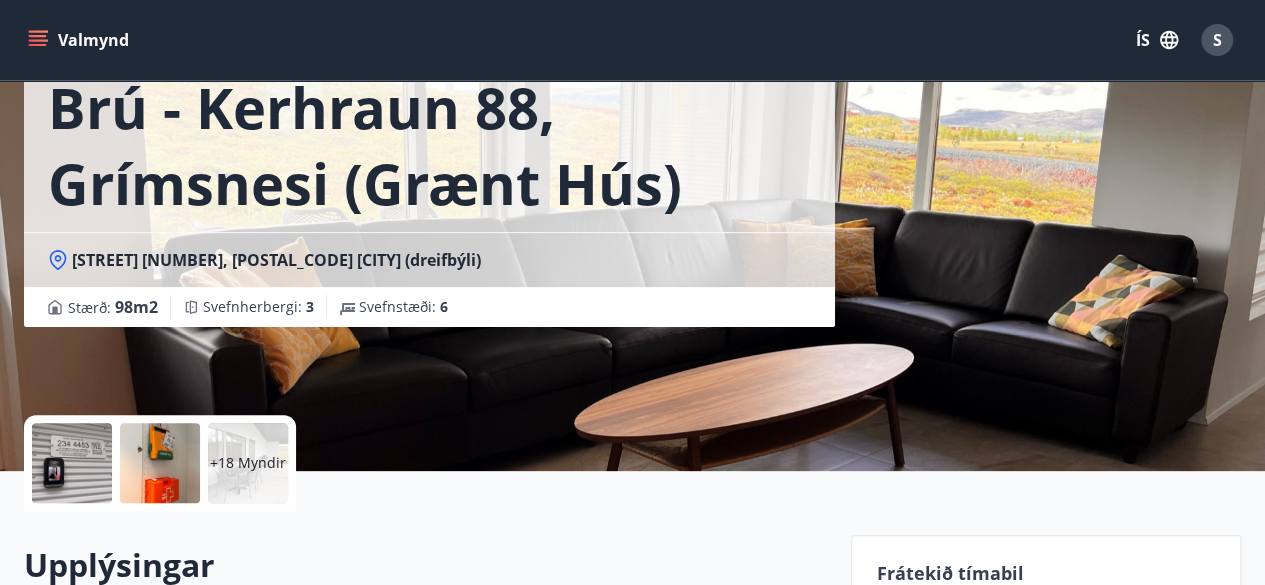 scroll, scrollTop: 128, scrollLeft: 0, axis: vertical 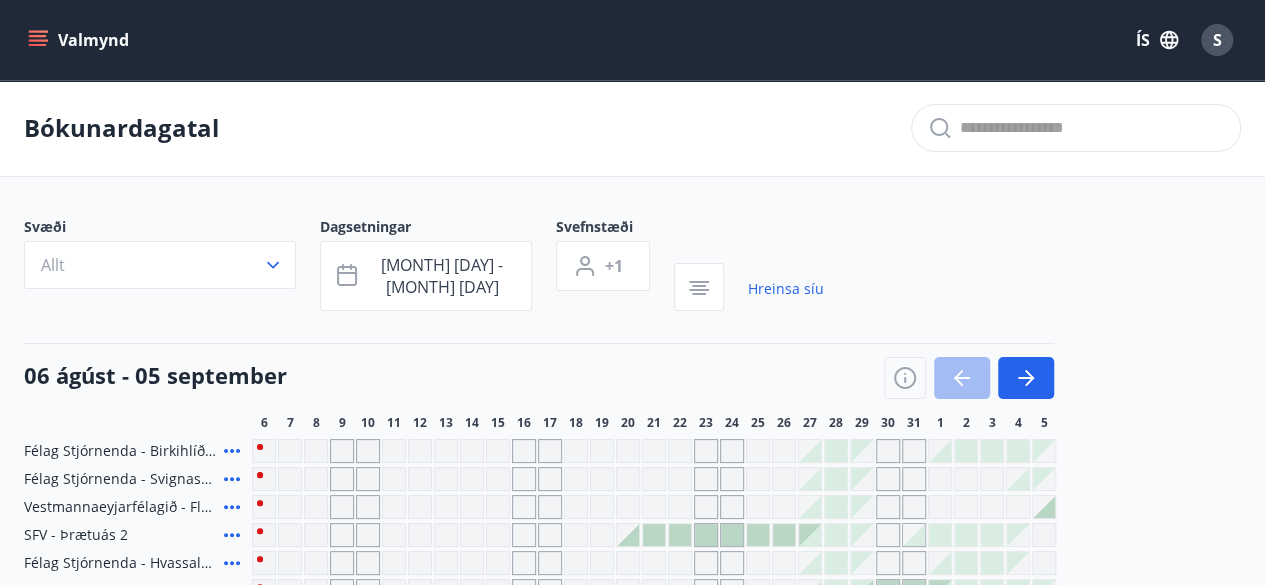 click 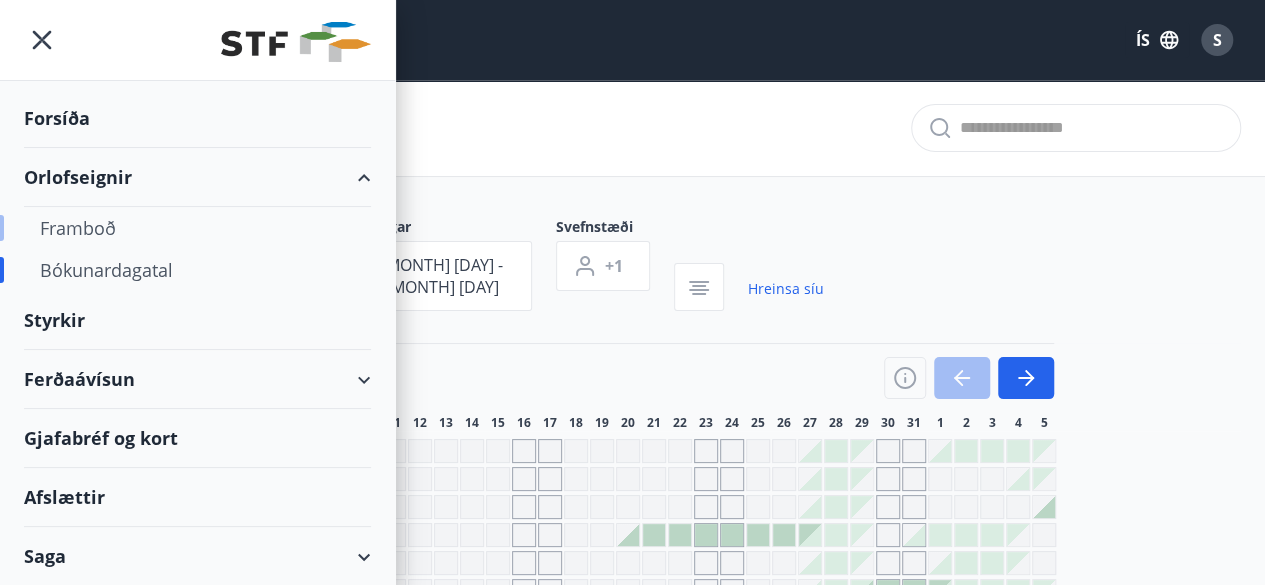 click on "Framboð" at bounding box center [197, 228] 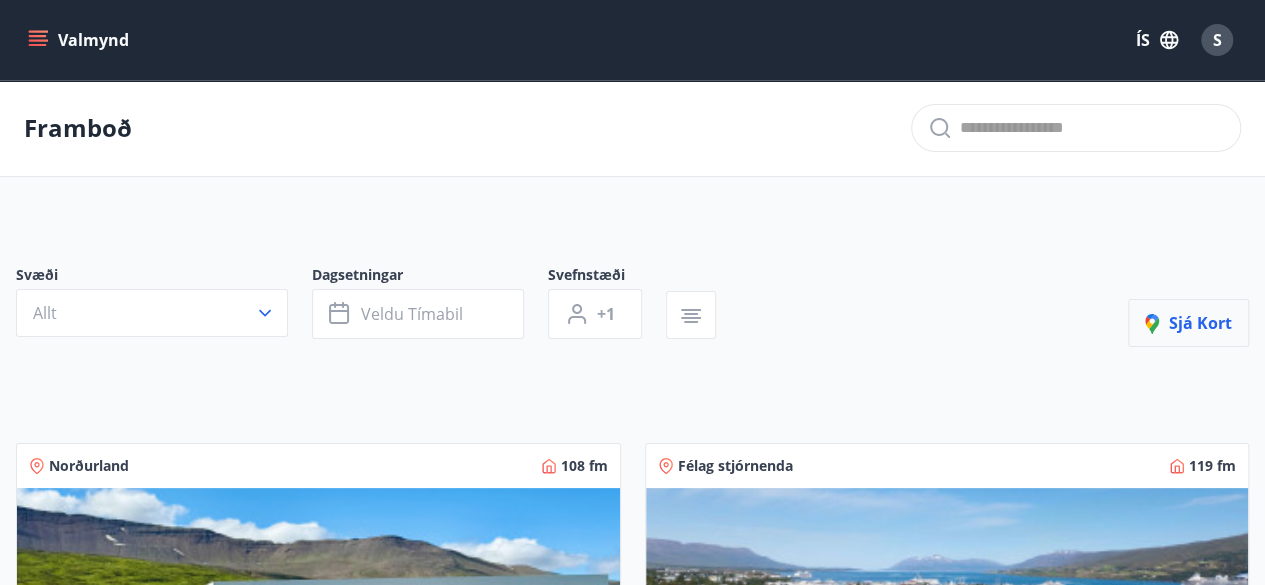 click on "Sjá kort" at bounding box center (1188, 323) 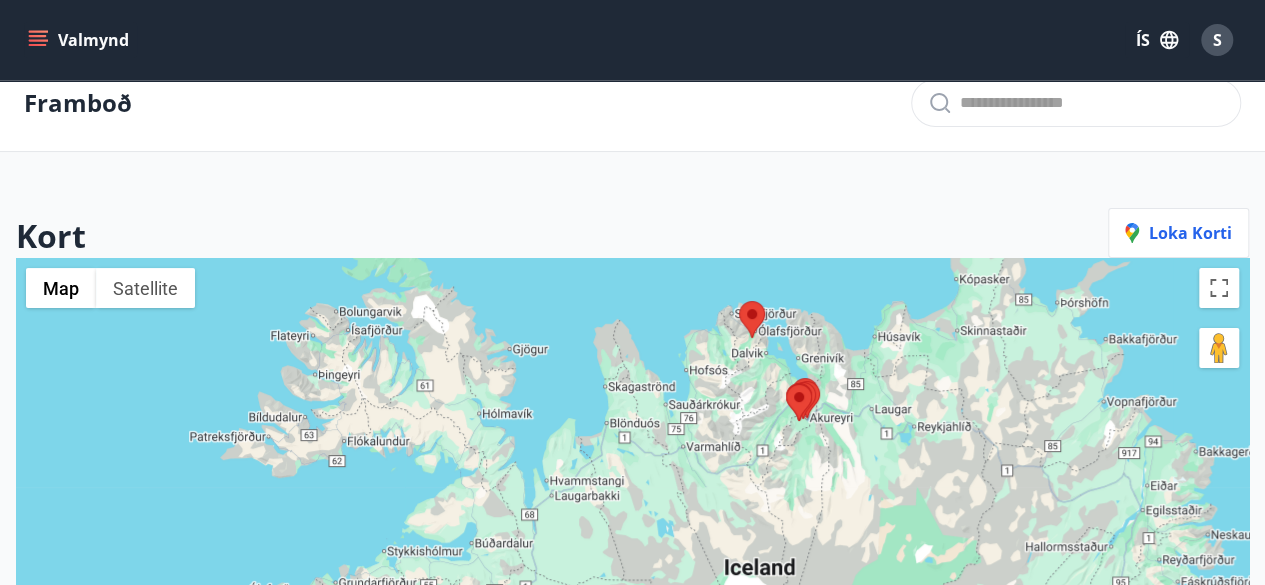 scroll, scrollTop: 24, scrollLeft: 0, axis: vertical 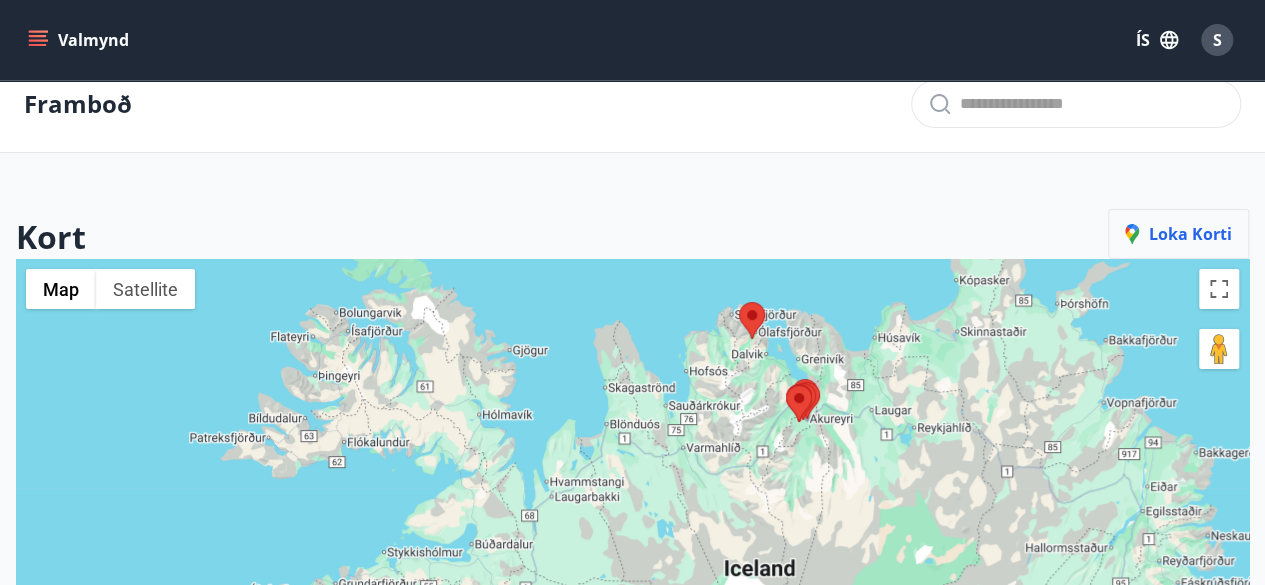 click on "Loka korti" at bounding box center (1178, 234) 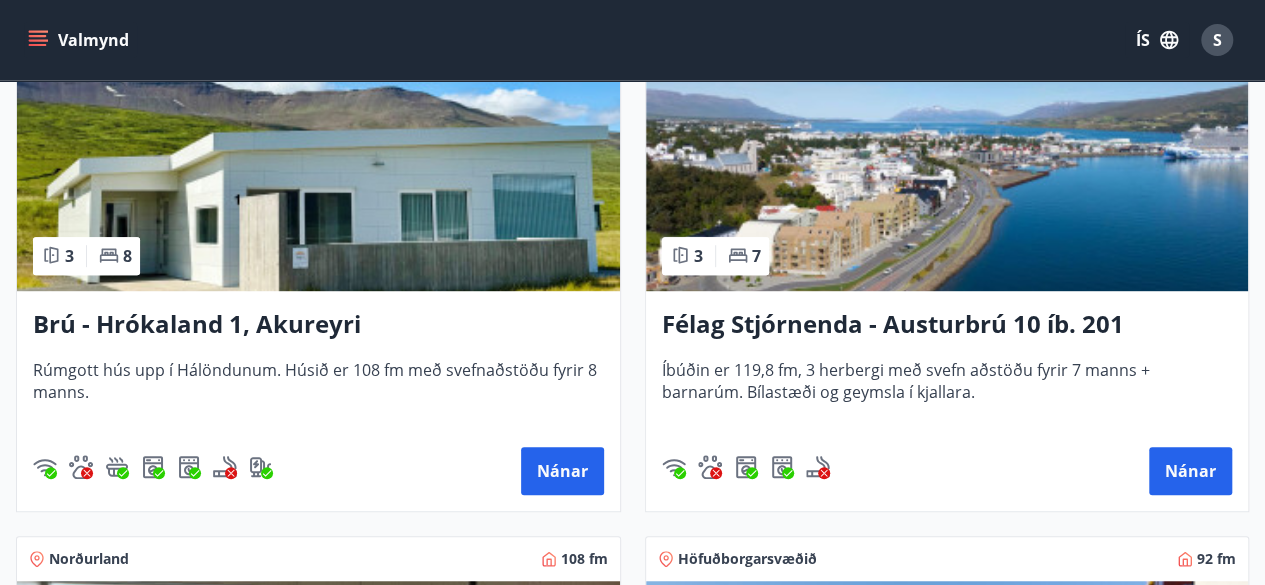 scroll, scrollTop: 448, scrollLeft: 0, axis: vertical 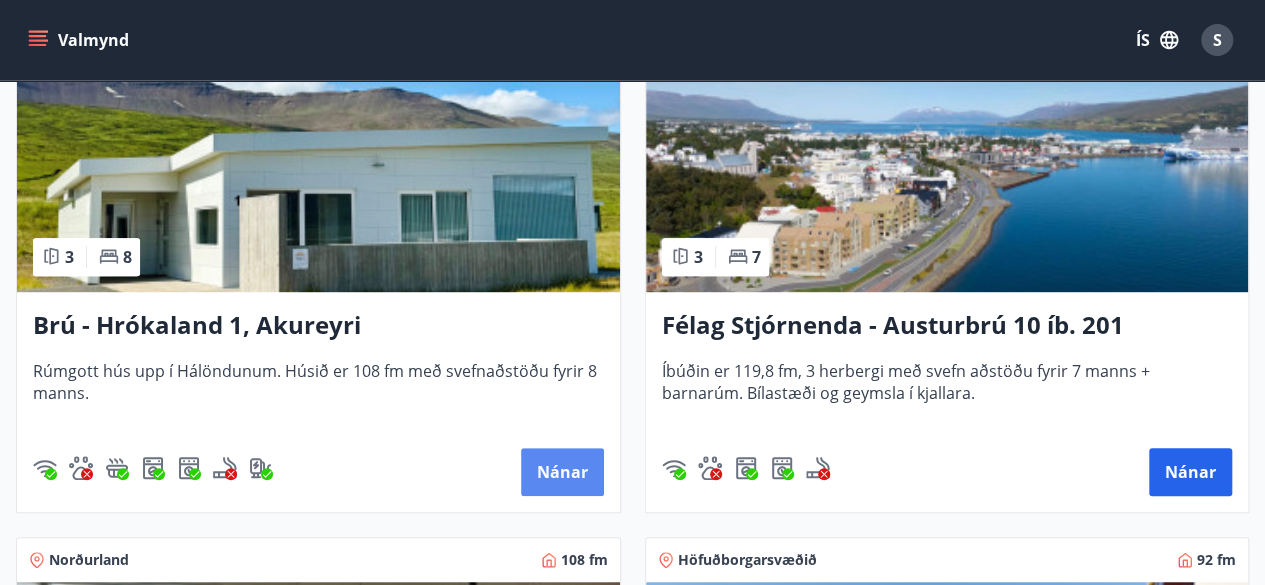 click on "Nánar" at bounding box center (562, 472) 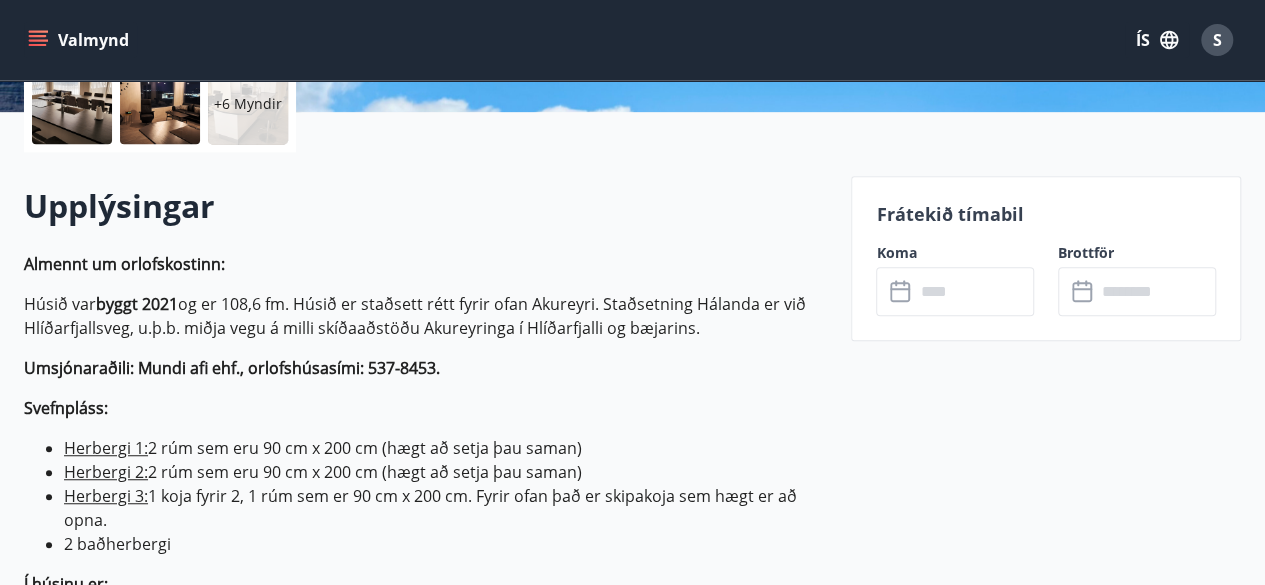 scroll, scrollTop: 500, scrollLeft: 0, axis: vertical 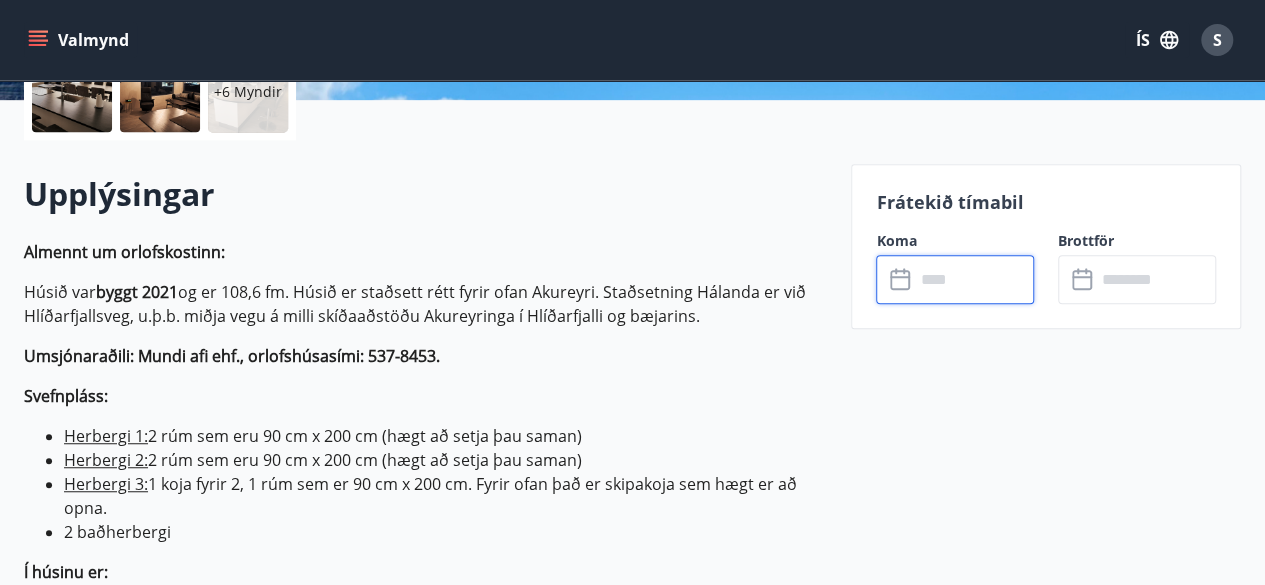 click at bounding box center (974, 279) 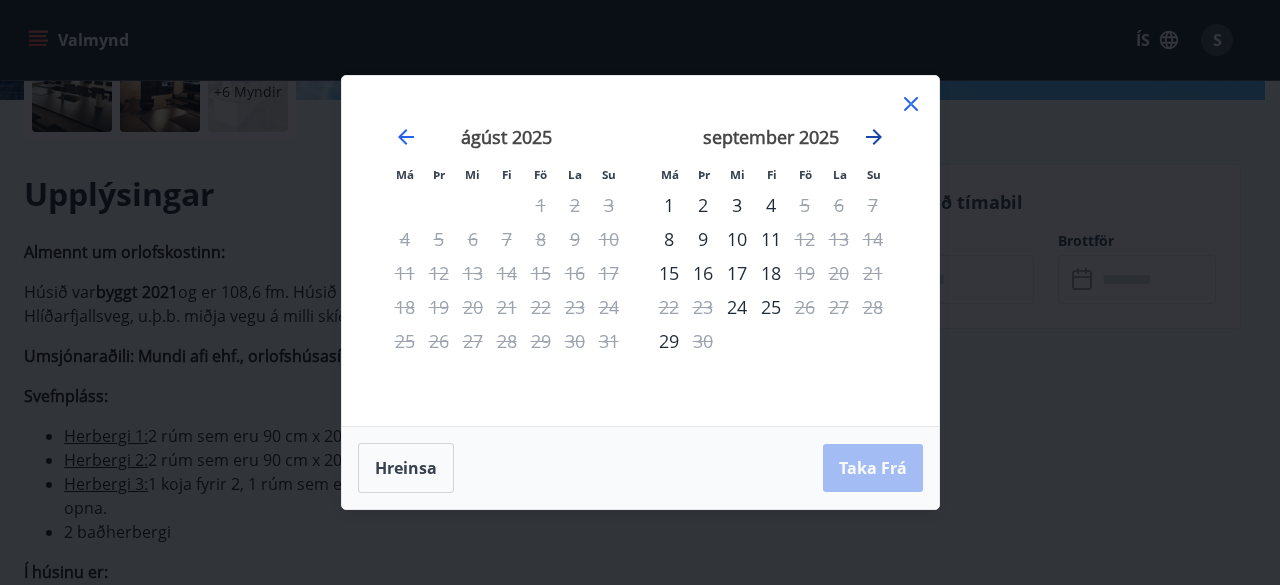 click 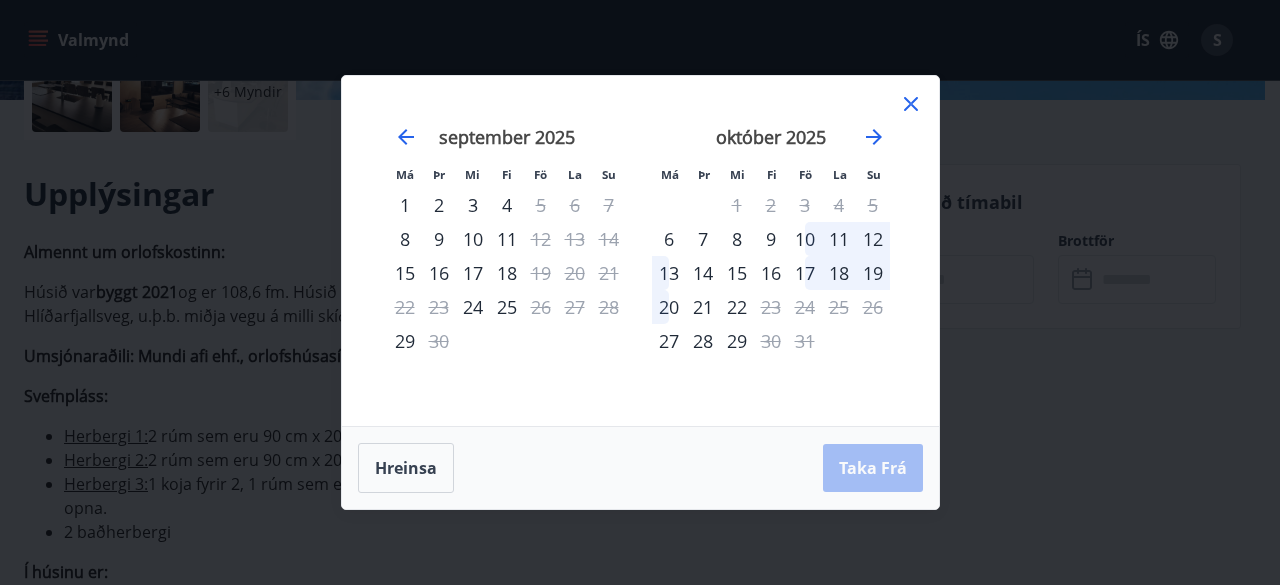 click on "10" at bounding box center (805, 239) 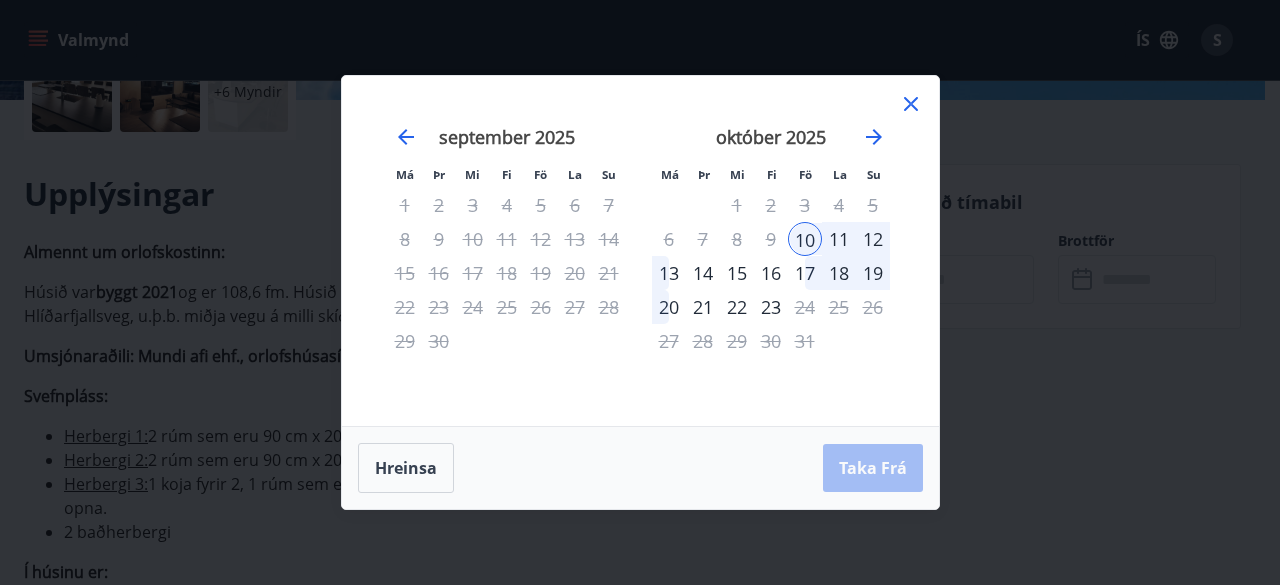 click on "12" at bounding box center [873, 239] 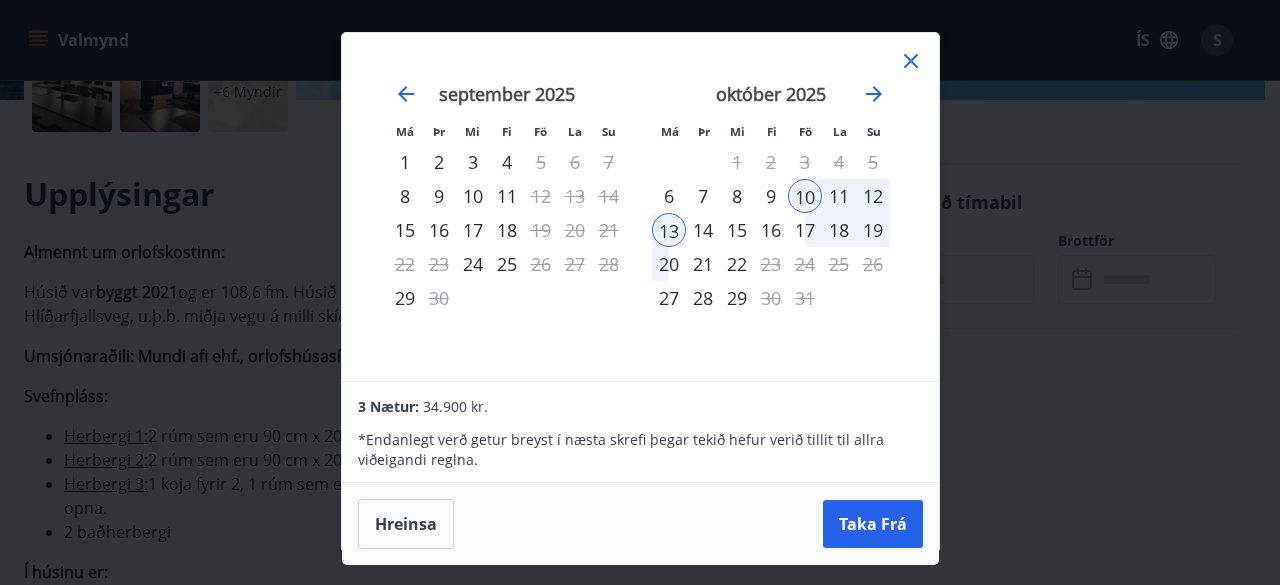 click 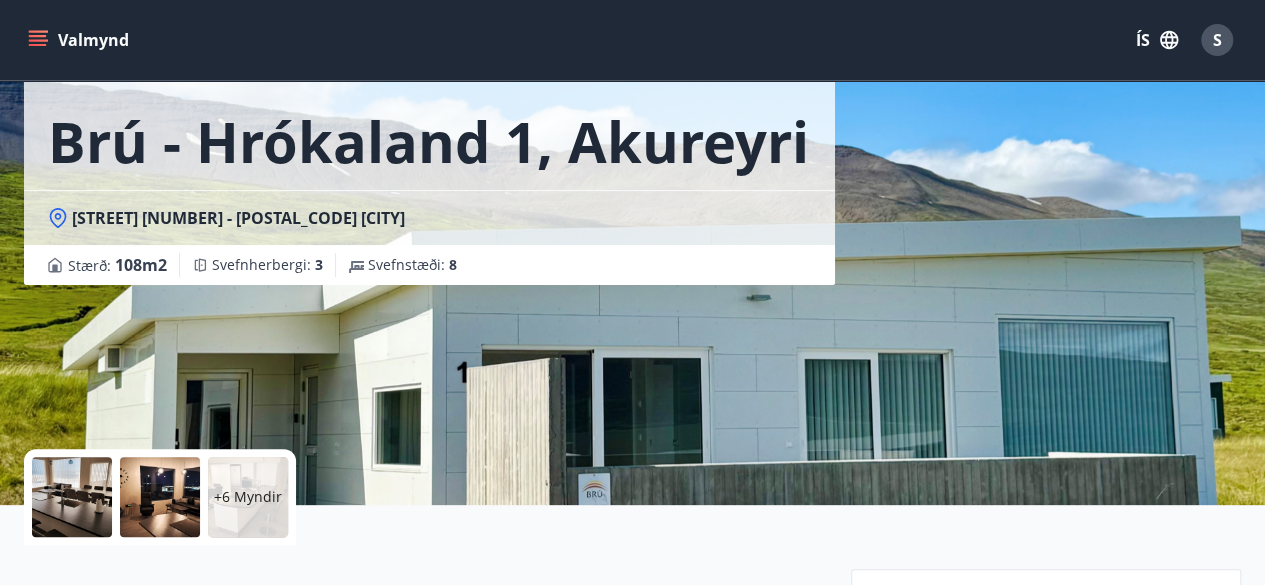 scroll, scrollTop: 96, scrollLeft: 0, axis: vertical 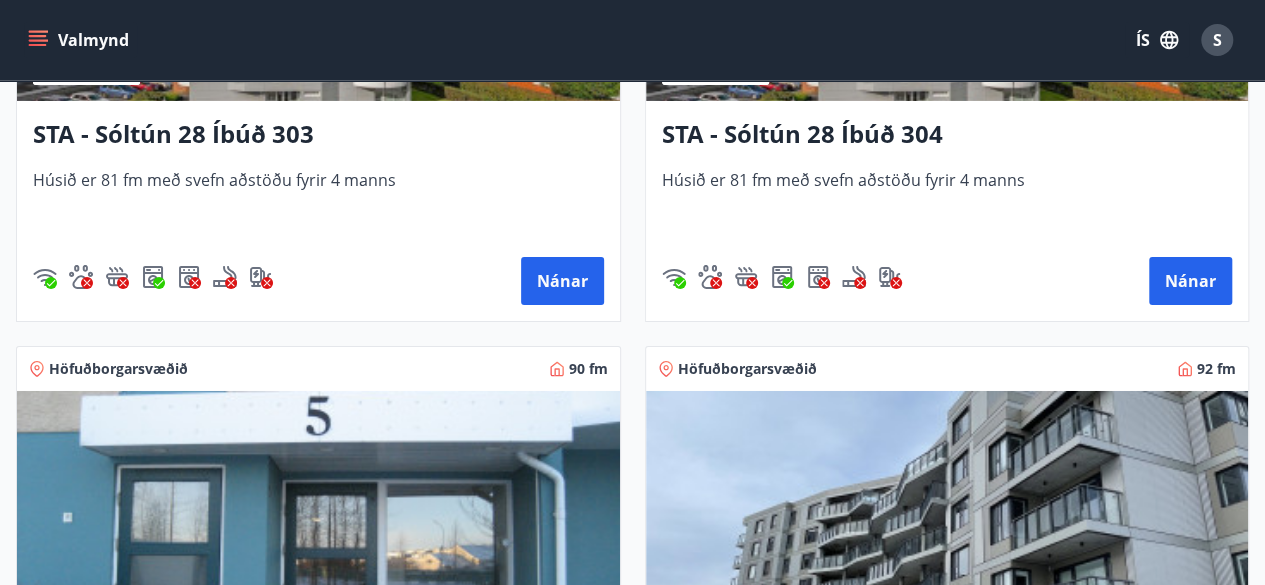 drag, startPoint x: 1218, startPoint y: 293, endPoint x: 866, endPoint y: 219, distance: 359.6943 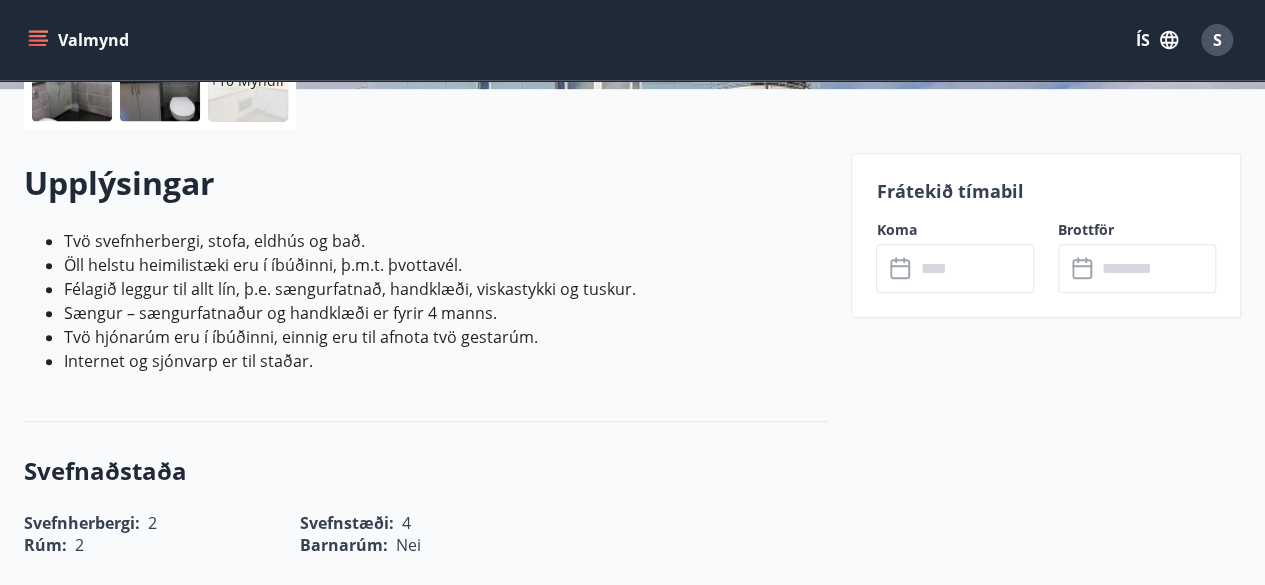 scroll, scrollTop: 510, scrollLeft: 0, axis: vertical 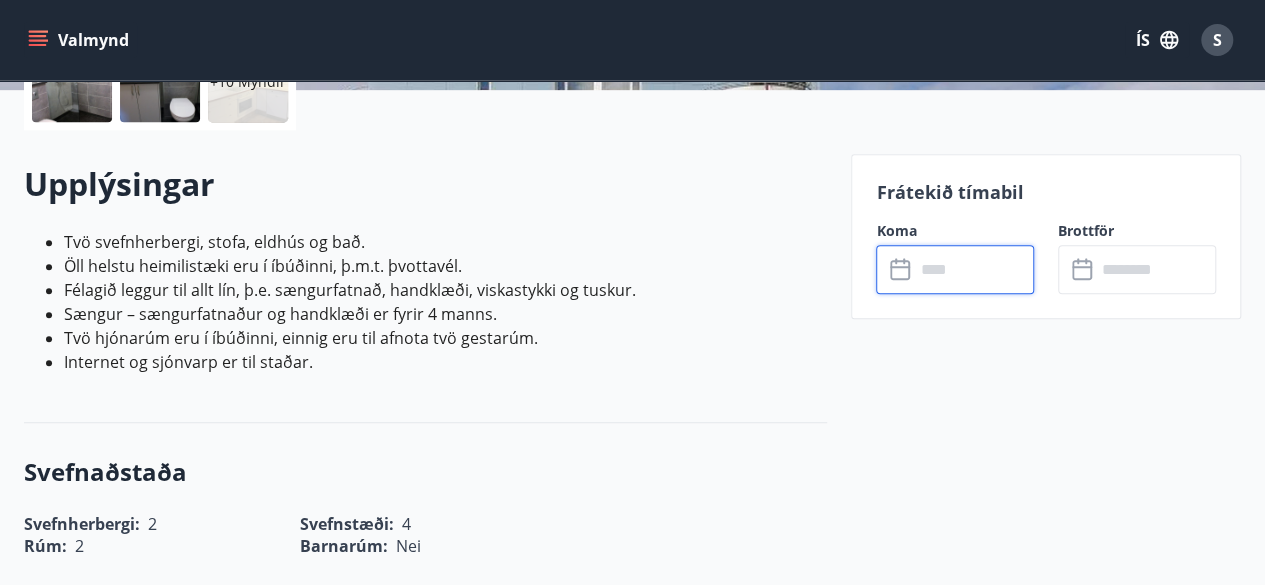 drag, startPoint x: 953, startPoint y: 269, endPoint x: 927, endPoint y: 273, distance: 26.305893 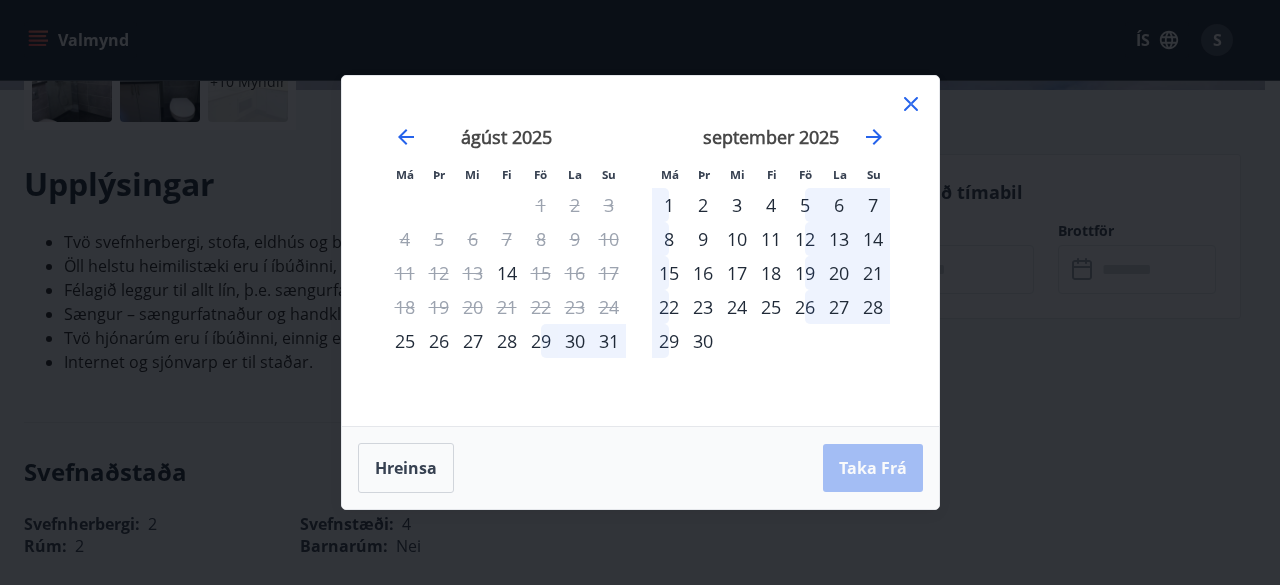 click on "23" at bounding box center [703, 307] 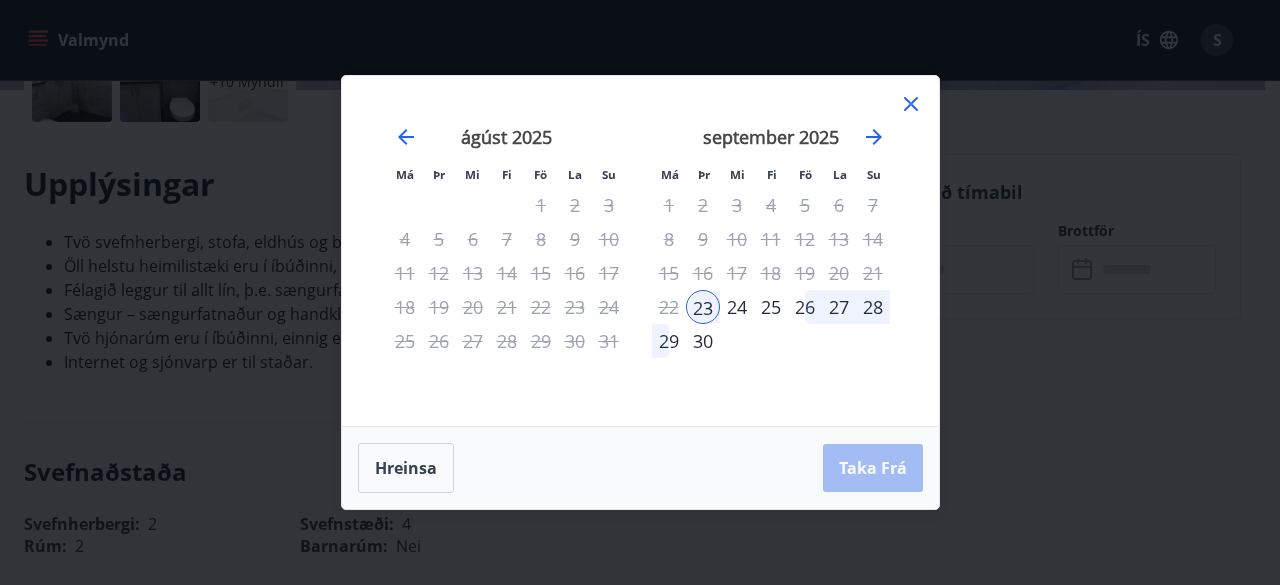 click on "28" at bounding box center (873, 307) 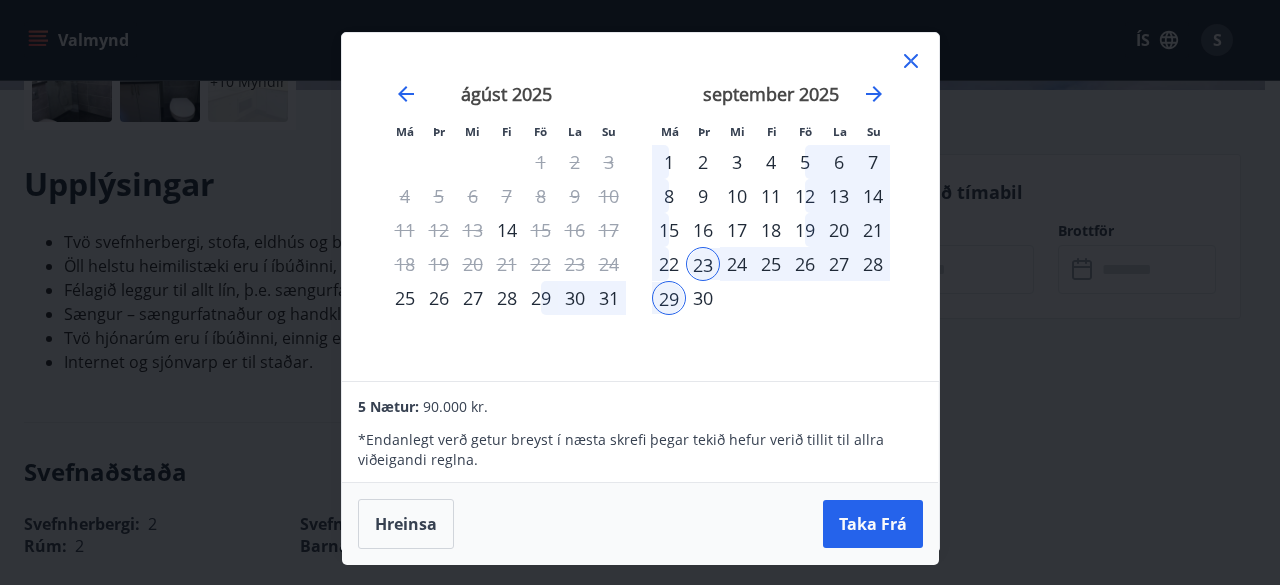 click 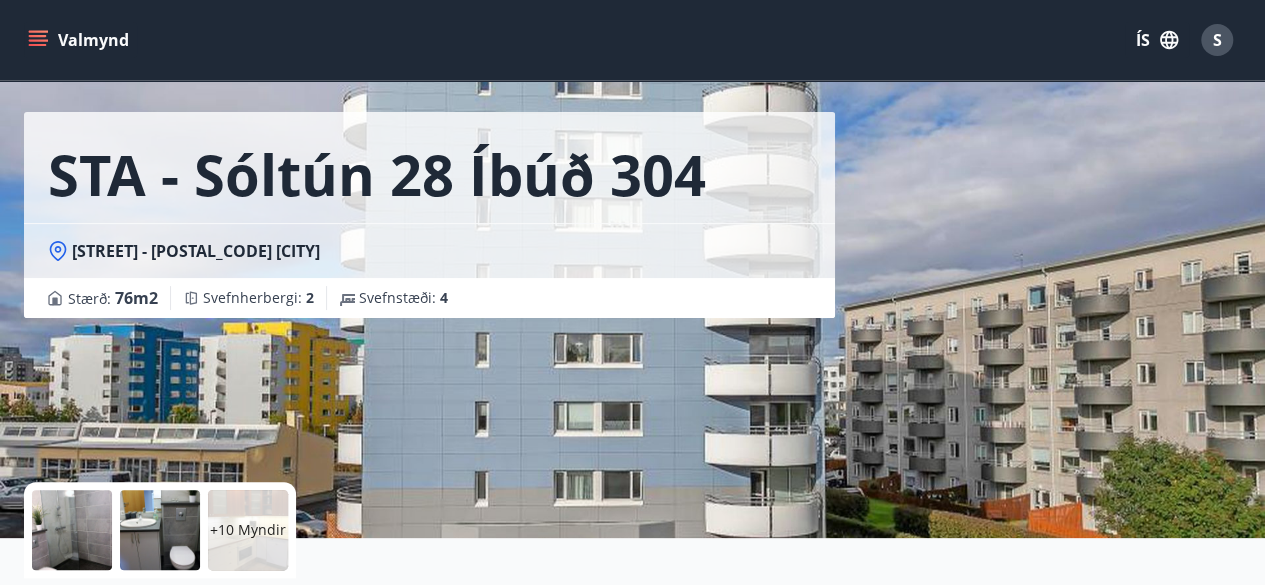 scroll, scrollTop: 0, scrollLeft: 0, axis: both 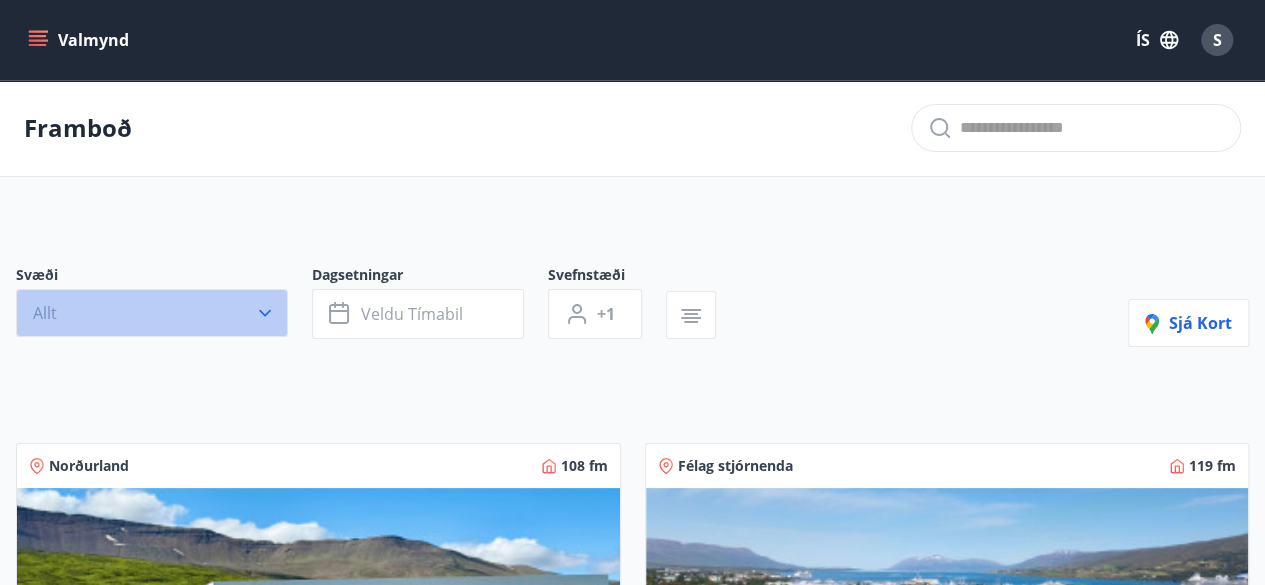 drag, startPoint x: 182, startPoint y: 298, endPoint x: 108, endPoint y: 320, distance: 77.201035 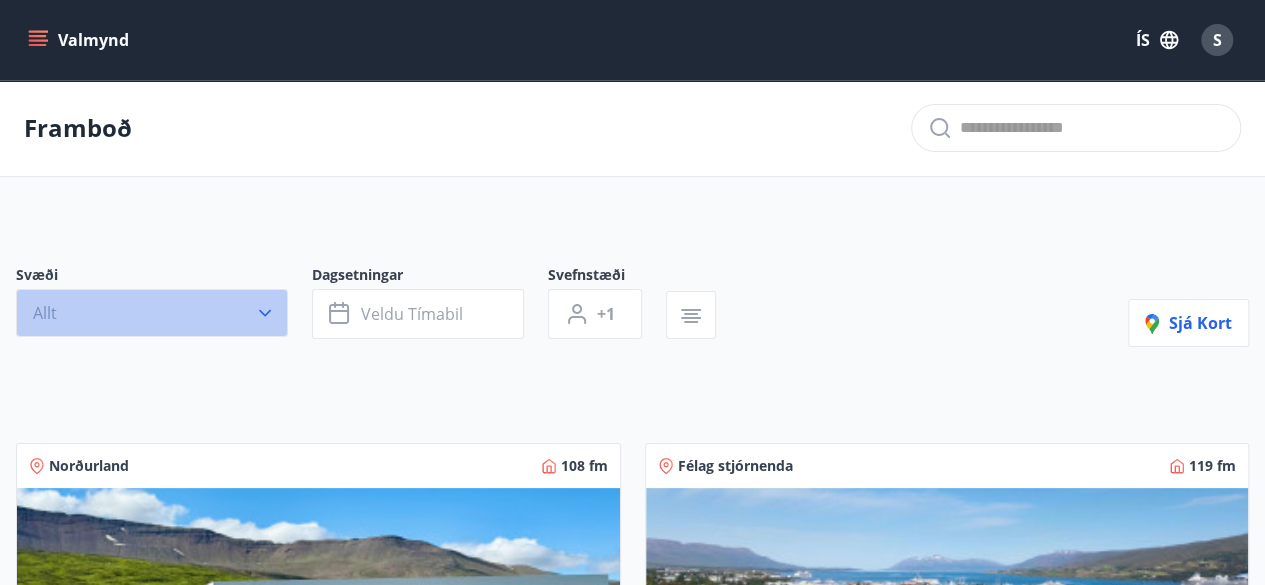 click on "Allt" at bounding box center (152, 313) 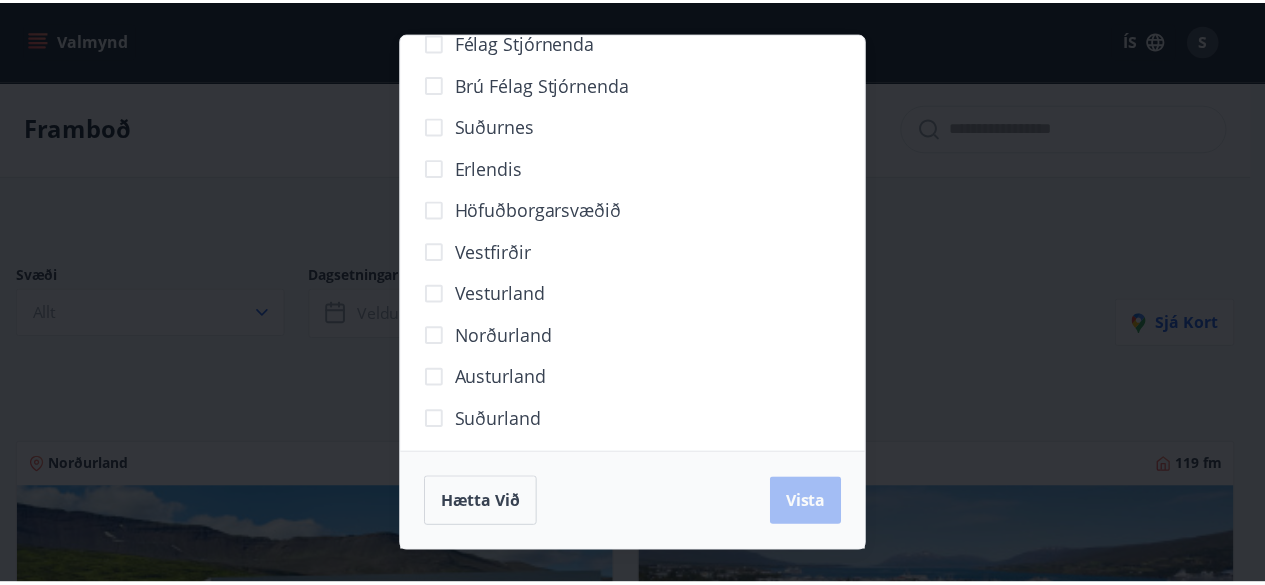 scroll, scrollTop: 214, scrollLeft: 0, axis: vertical 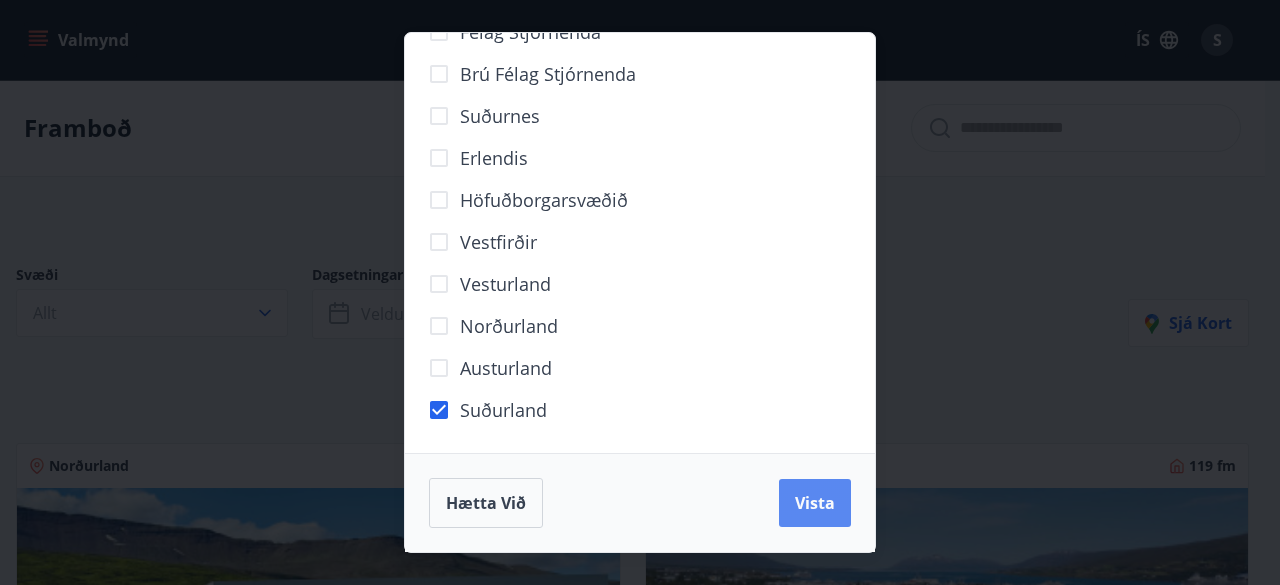 drag, startPoint x: 822, startPoint y: 491, endPoint x: 805, endPoint y: 493, distance: 17.117243 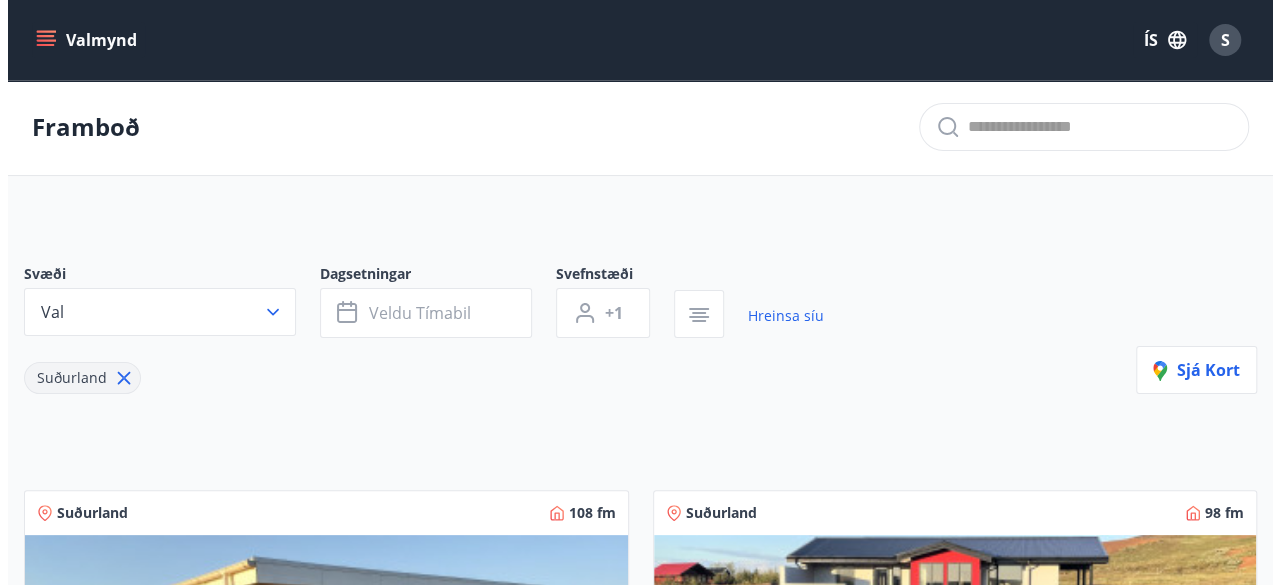 scroll, scrollTop: 0, scrollLeft: 0, axis: both 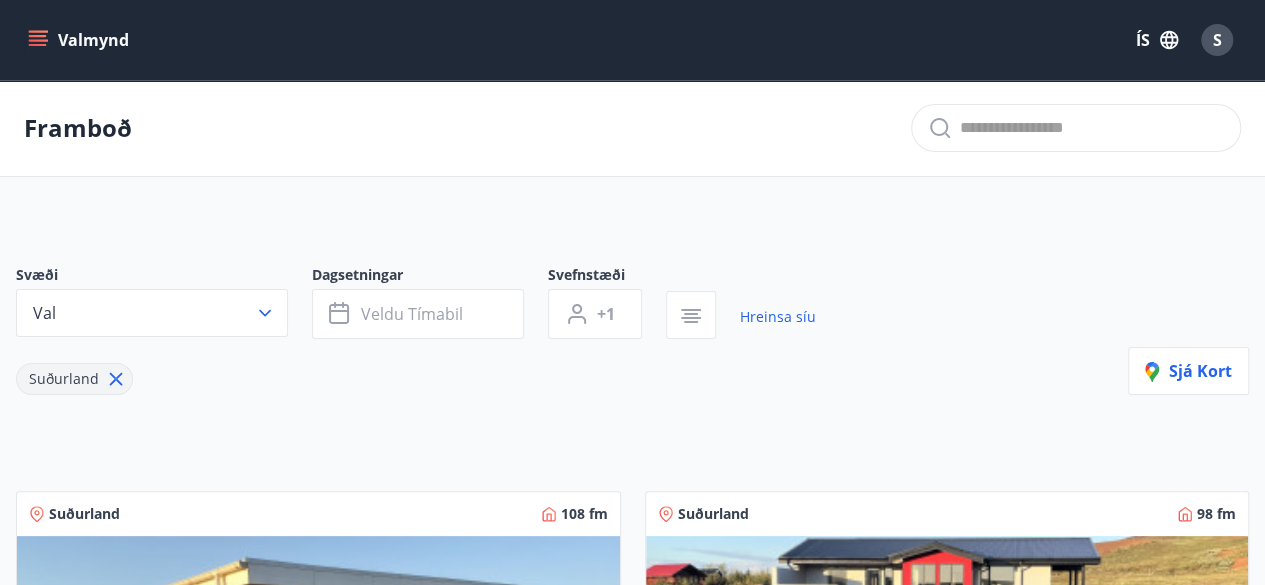 click on "S" at bounding box center [1217, 40] 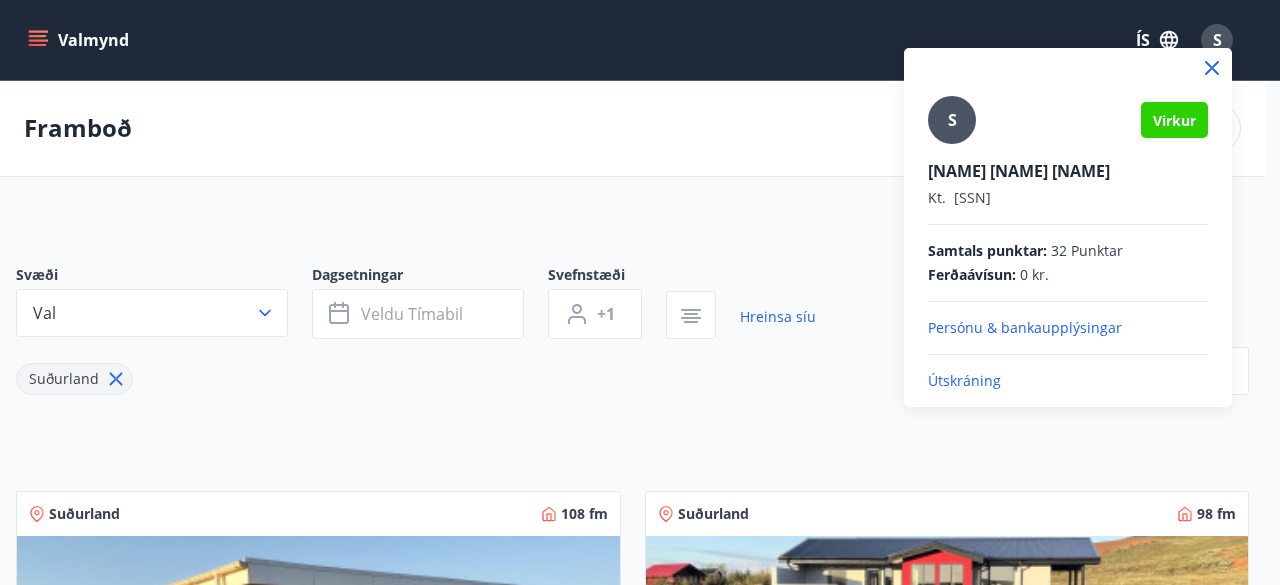 click on "Útskráning" at bounding box center [1068, 381] 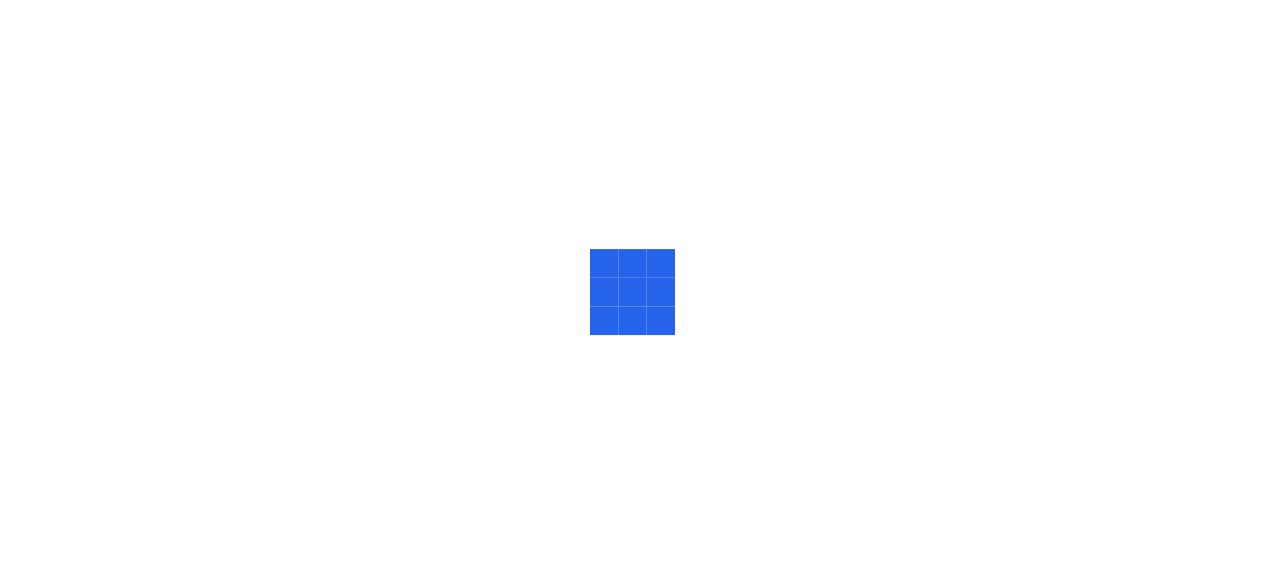 scroll, scrollTop: 0, scrollLeft: 0, axis: both 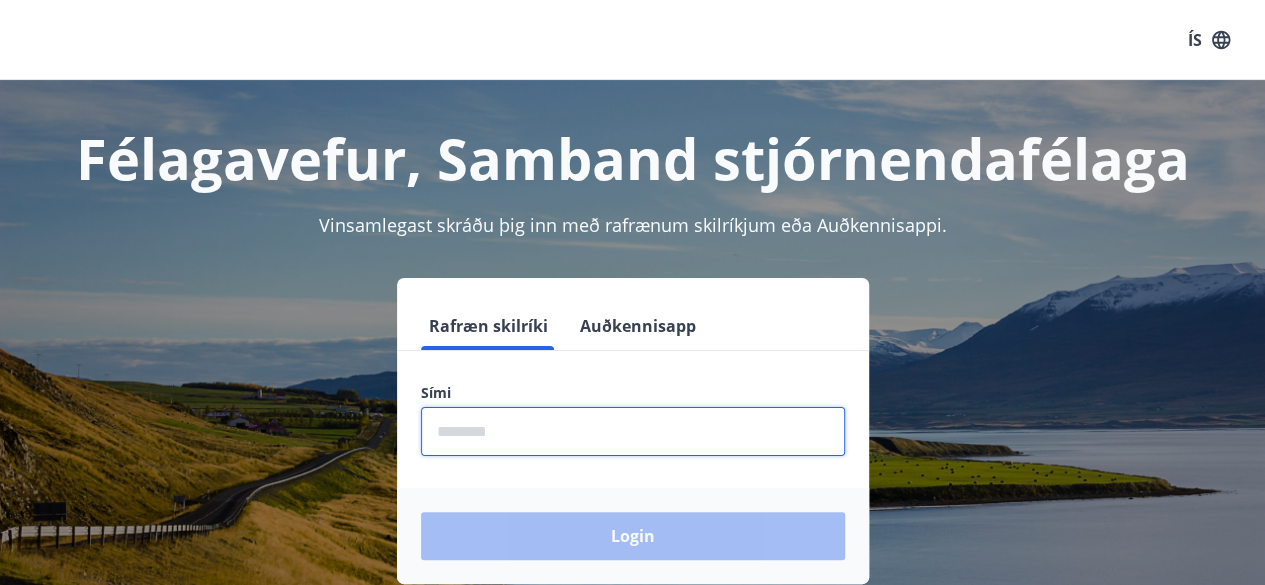 click at bounding box center [633, 431] 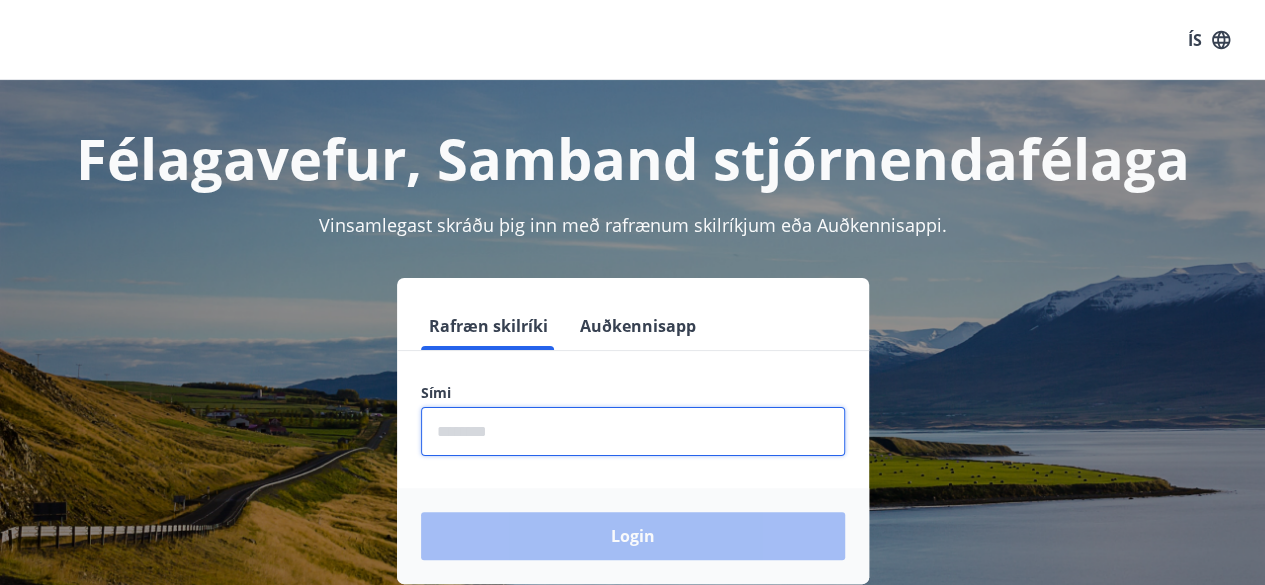 type on "********" 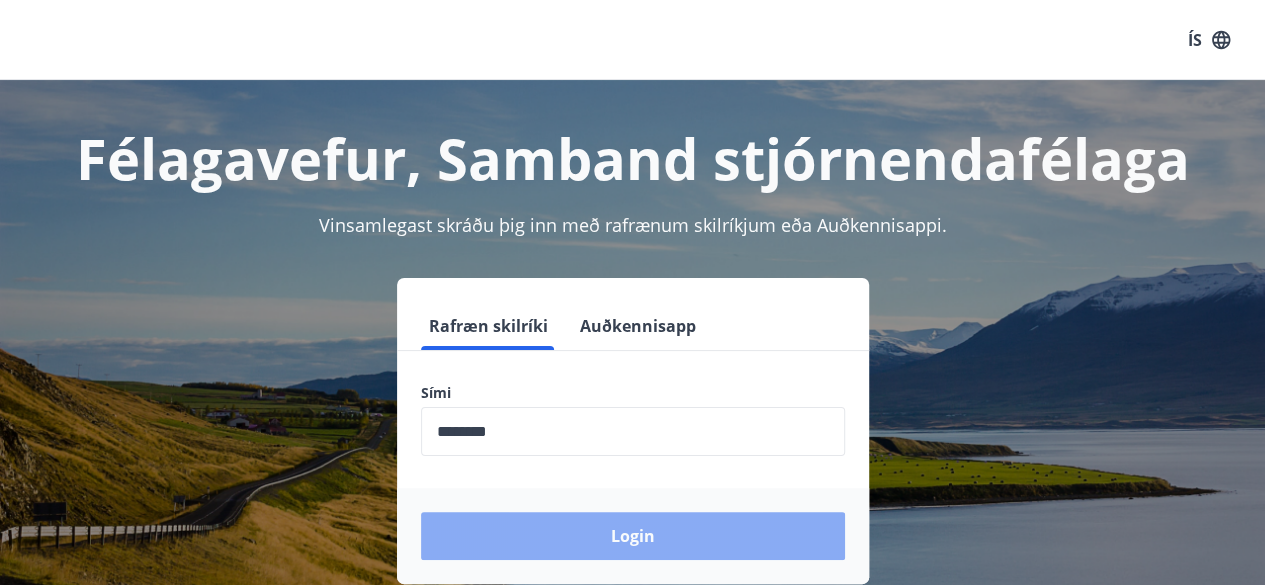 click on "Login" at bounding box center [633, 536] 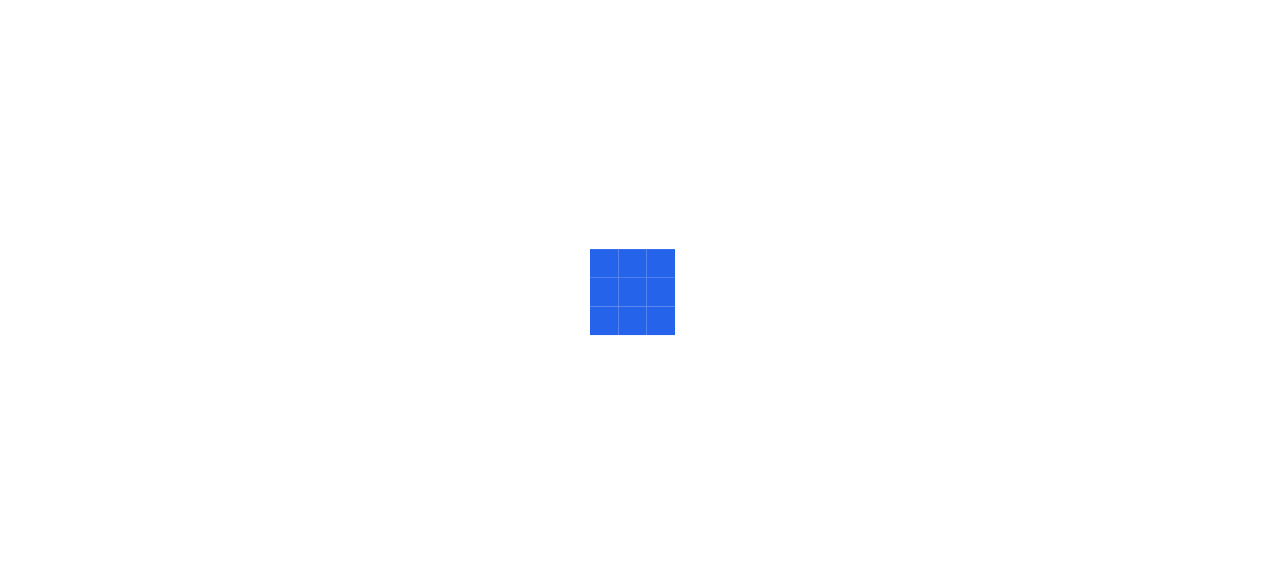 scroll, scrollTop: 0, scrollLeft: 0, axis: both 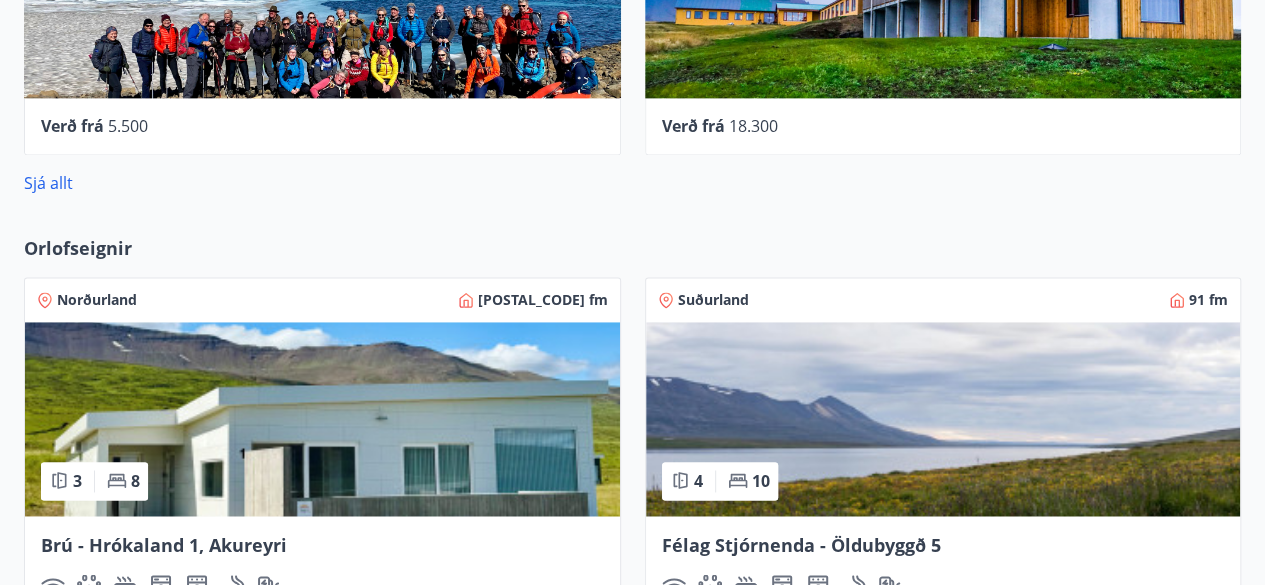 click on "Suðurland" at bounding box center [713, 300] 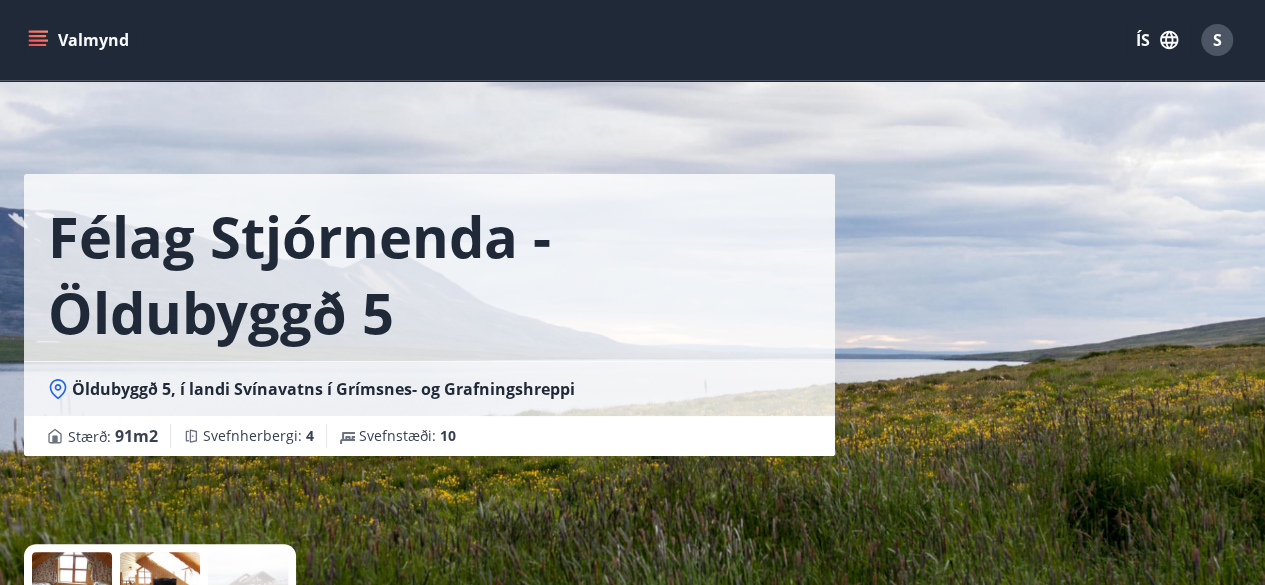 click on "Valmynd" at bounding box center (80, 40) 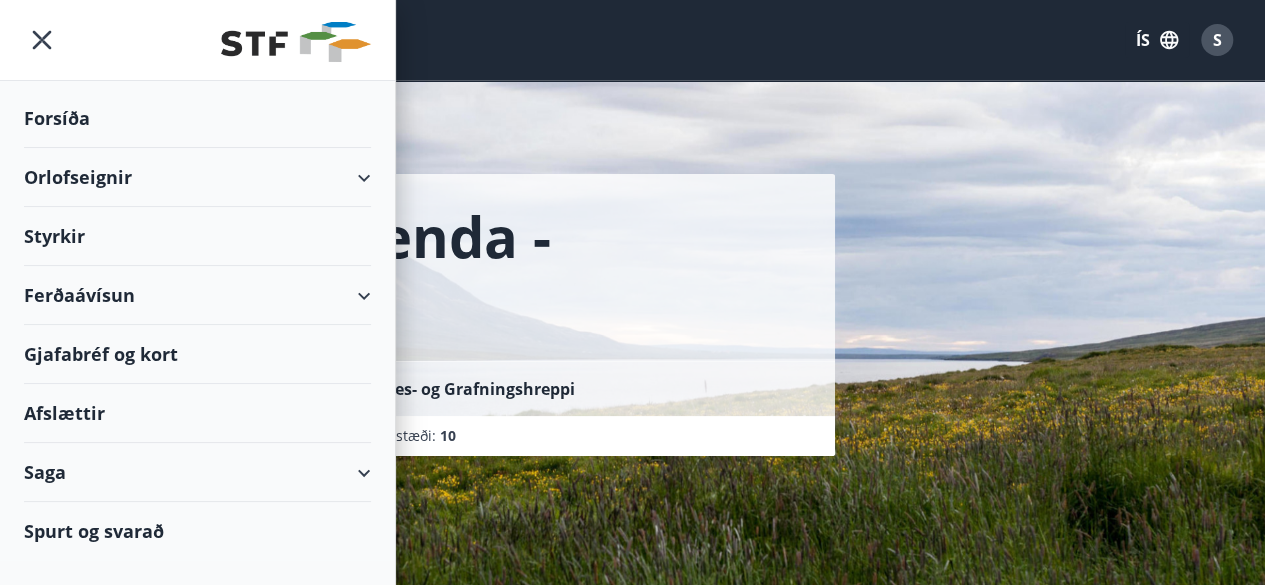 click on "Orlofseignir" at bounding box center [197, 177] 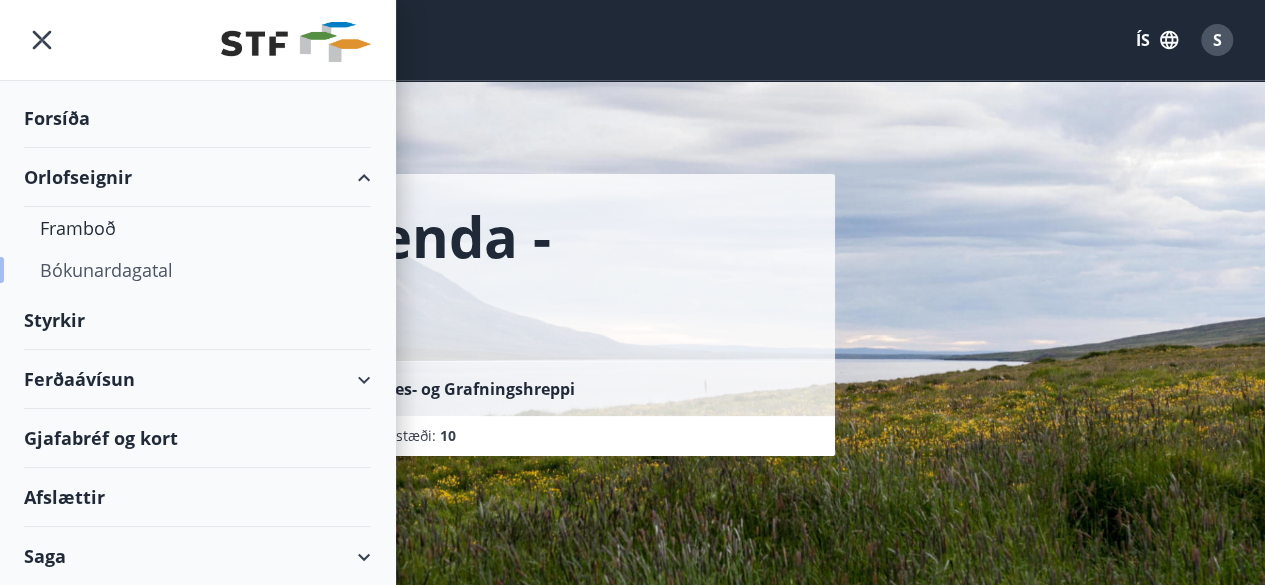 click on "Bókunardagatal" at bounding box center (197, 270) 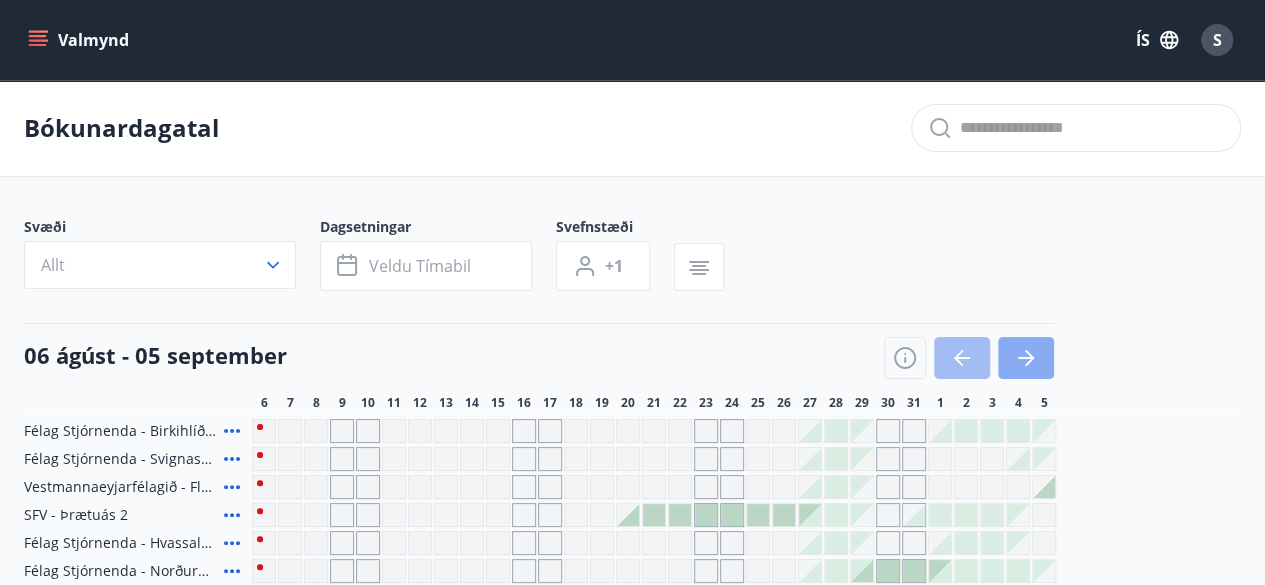 click 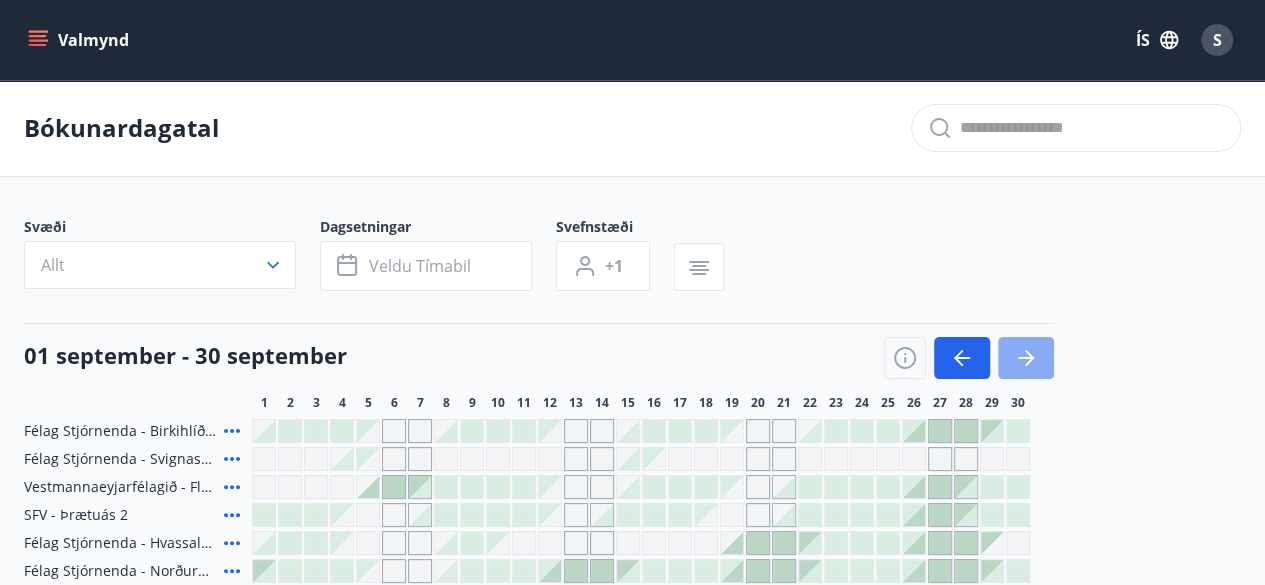 click 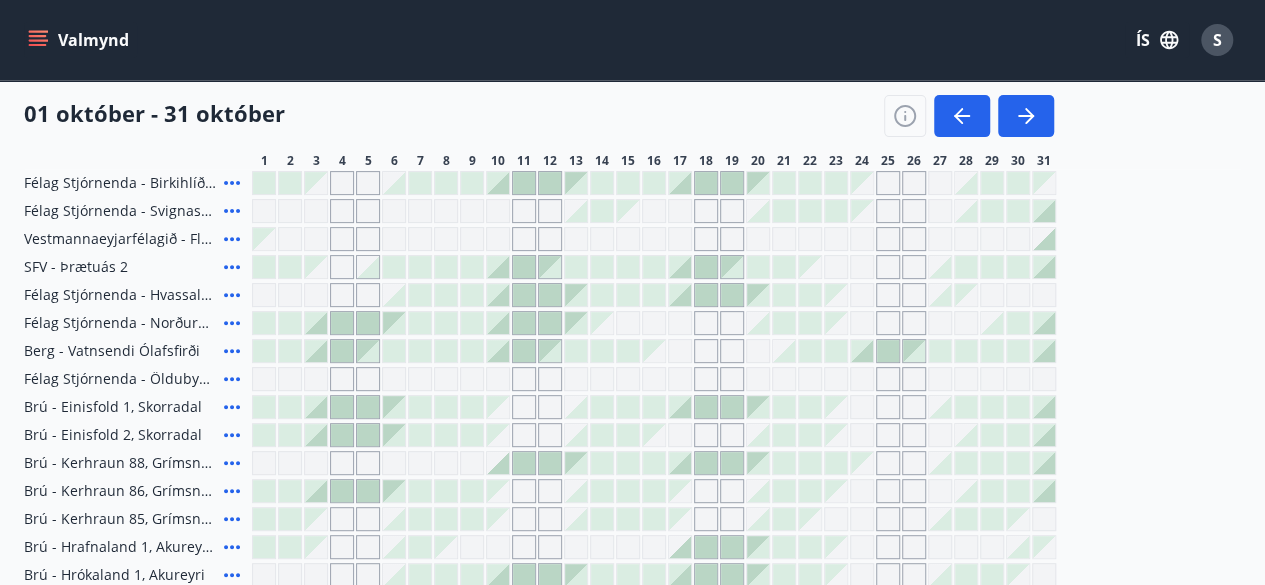 scroll, scrollTop: 250, scrollLeft: 0, axis: vertical 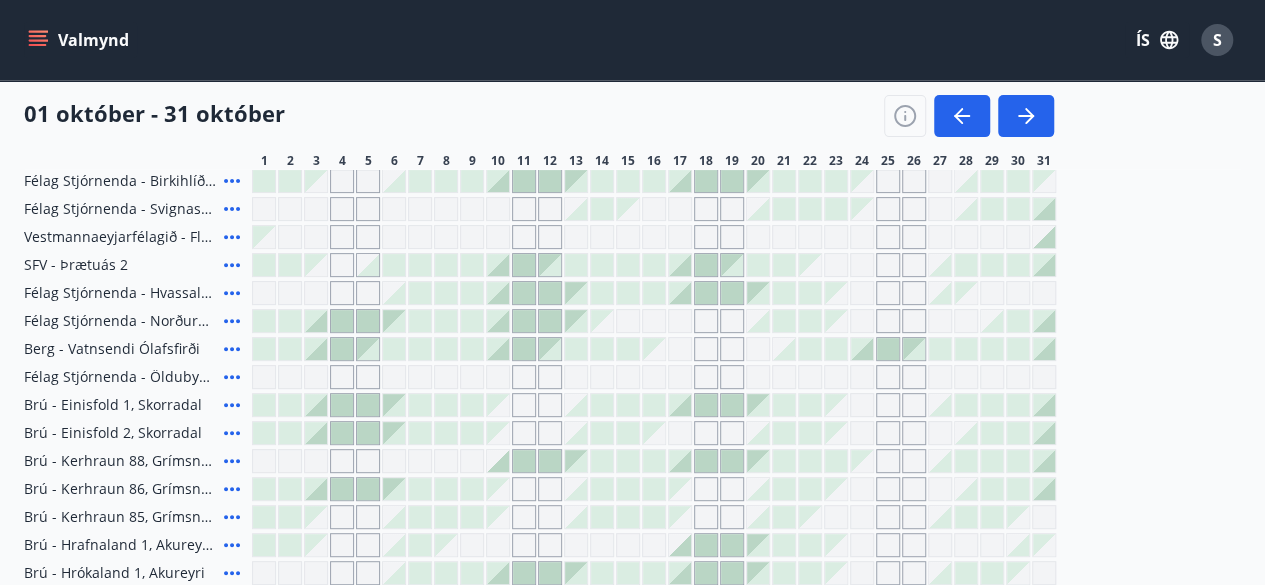 click 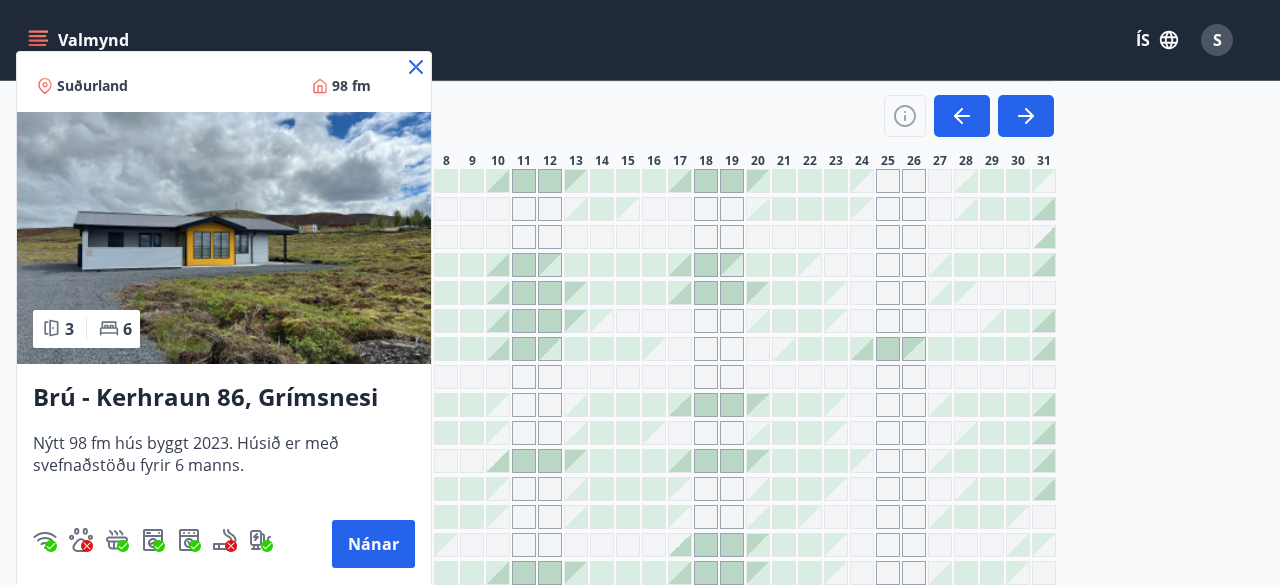 click on "Nýtt 98 fm hús byggt 2023. Húsið er með svefnaðstöðu fyrir 6 manns." at bounding box center (224, 465) 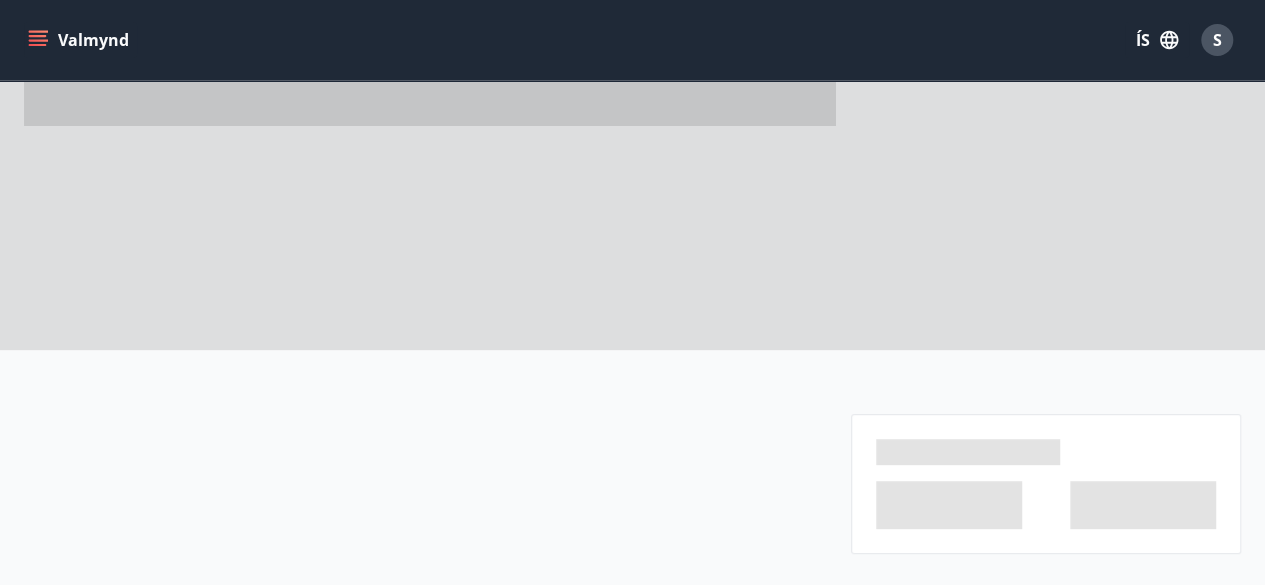 scroll, scrollTop: 0, scrollLeft: 0, axis: both 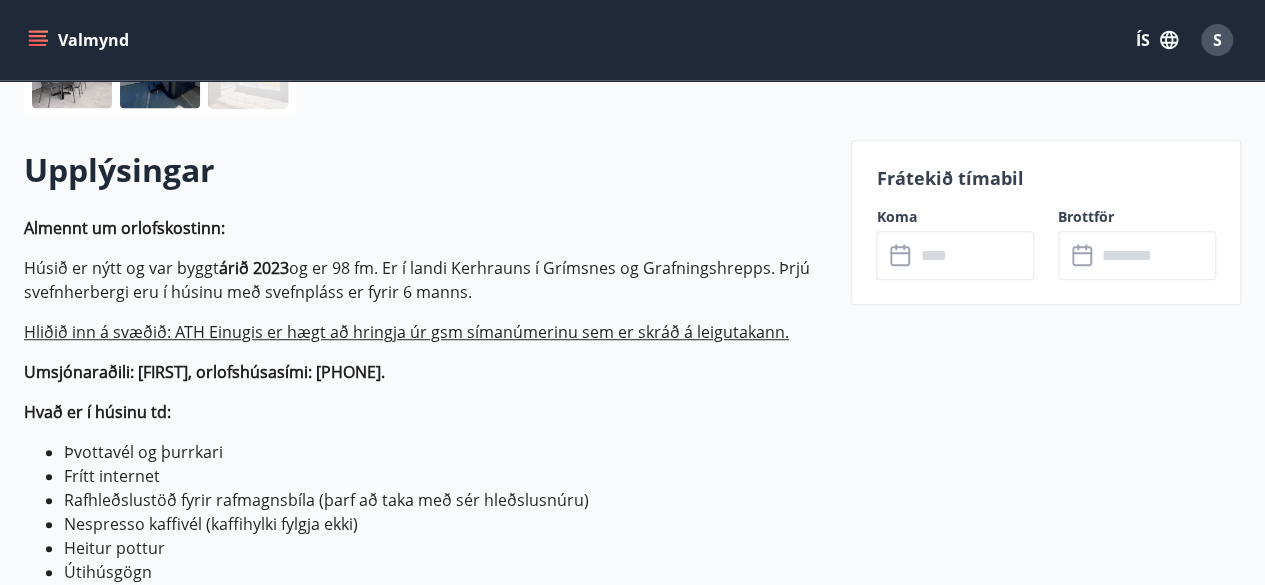 click 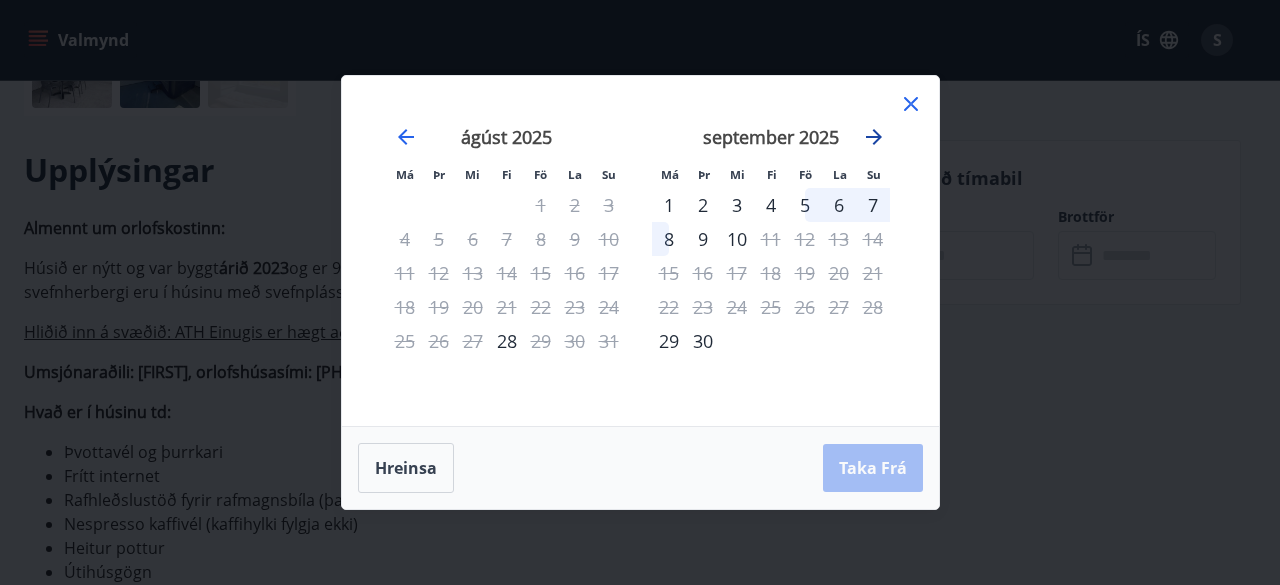 click 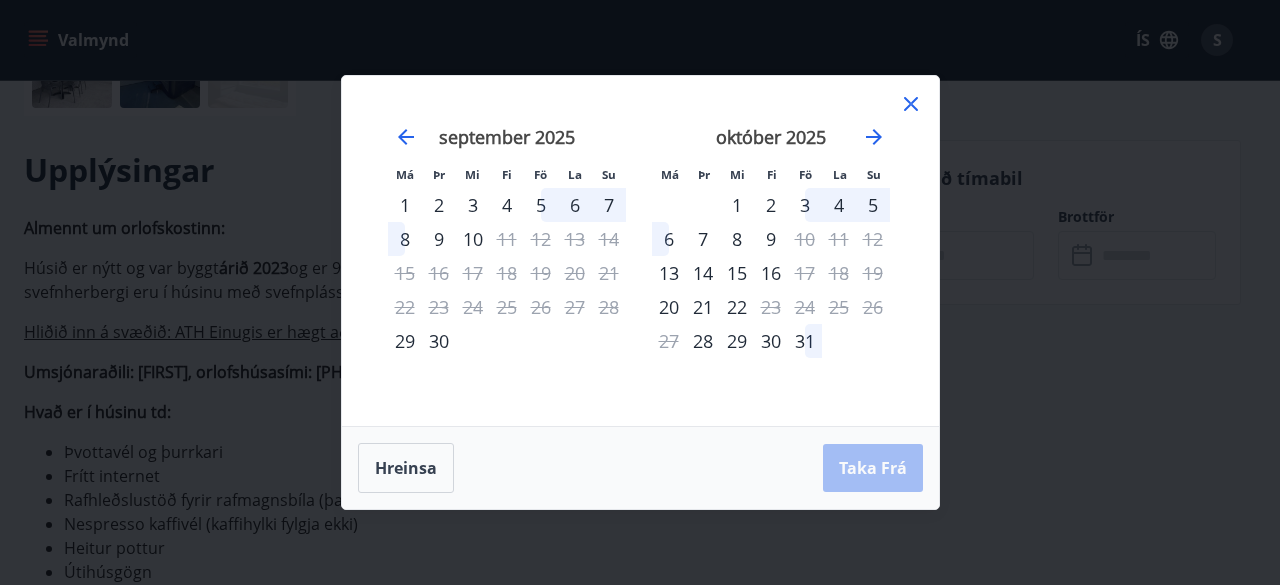 click on "31" at bounding box center (805, 341) 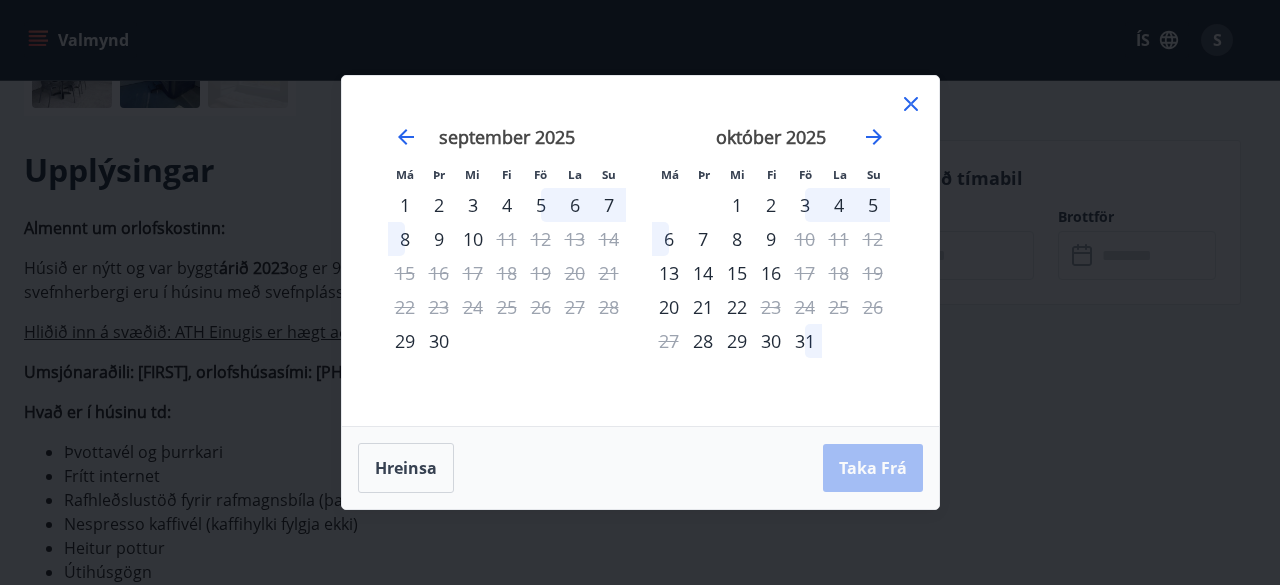click on "31" at bounding box center (805, 341) 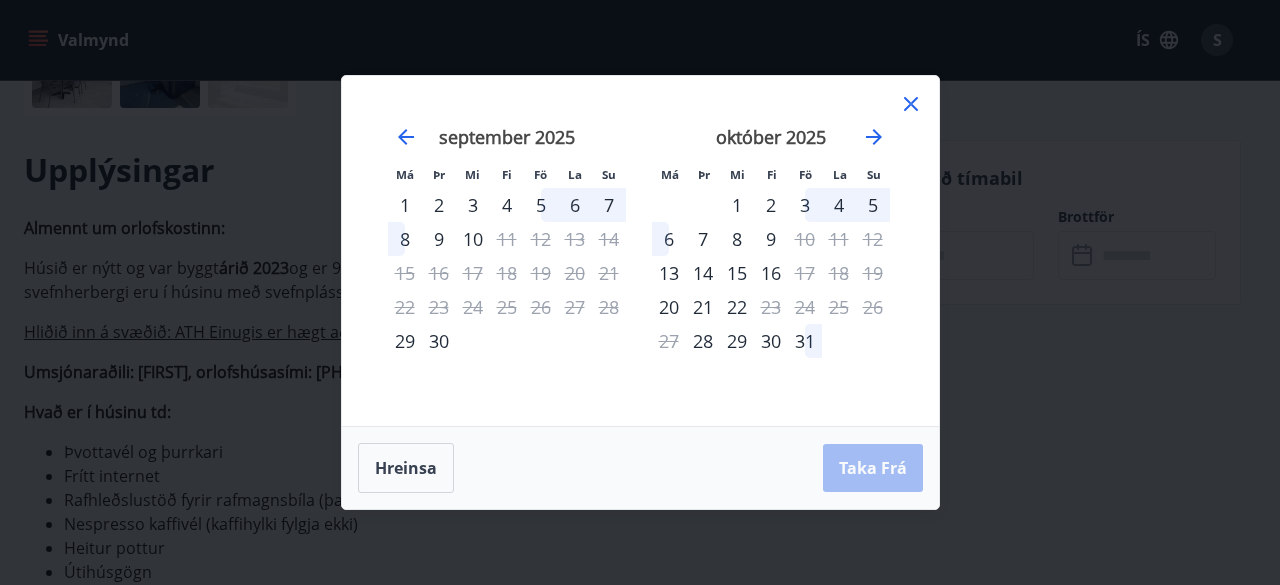 click on "31" at bounding box center [805, 341] 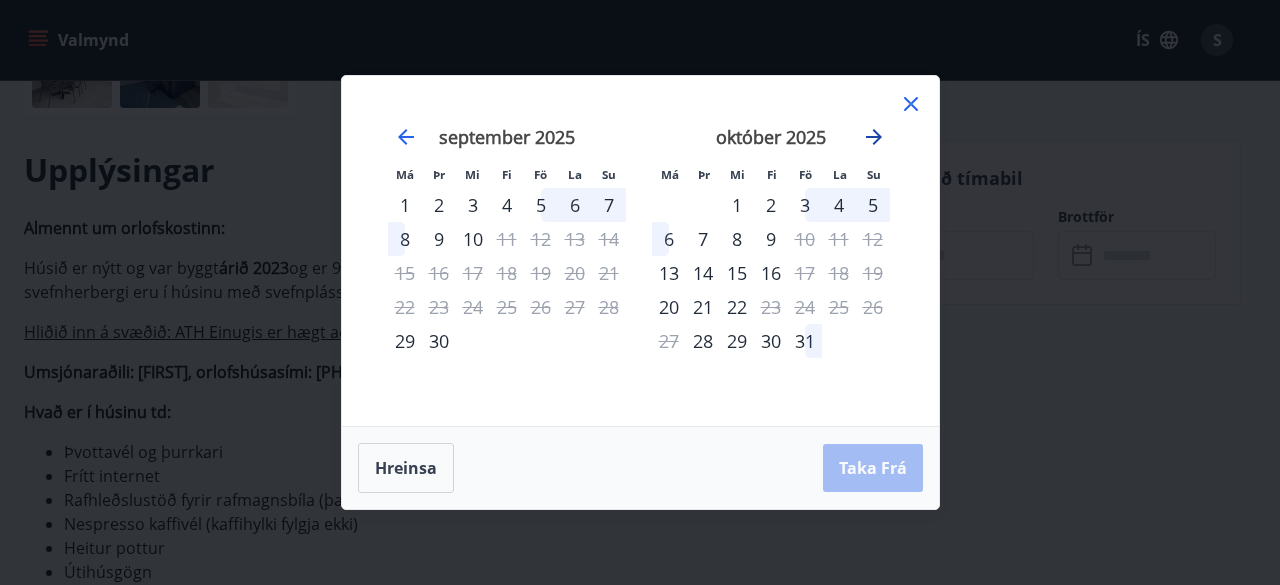 click 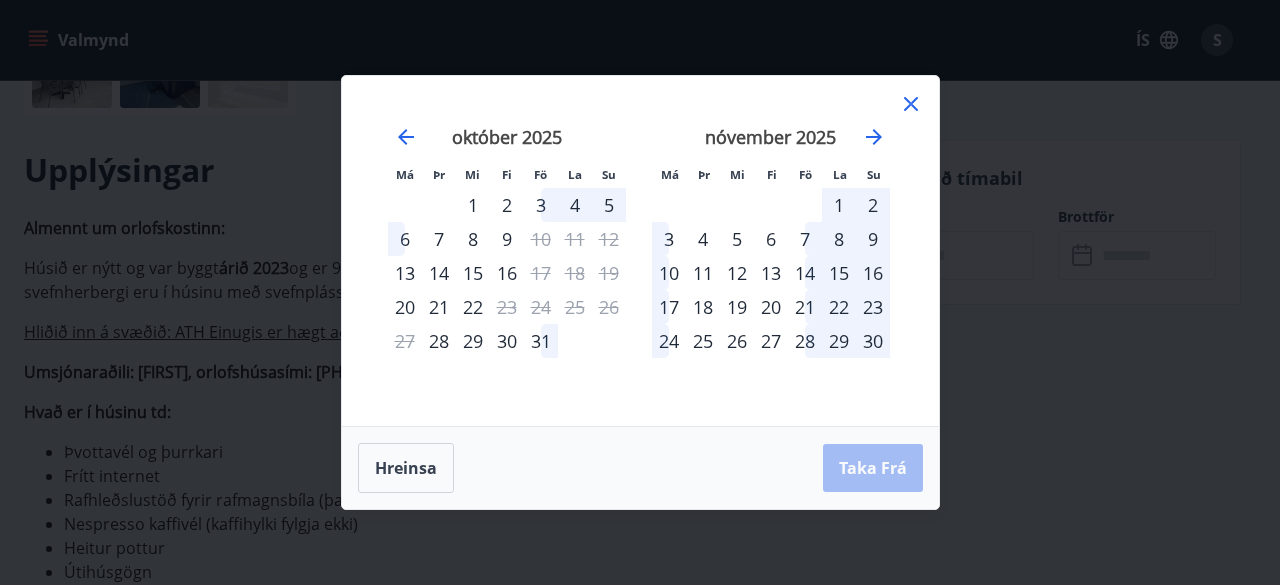 click on "31" at bounding box center (541, 341) 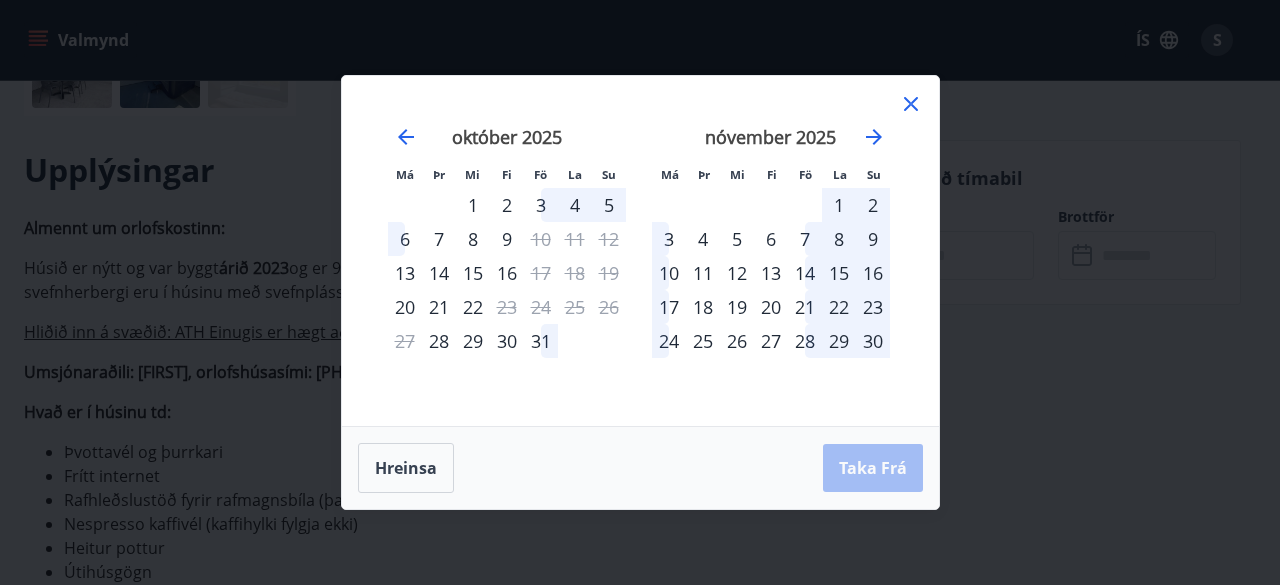 click on "31" at bounding box center [541, 341] 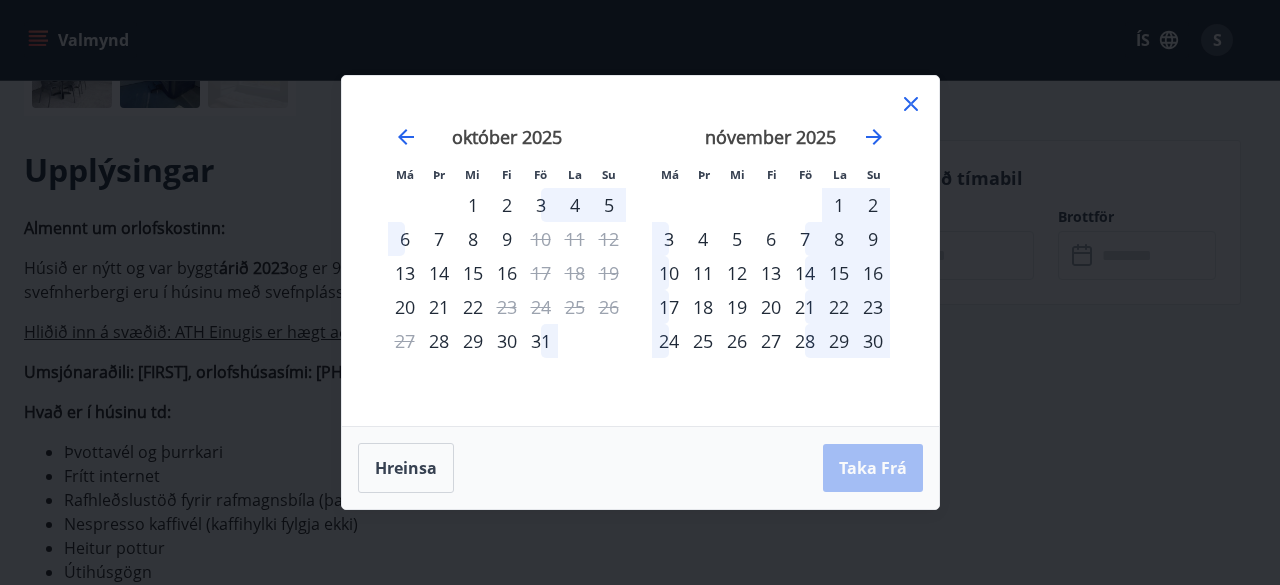 click on "2" at bounding box center [873, 205] 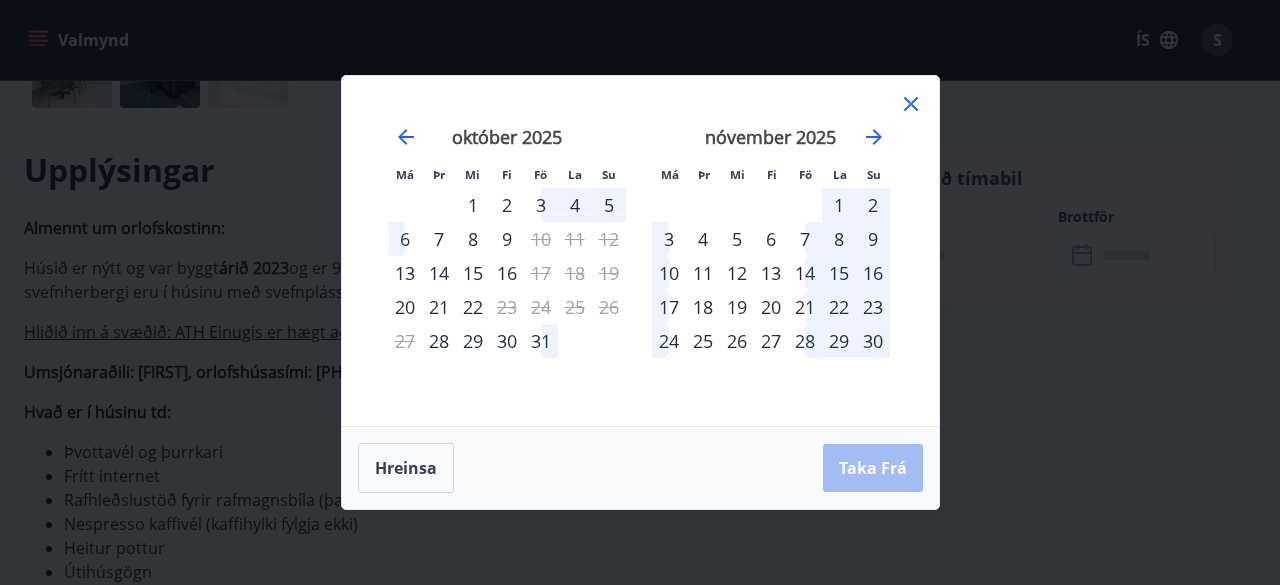 click on "31" at bounding box center [541, 341] 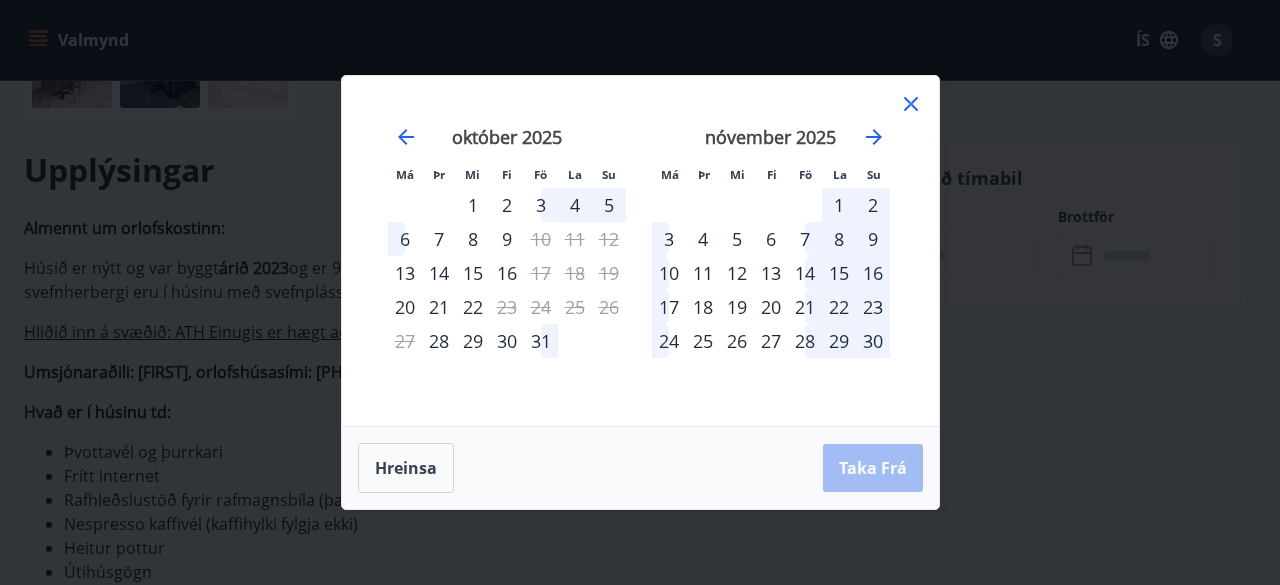 click on "31" at bounding box center [541, 341] 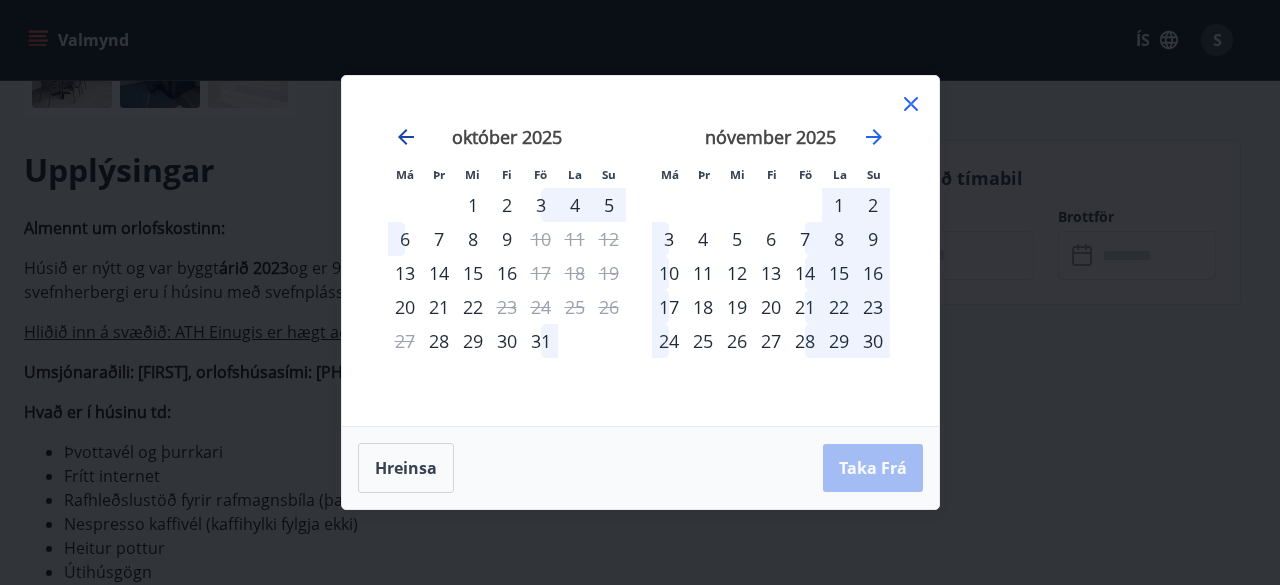 click 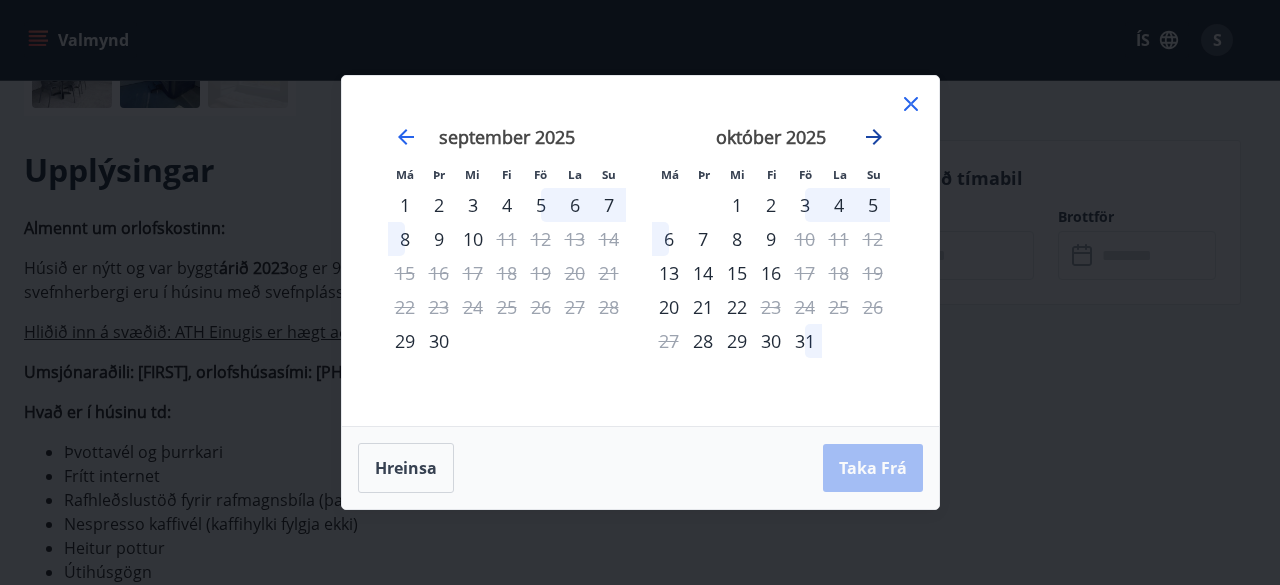 click 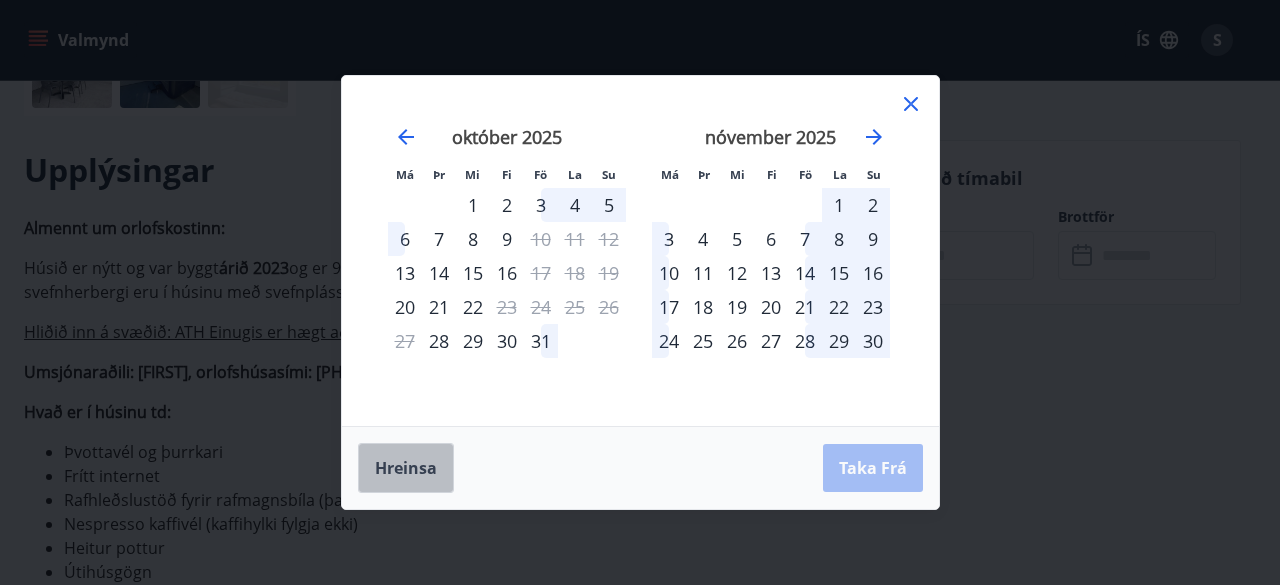 click on "Hreinsa" at bounding box center [406, 468] 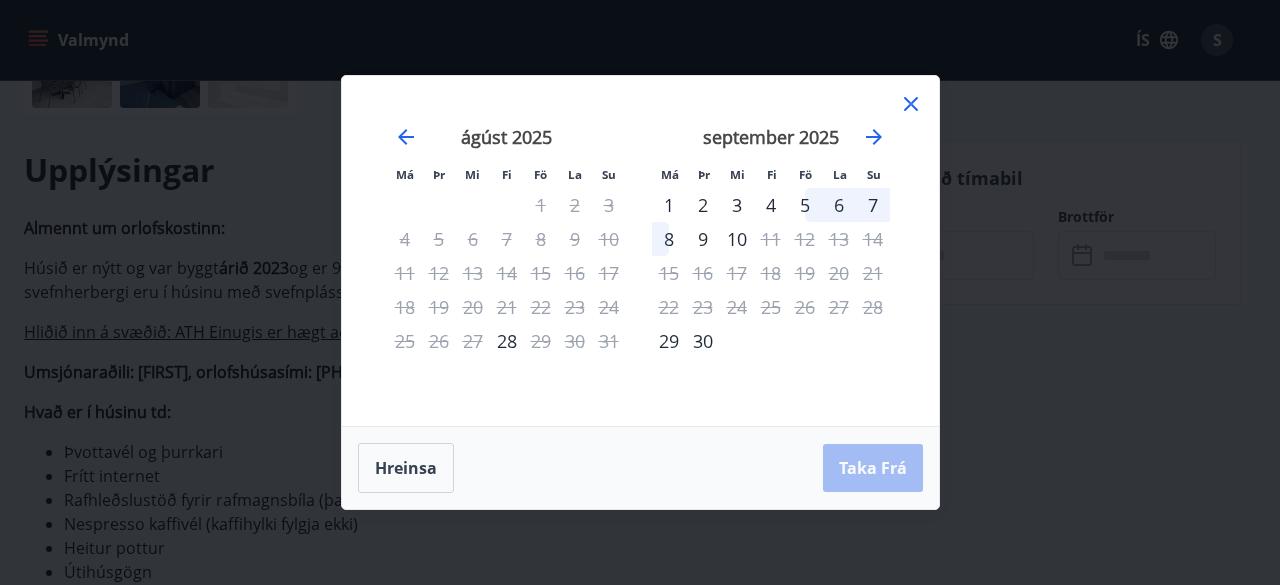 click 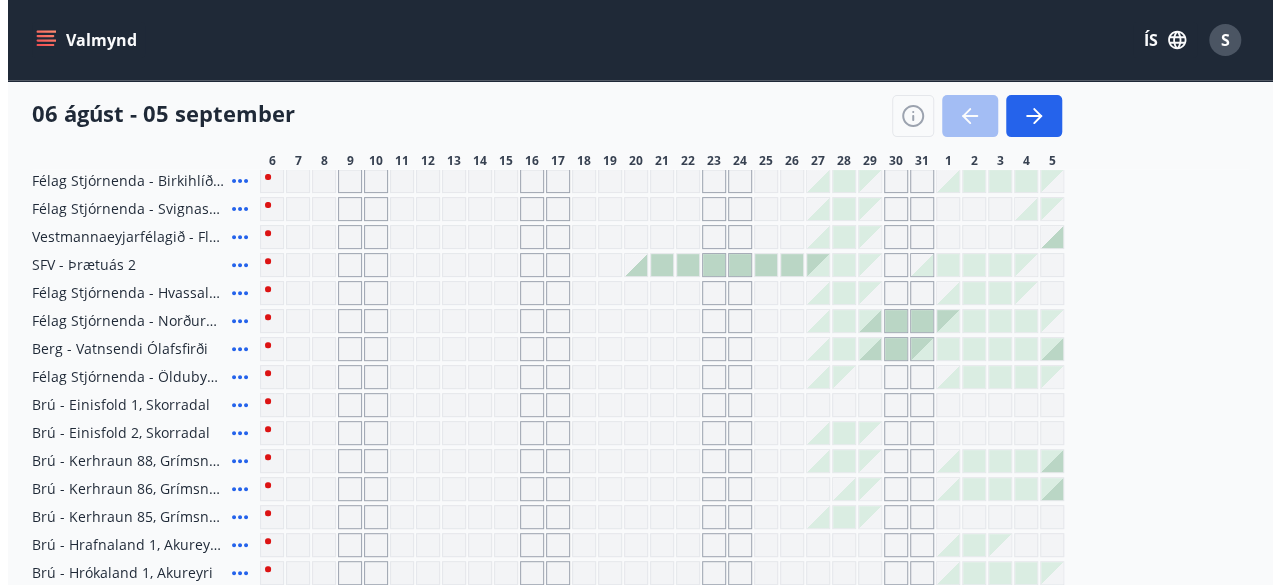scroll, scrollTop: 358, scrollLeft: 0, axis: vertical 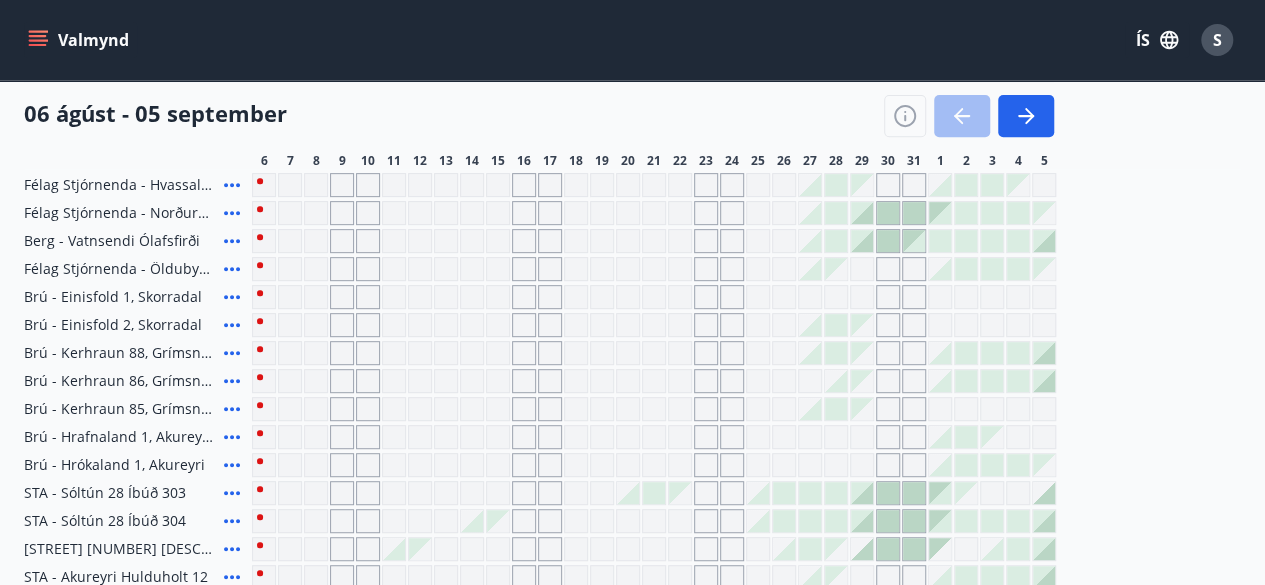 click 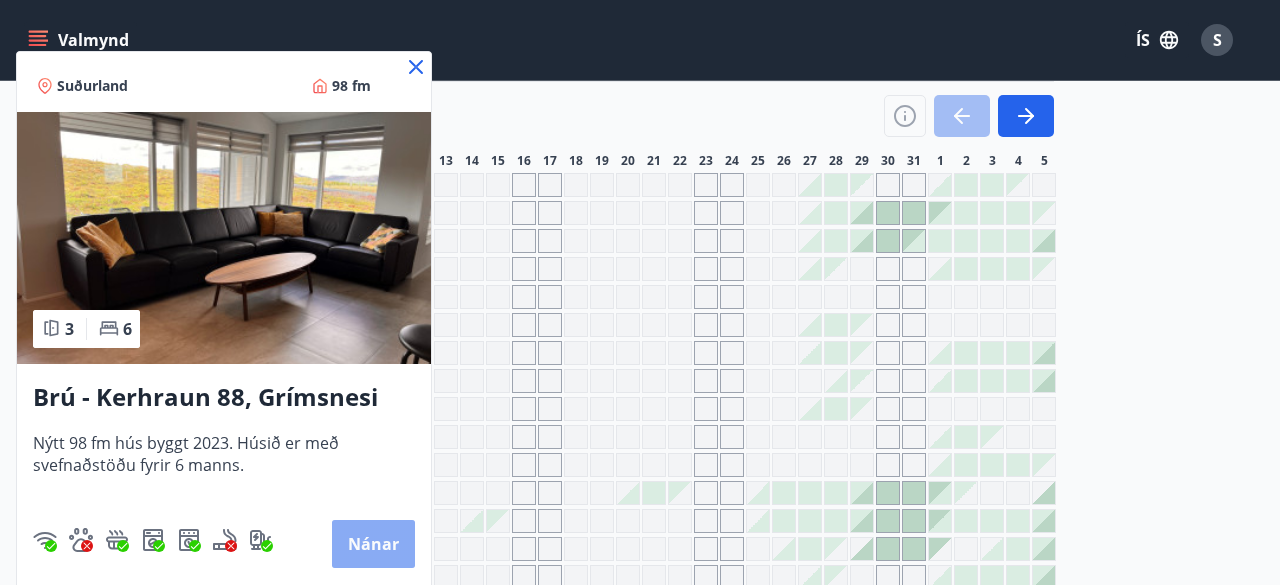 click on "Nánar" at bounding box center [373, 544] 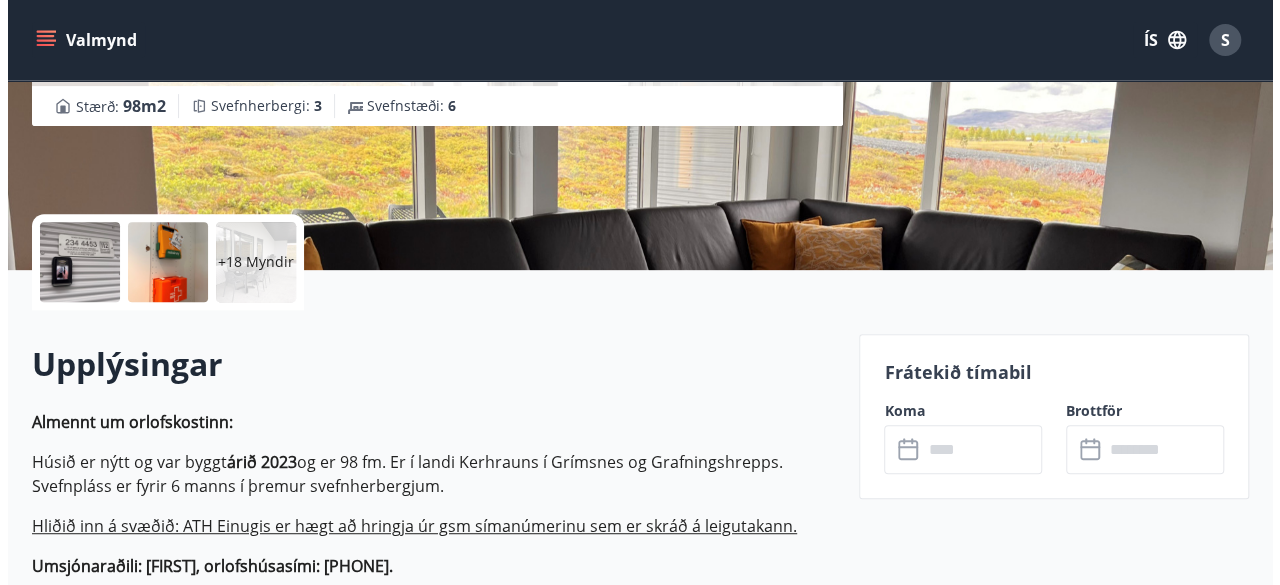 scroll, scrollTop: 438, scrollLeft: 0, axis: vertical 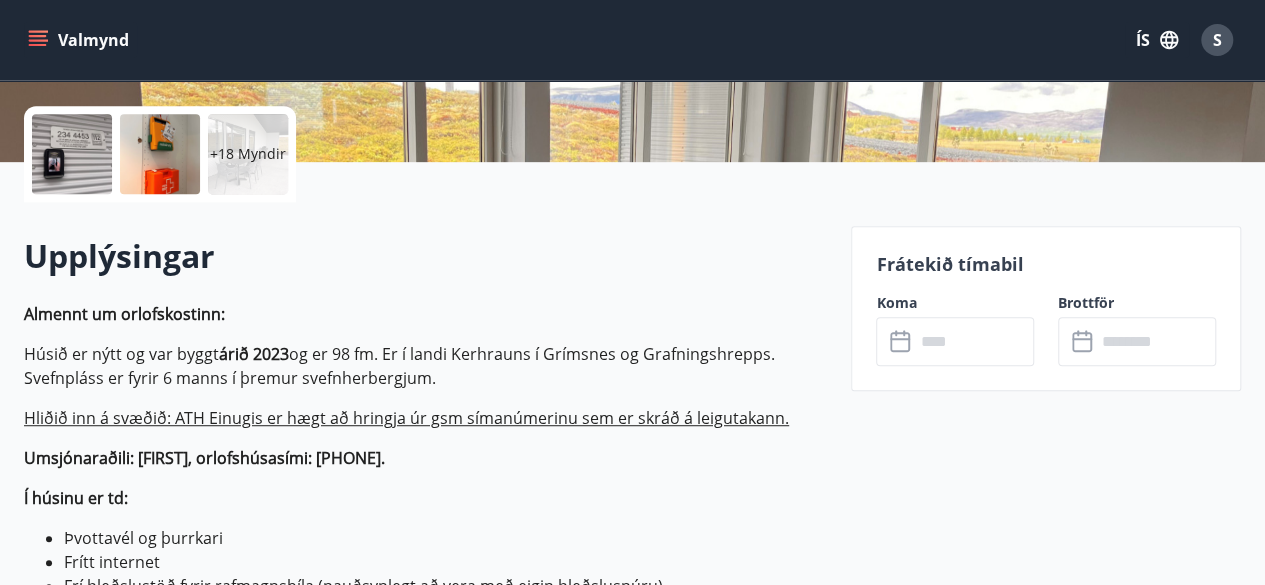click 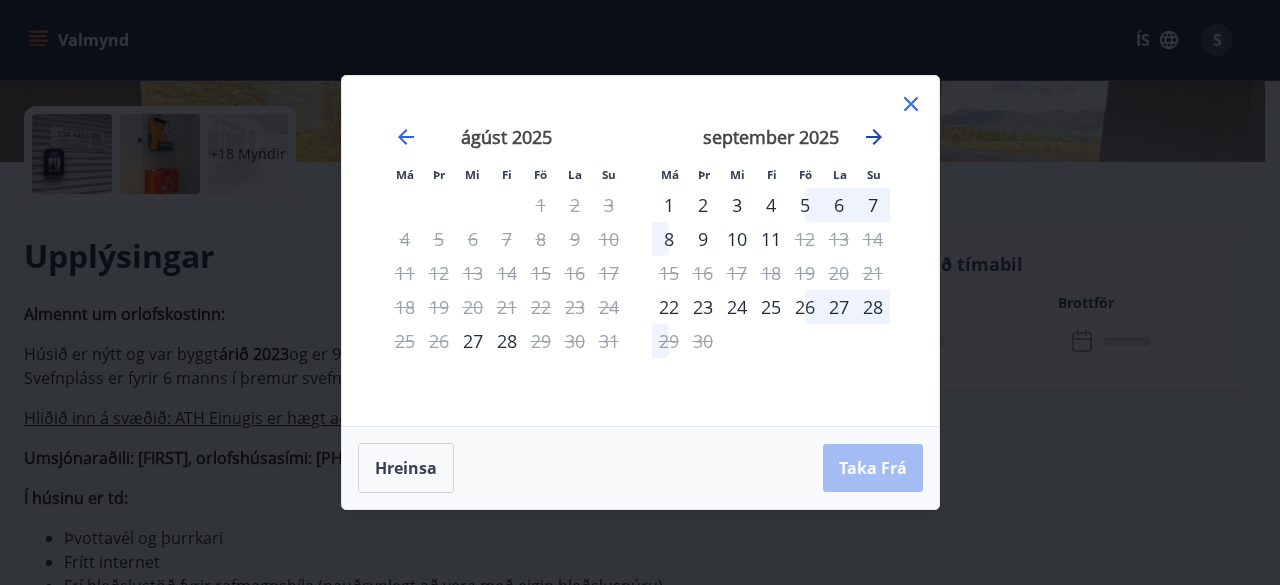click 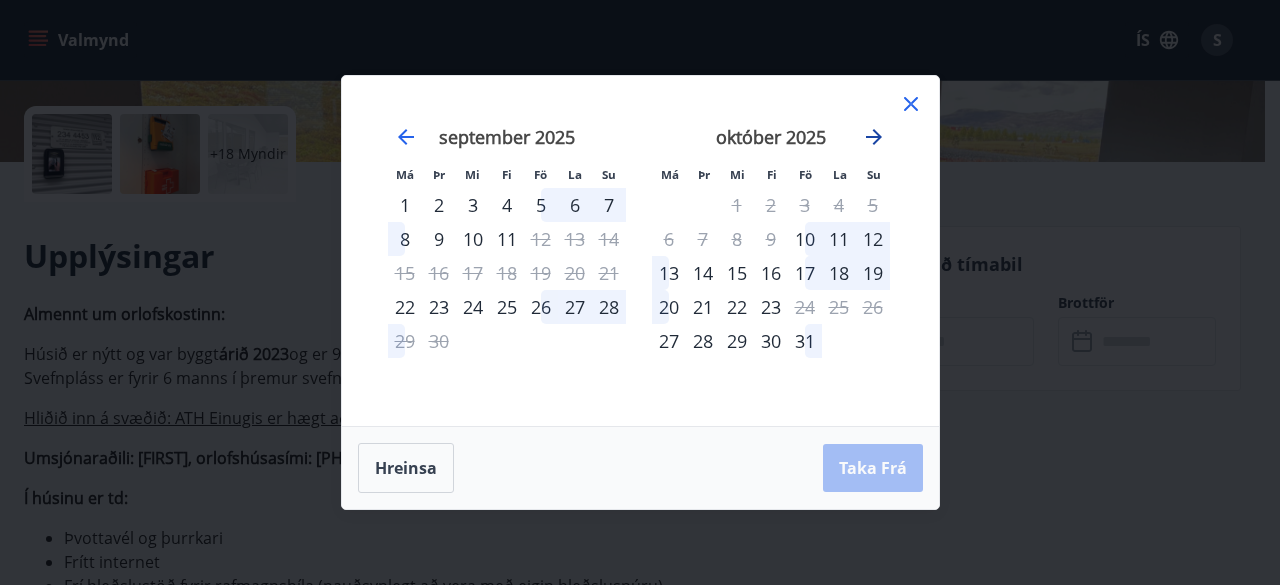 click 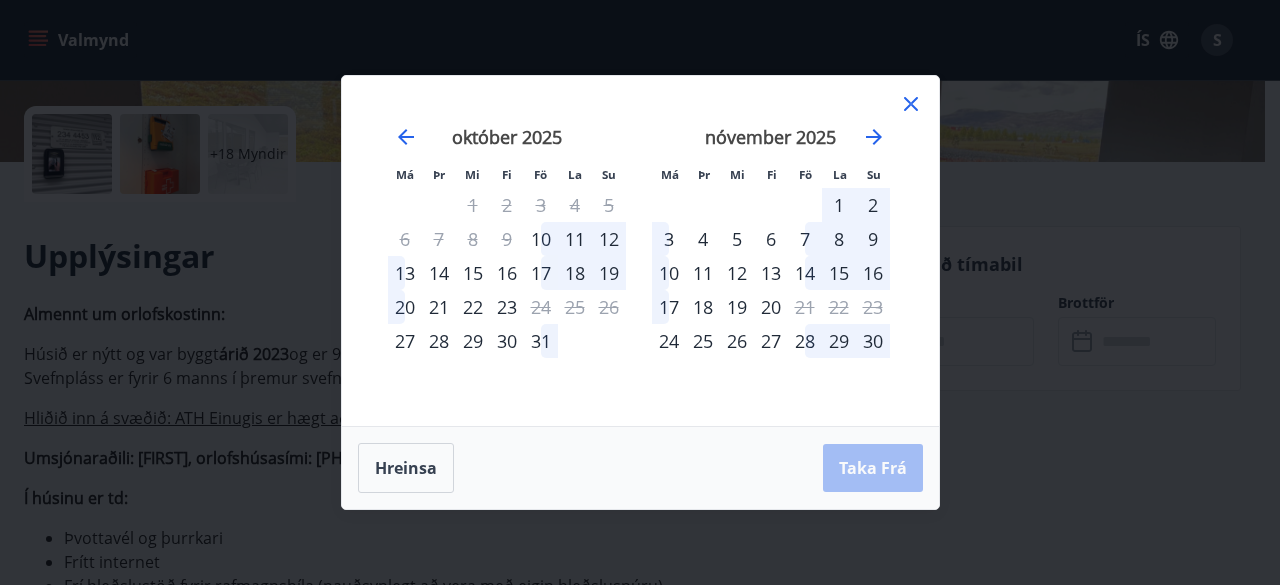 click on "31" at bounding box center [541, 341] 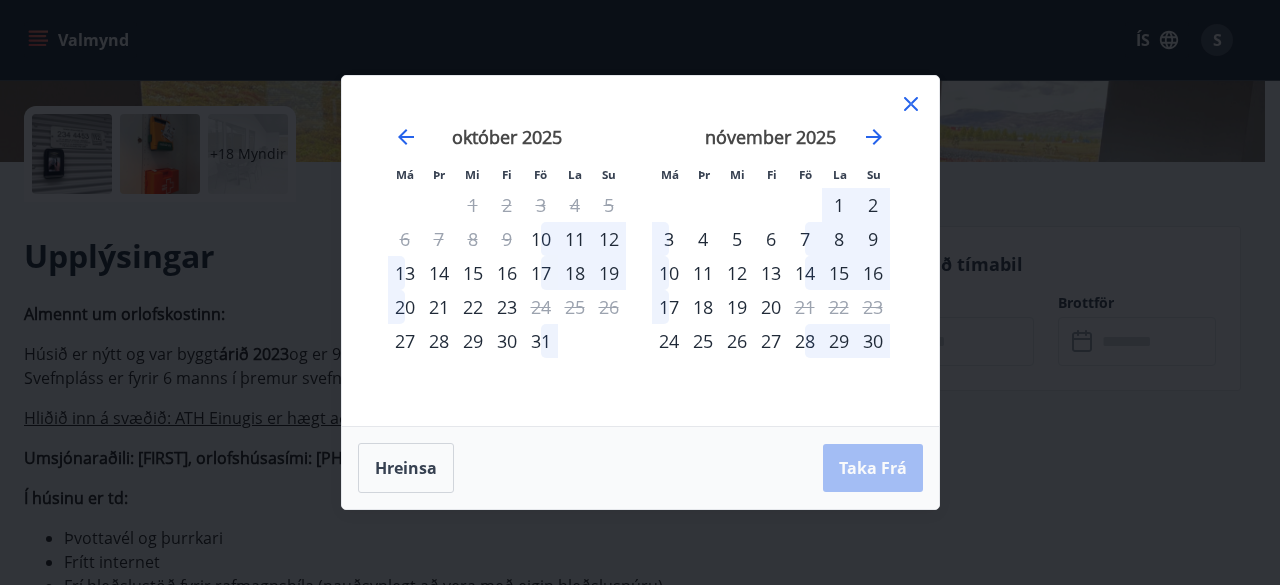 click on "31" at bounding box center [541, 341] 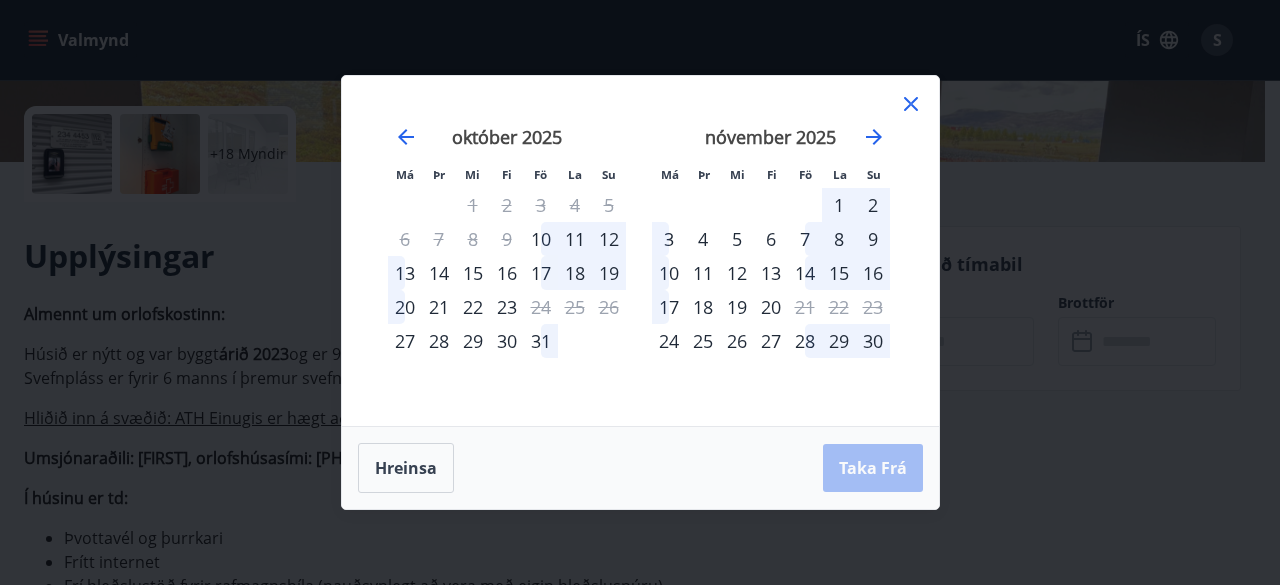 click on "31" at bounding box center [541, 341] 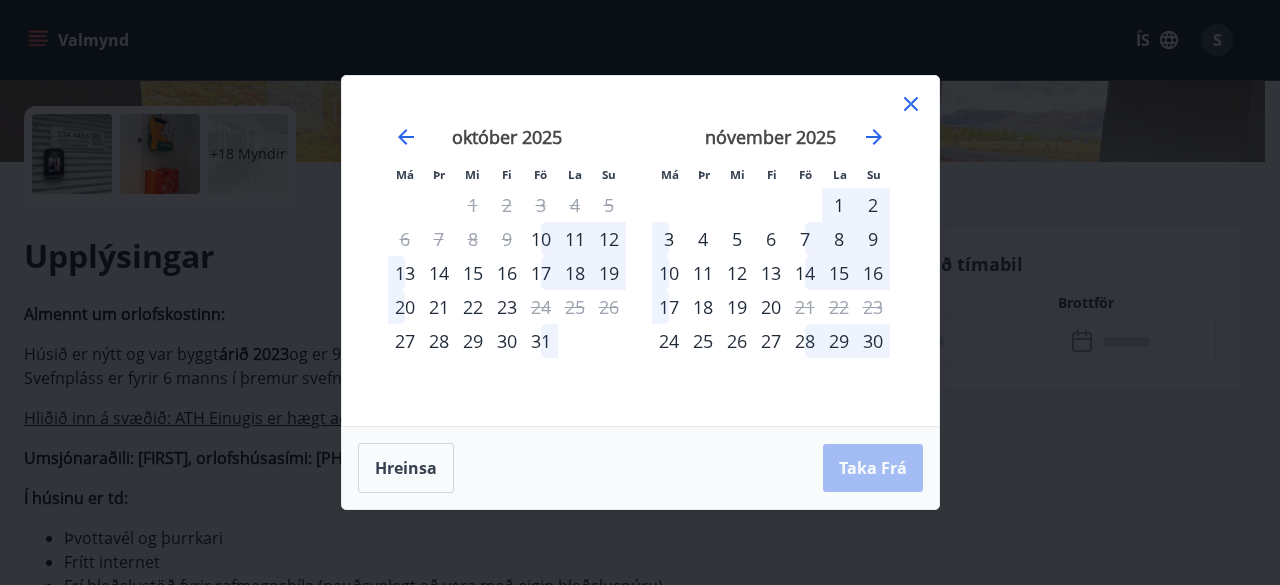 click on "31" at bounding box center [541, 341] 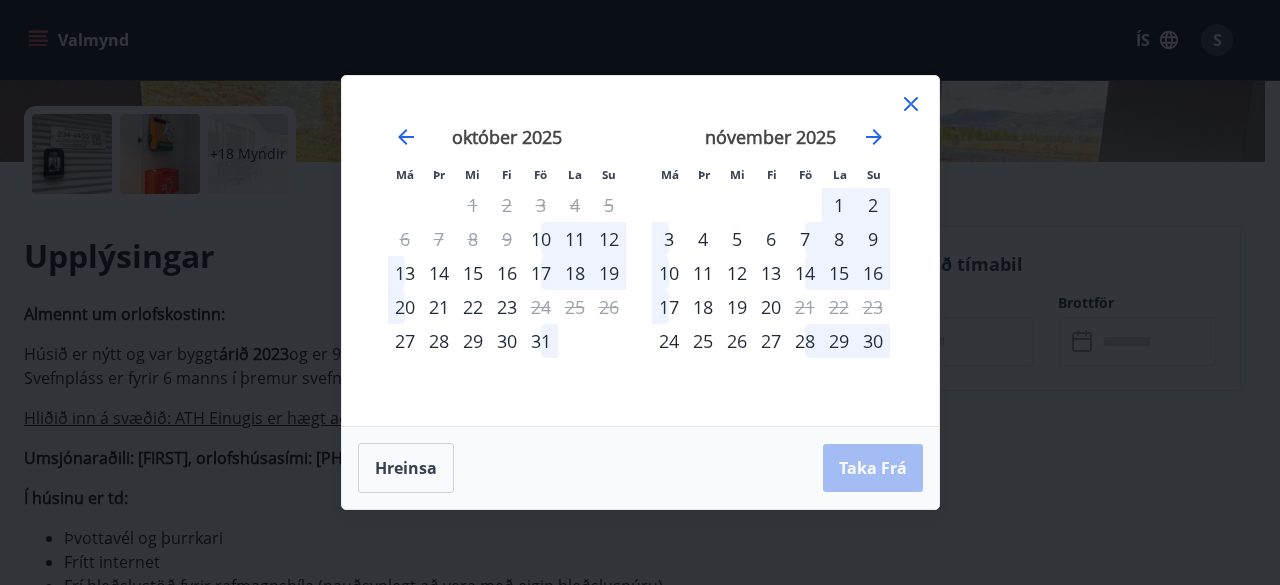 click on "31" at bounding box center (541, 341) 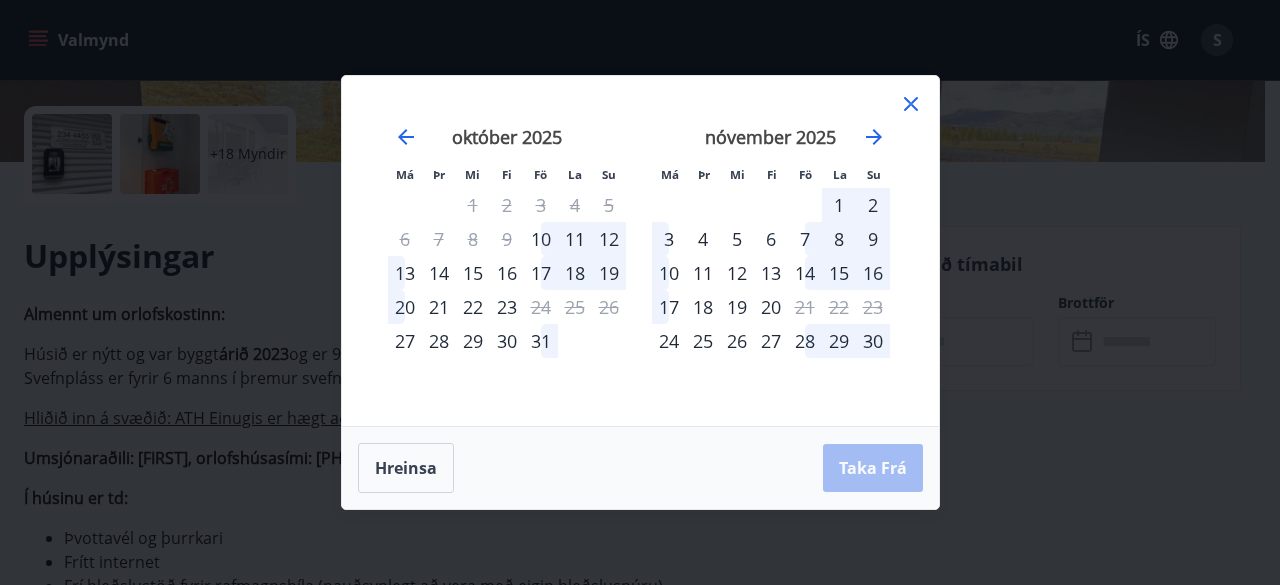 click on "31" at bounding box center (541, 341) 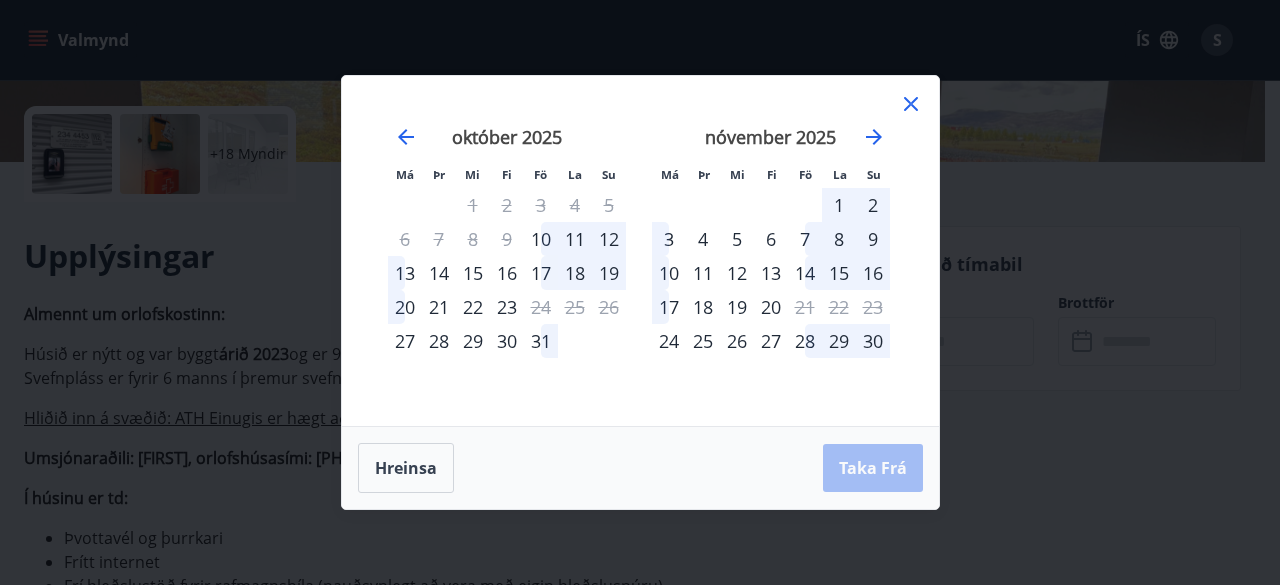 click on "31" at bounding box center [541, 341] 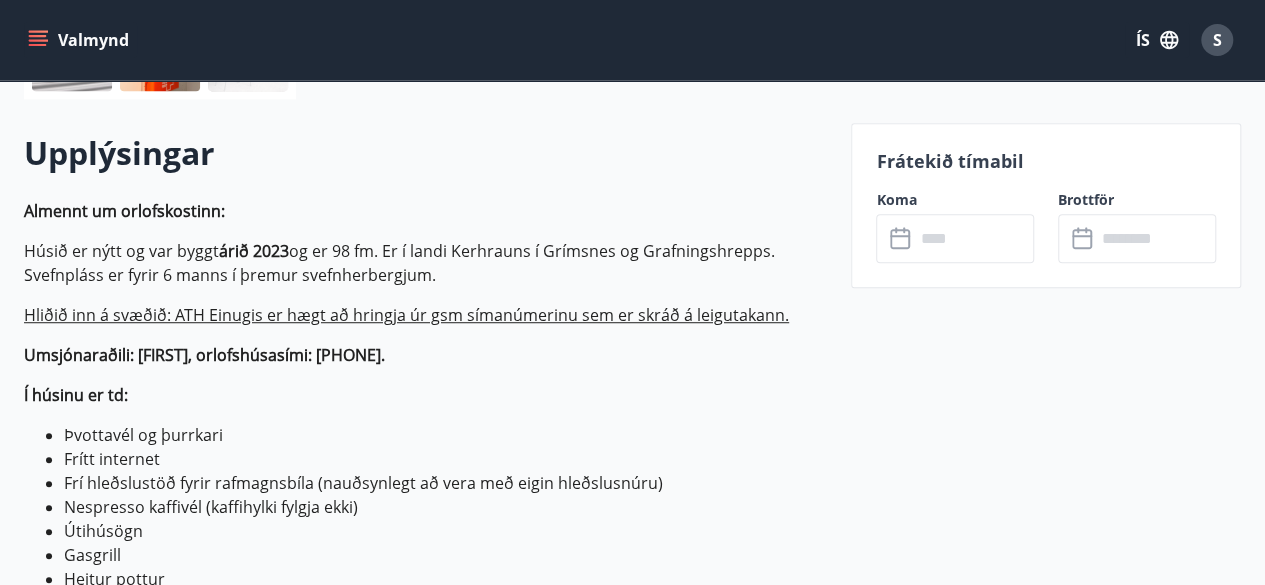 scroll, scrollTop: 540, scrollLeft: 0, axis: vertical 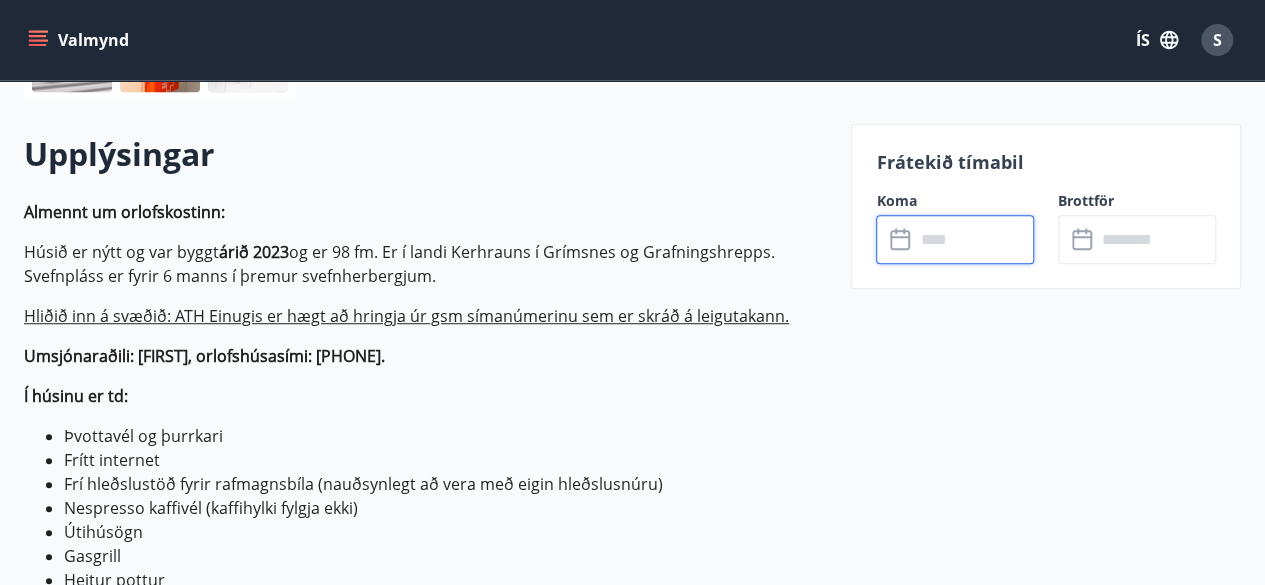 click at bounding box center (974, 239) 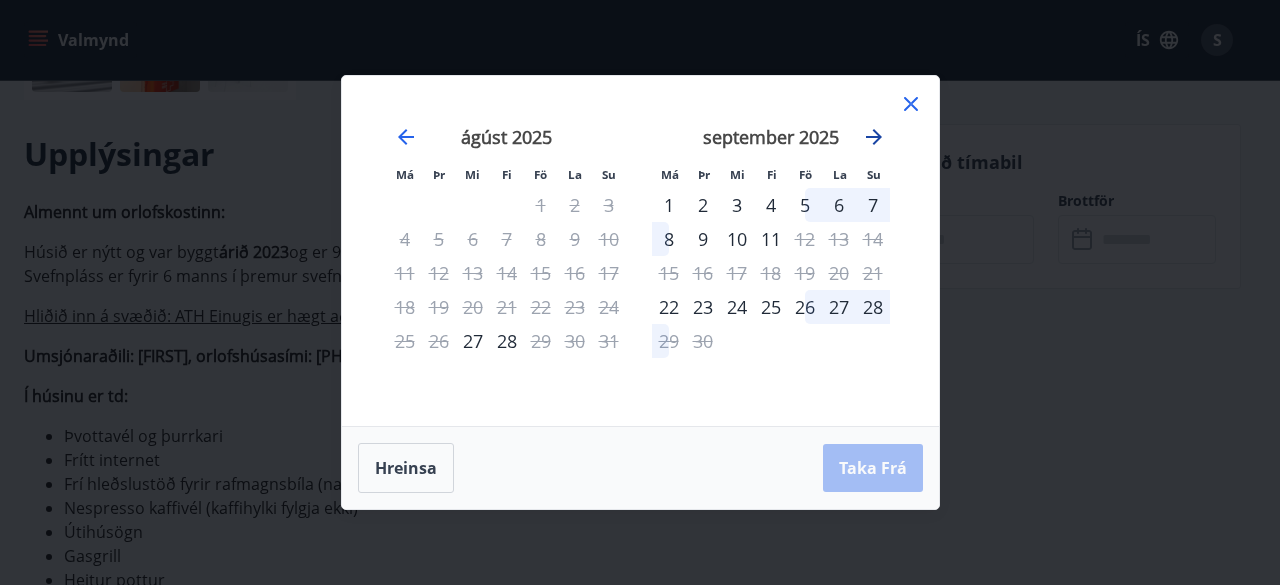 click 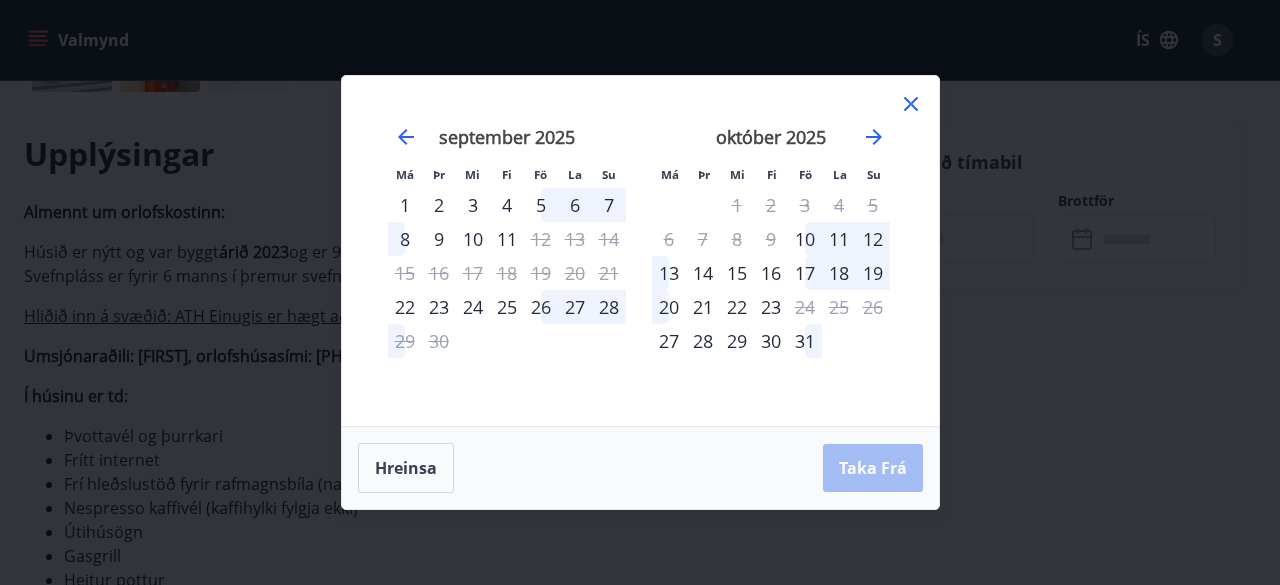 click on "31" at bounding box center [805, 341] 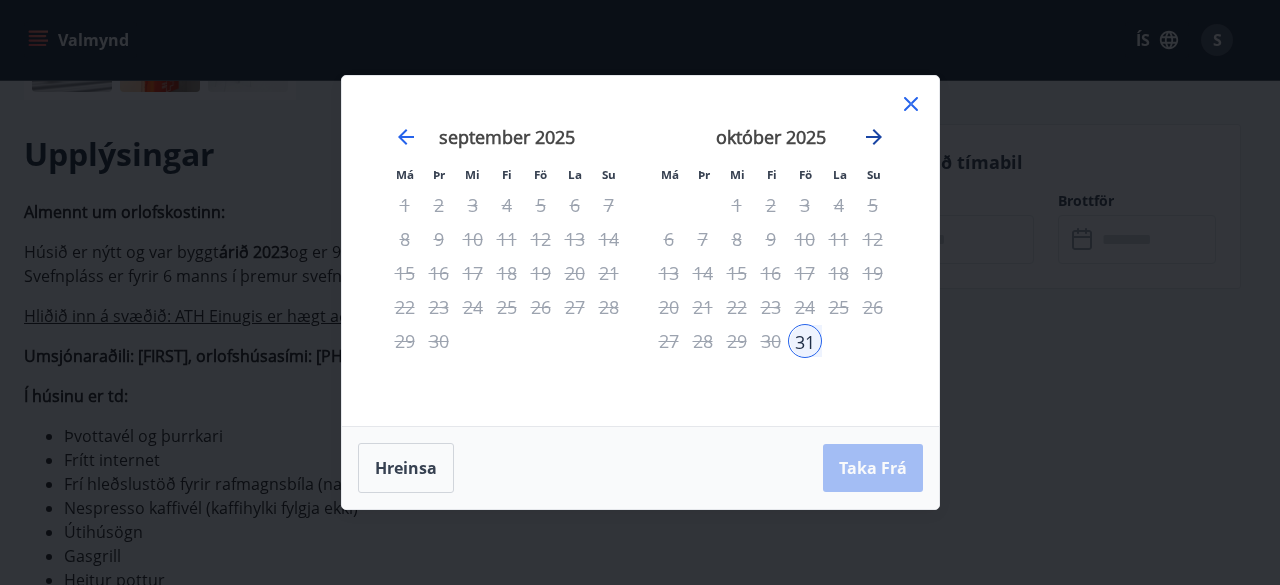 click 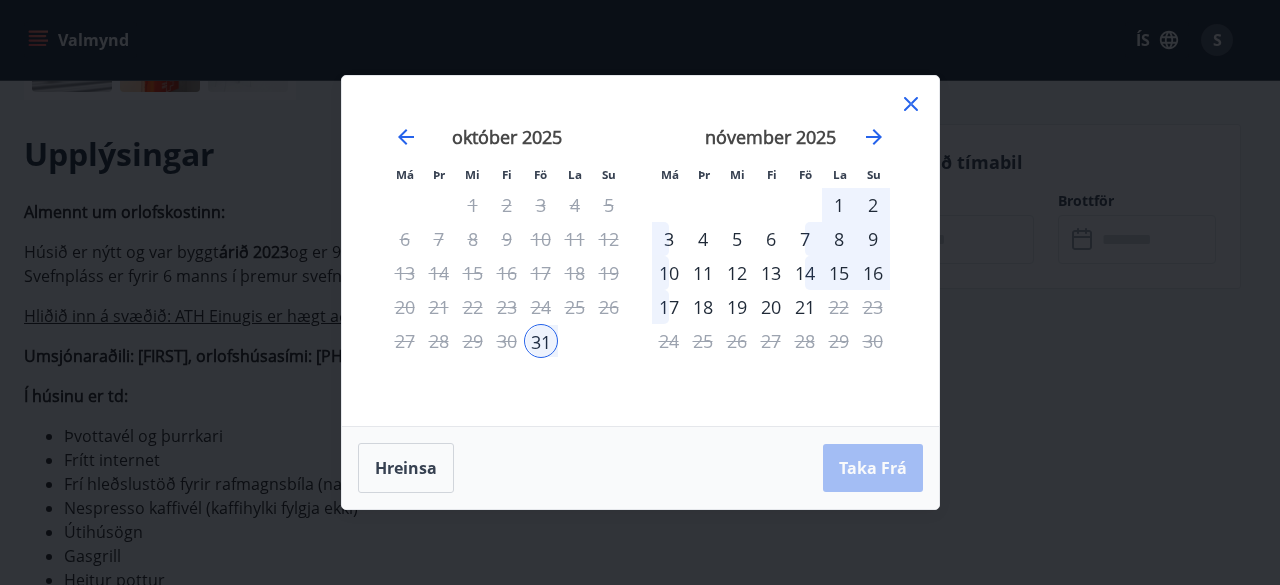 click on "2" at bounding box center (873, 205) 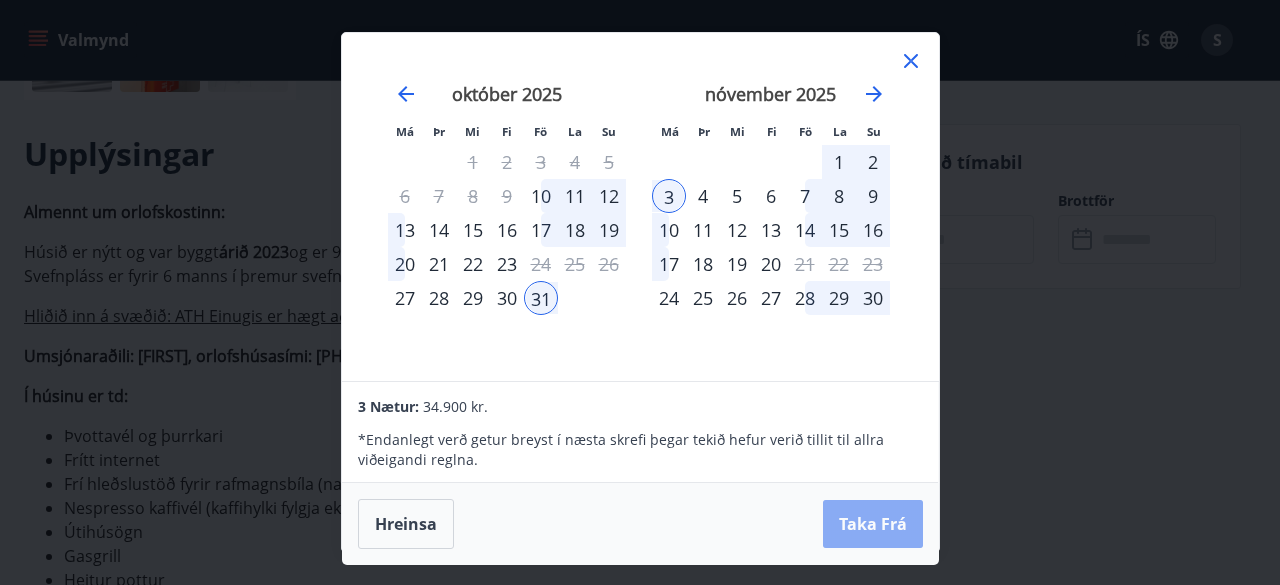 click on "Taka Frá" at bounding box center (873, 524) 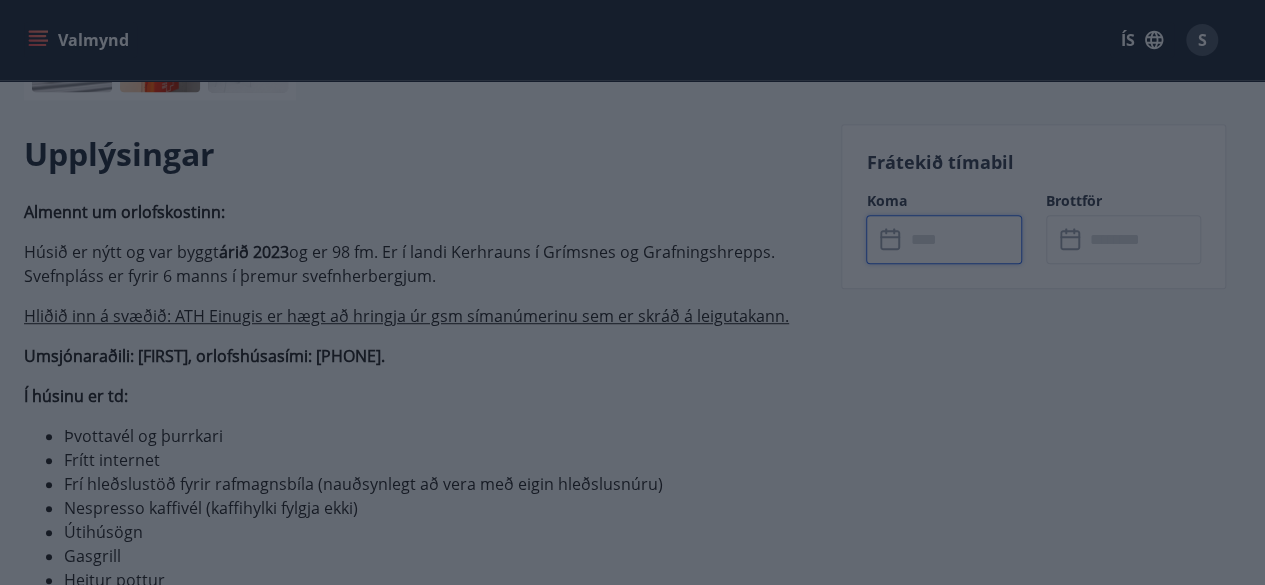 type on "******" 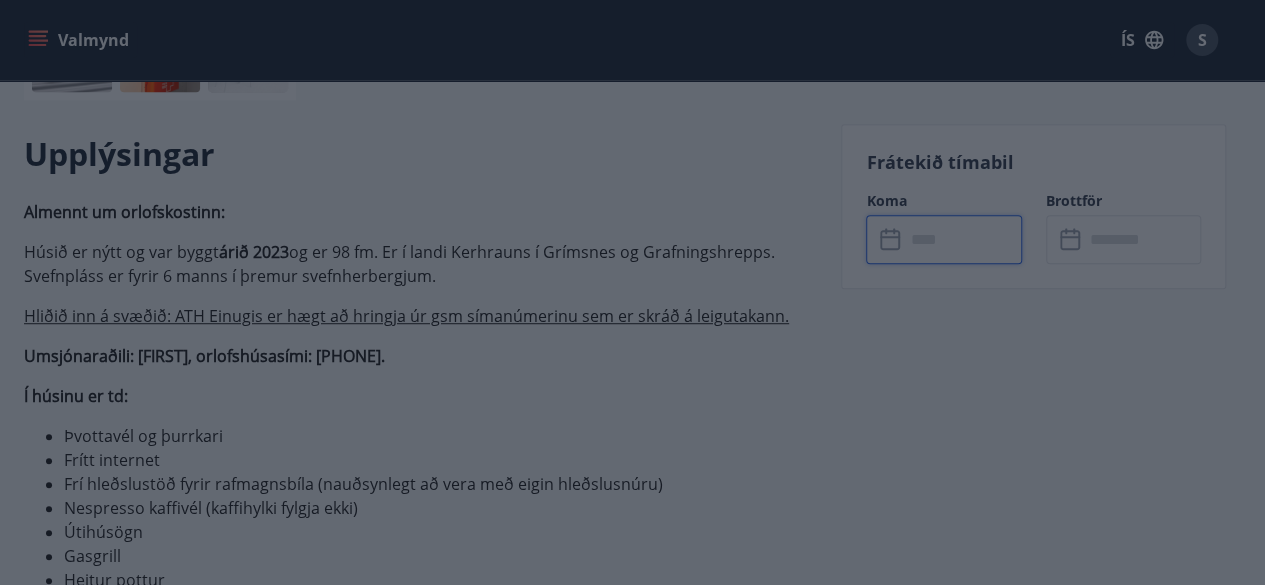 type on "******" 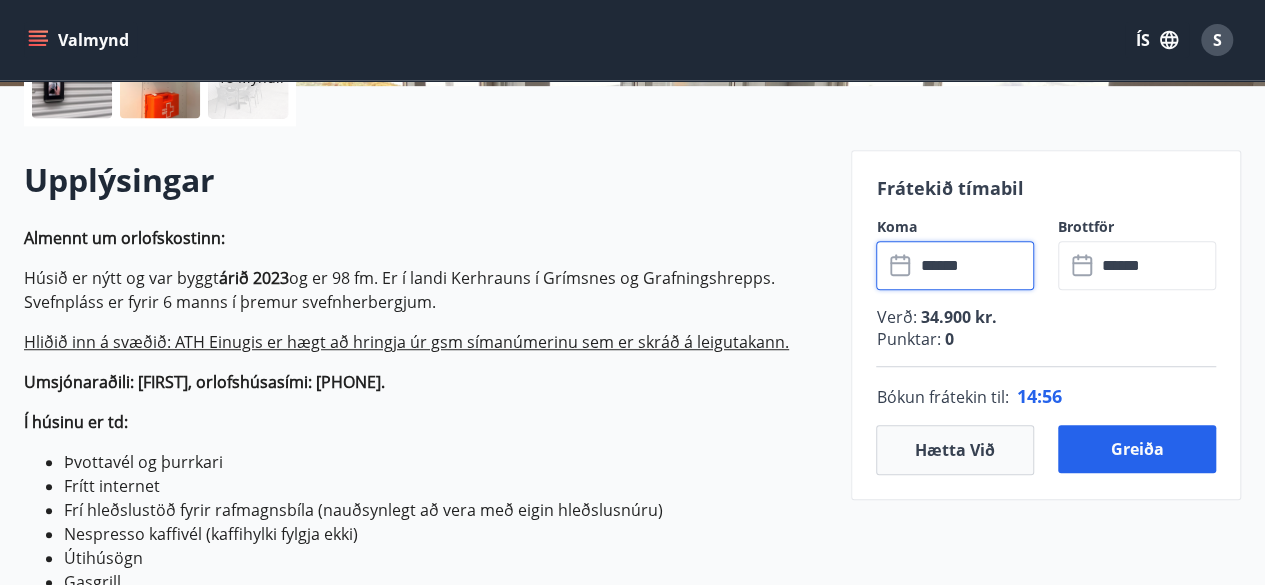 scroll, scrollTop: 515, scrollLeft: 0, axis: vertical 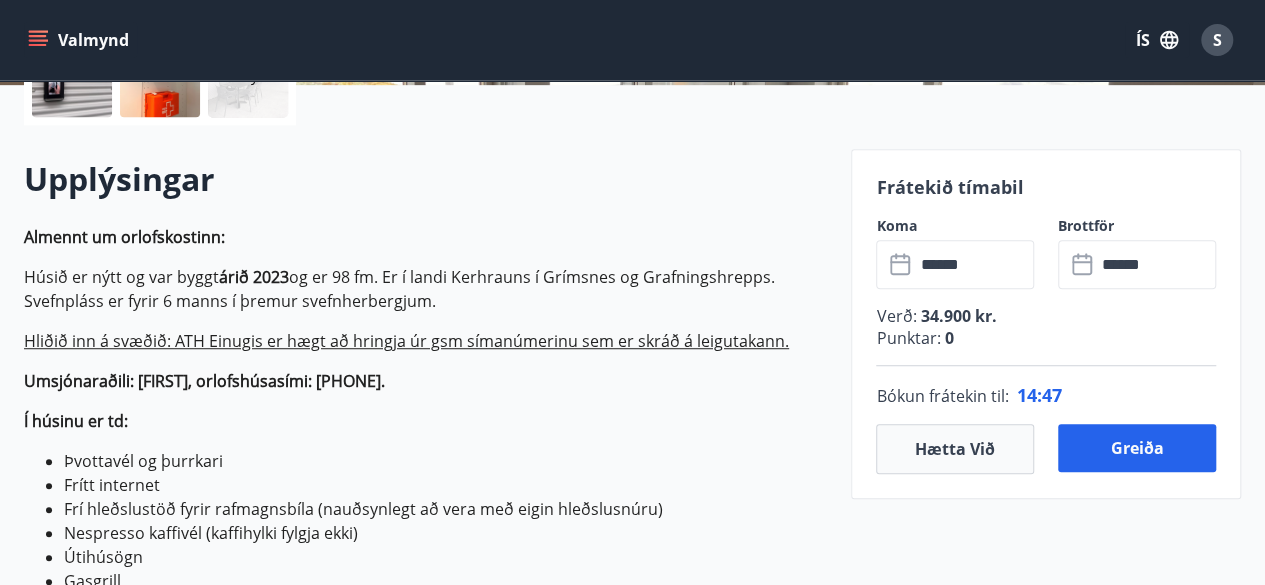 click on "Punktar : 0" at bounding box center (1046, 338) 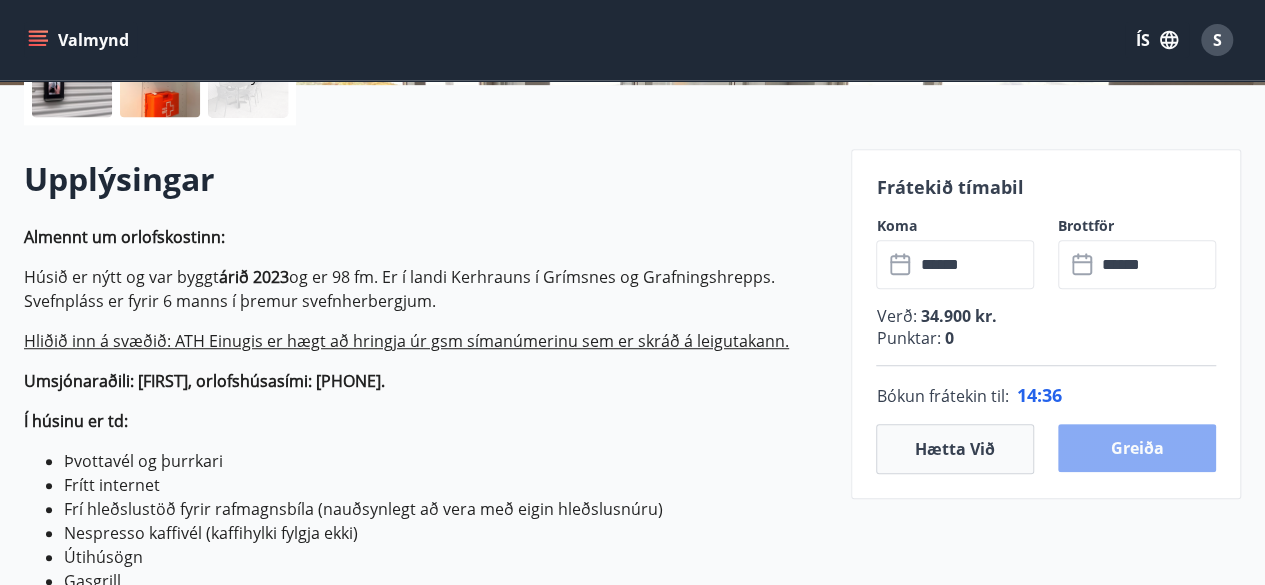 click on "Greiða" at bounding box center (1137, 448) 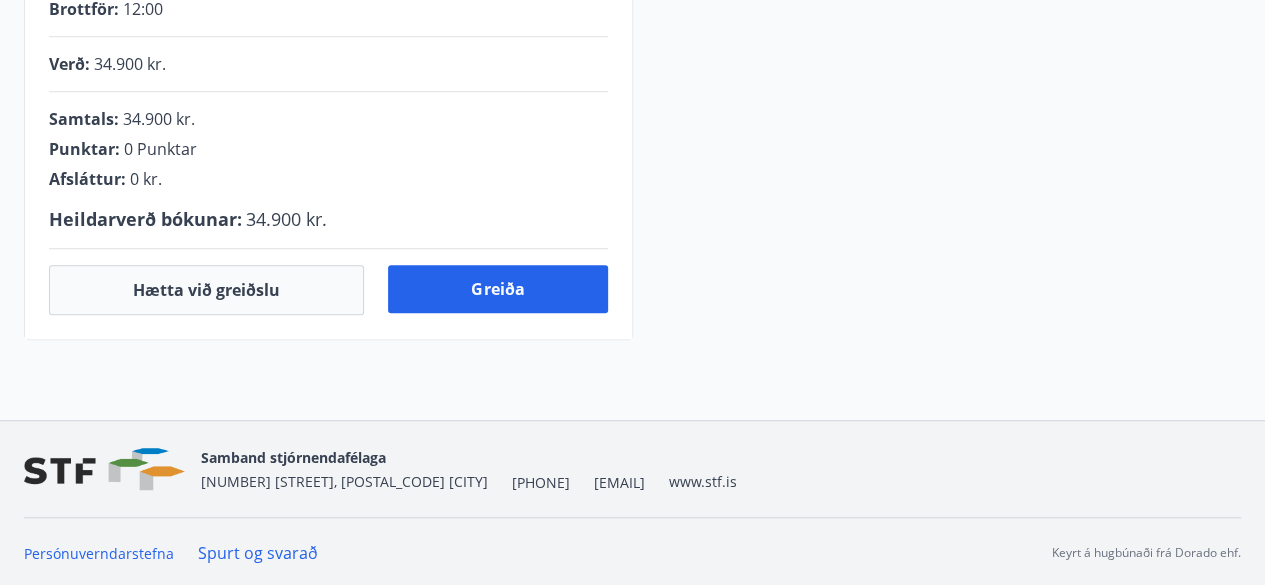scroll, scrollTop: 515, scrollLeft: 0, axis: vertical 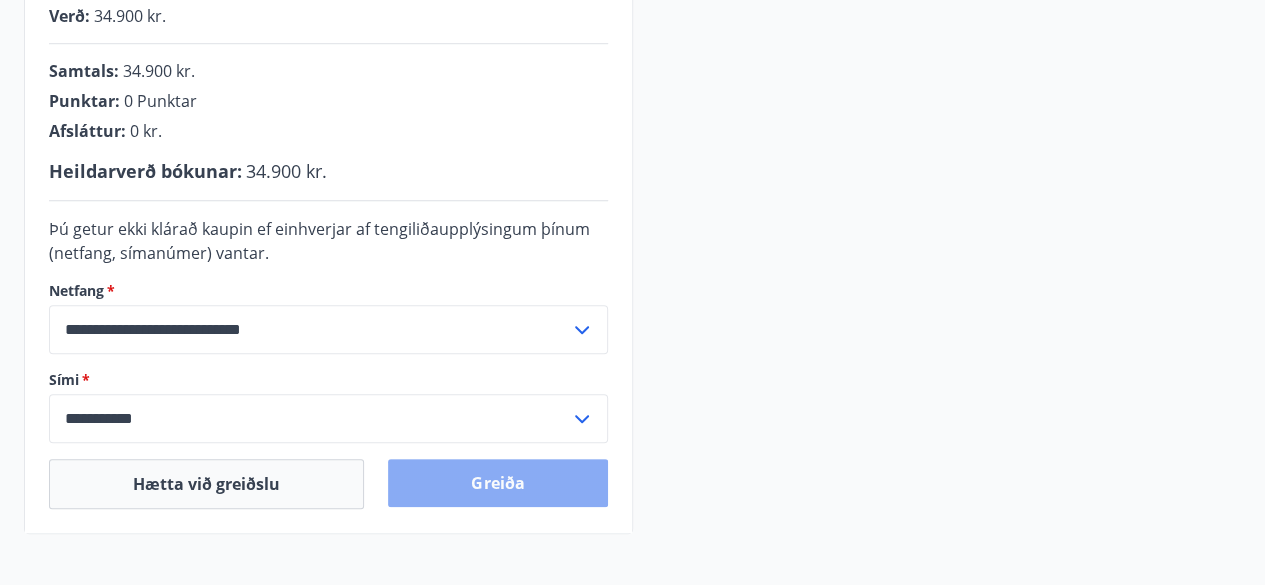 click on "Greiða" at bounding box center (497, 483) 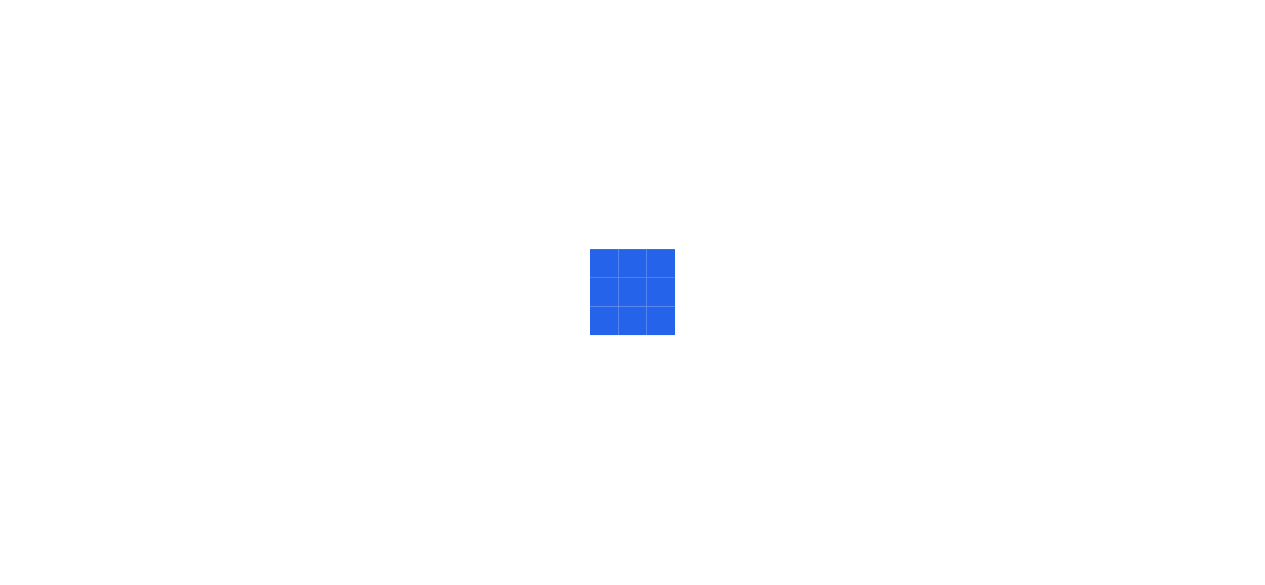 scroll, scrollTop: 0, scrollLeft: 0, axis: both 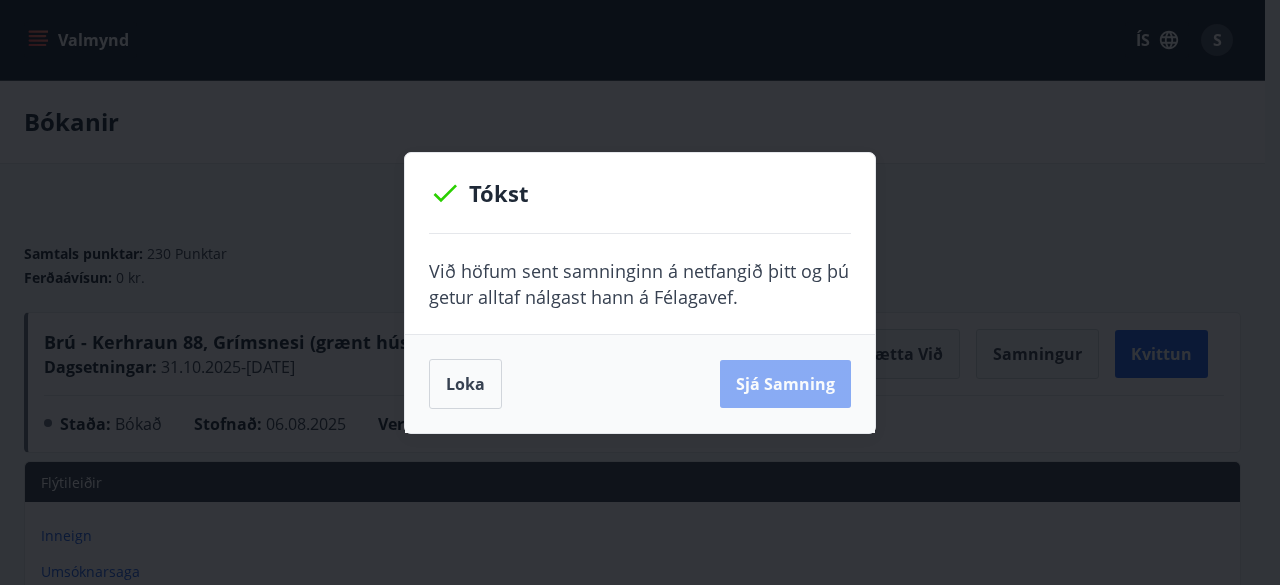 click on "Sjá samning" at bounding box center [785, 384] 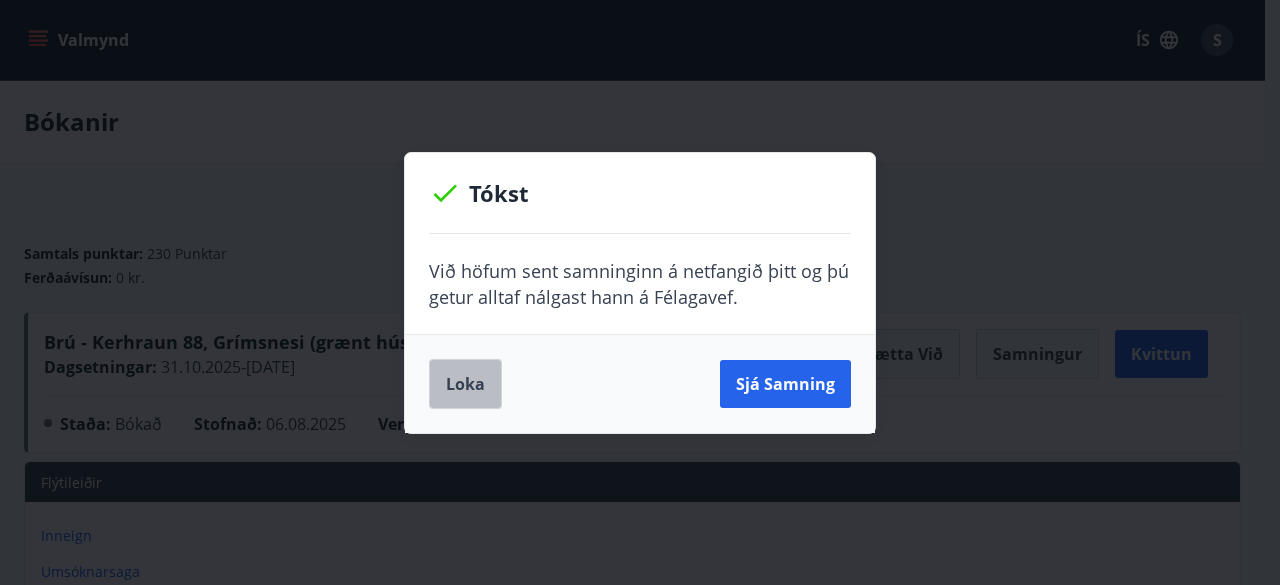 click on "Loka" at bounding box center [465, 384] 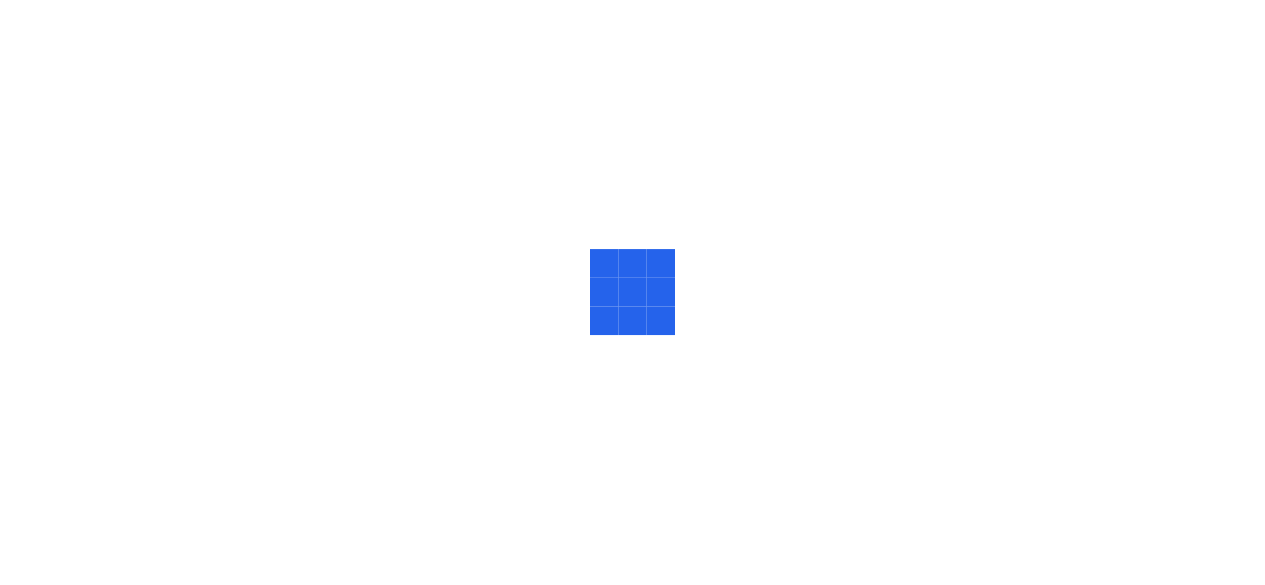 scroll, scrollTop: 0, scrollLeft: 0, axis: both 